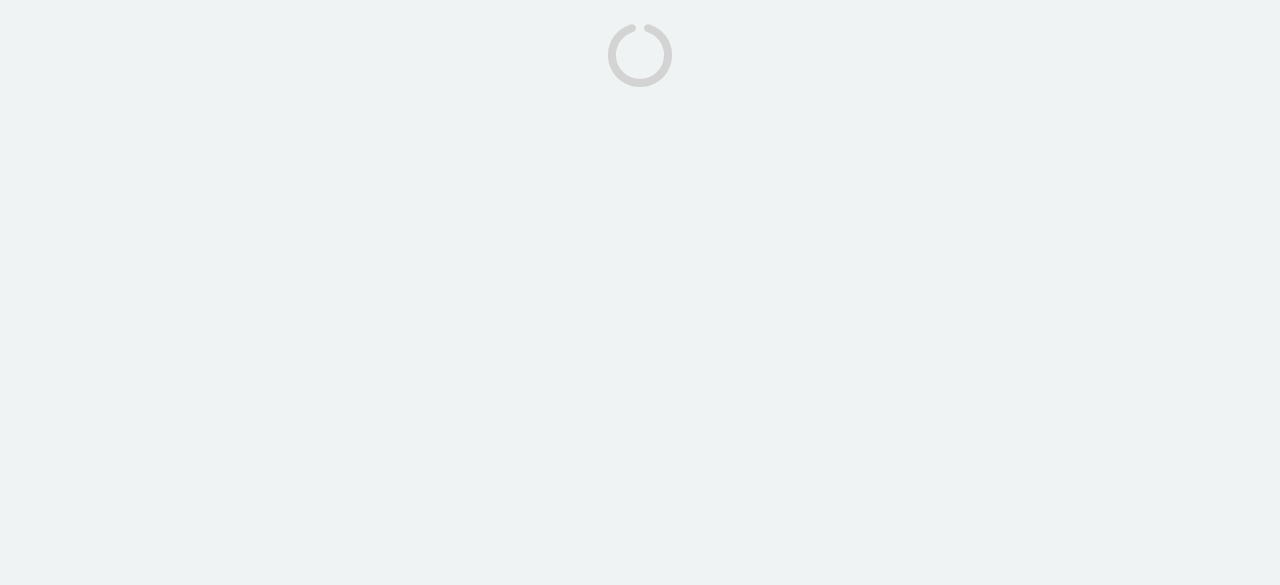 scroll, scrollTop: 0, scrollLeft: 0, axis: both 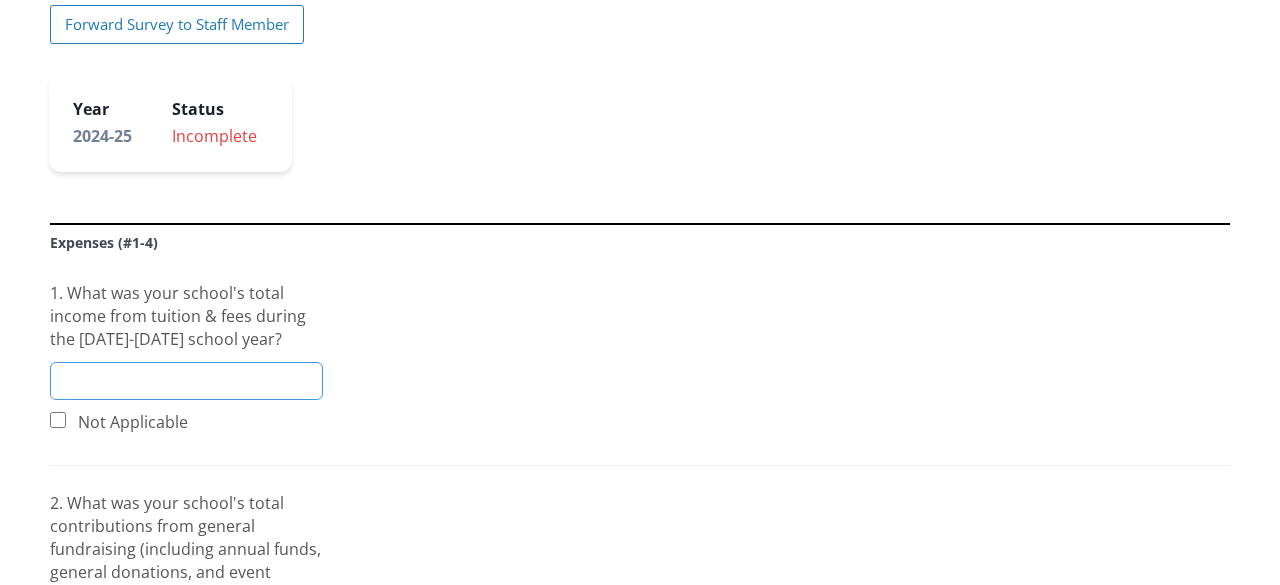 click at bounding box center (186, 381) 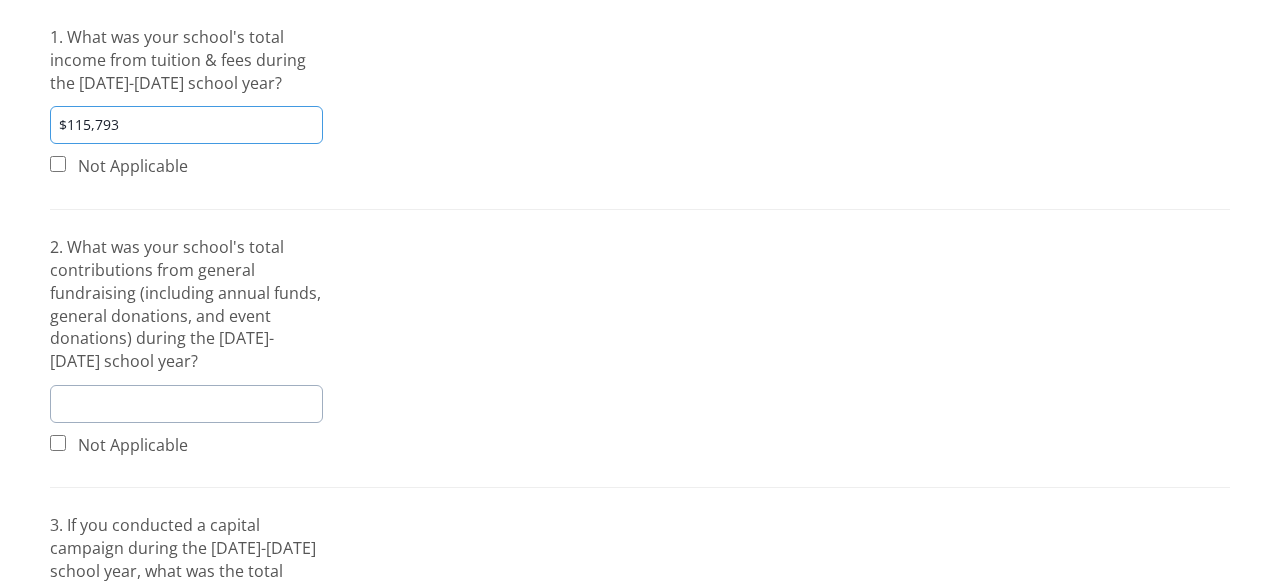 scroll, scrollTop: 686, scrollLeft: 0, axis: vertical 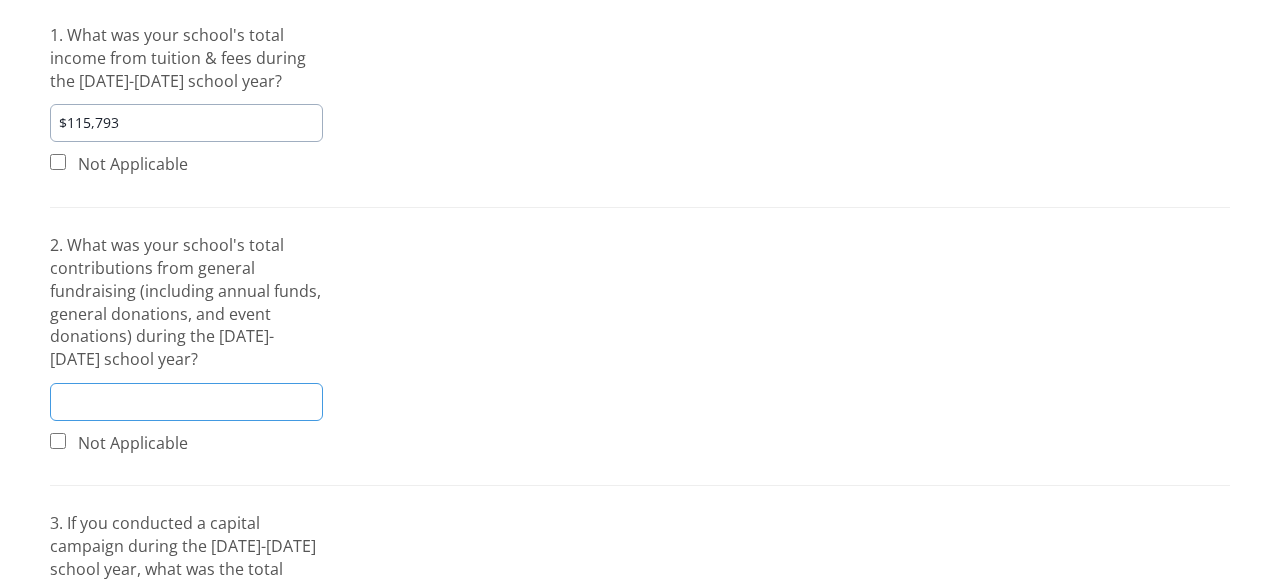 click at bounding box center (186, 402) 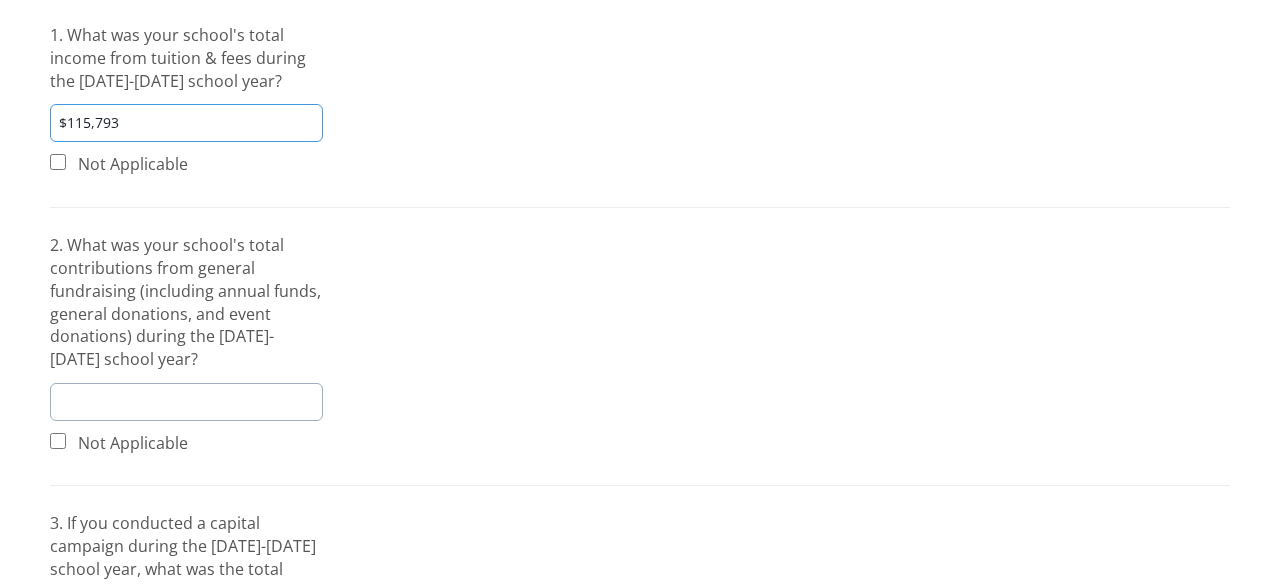 click on "$115,793" at bounding box center [186, 123] 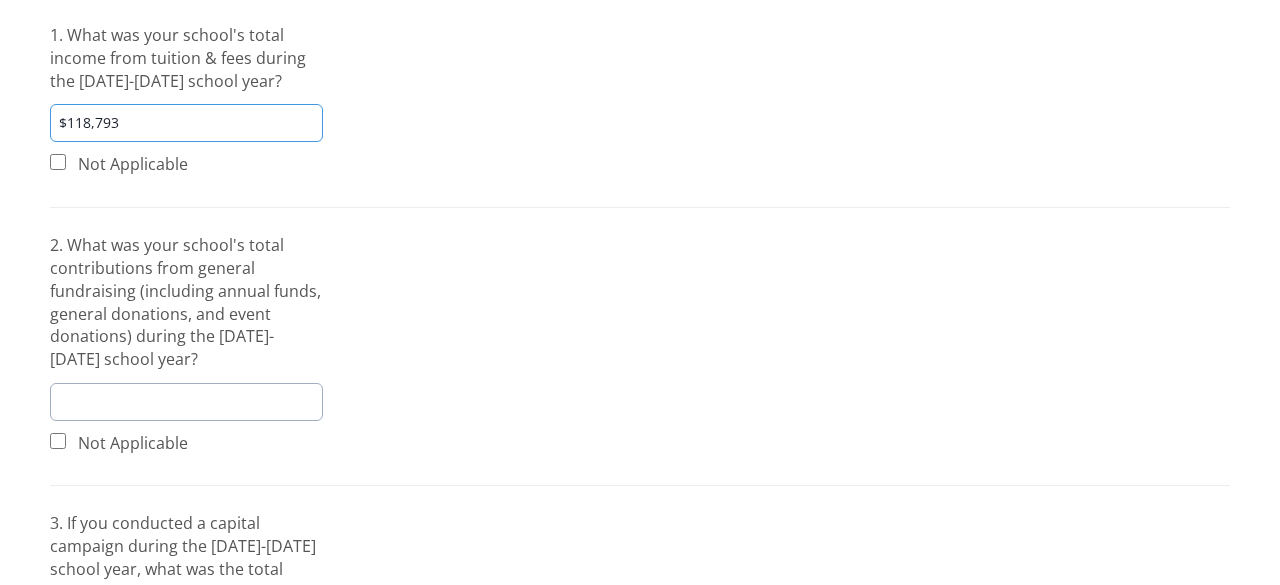 click on "$118,793" at bounding box center [186, 123] 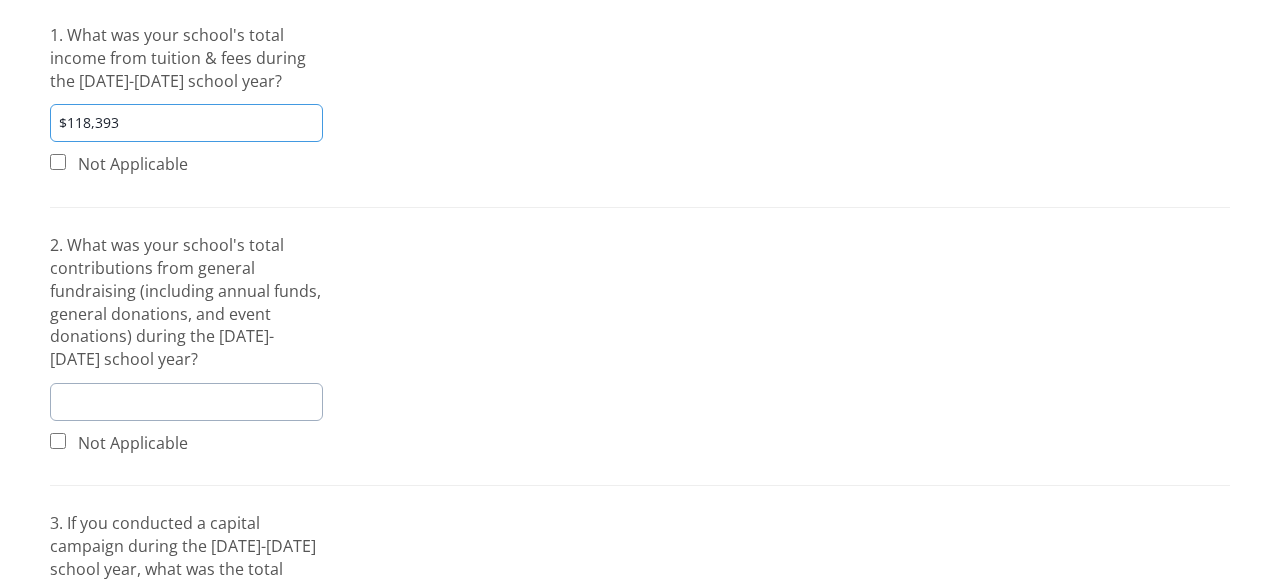 type on "$118,393" 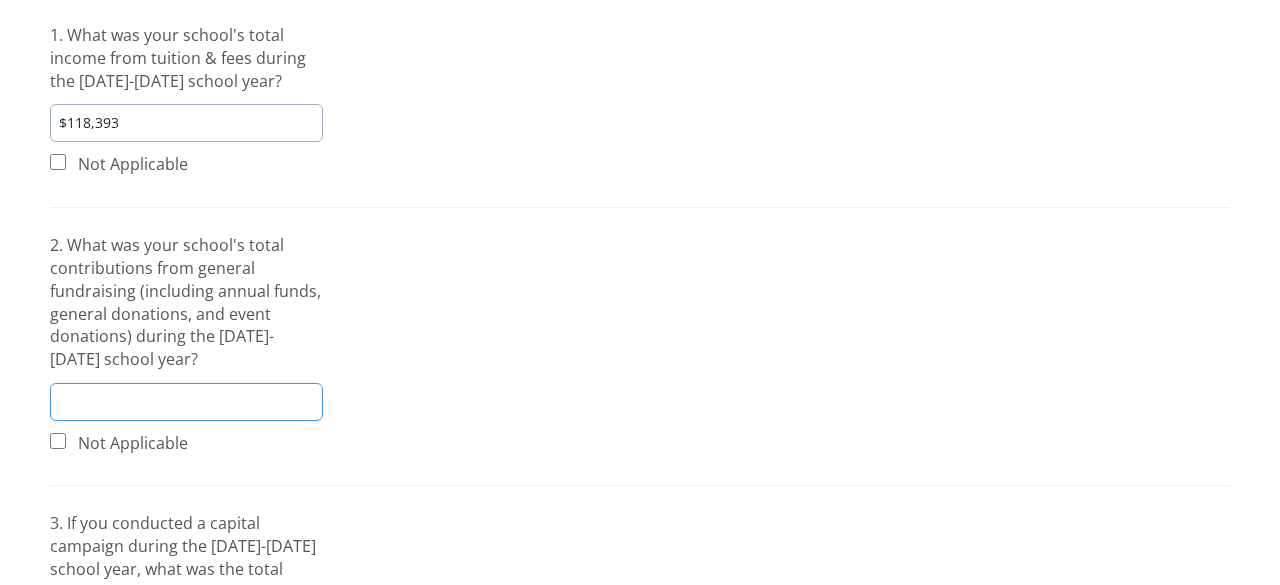 click at bounding box center [186, 402] 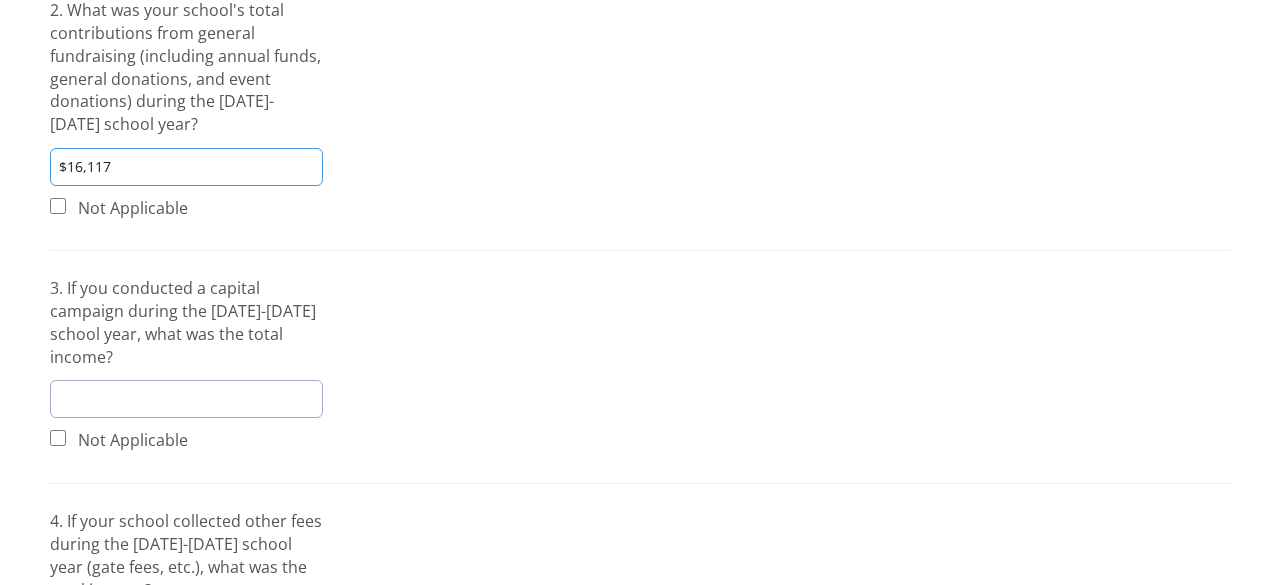 scroll, scrollTop: 940, scrollLeft: 0, axis: vertical 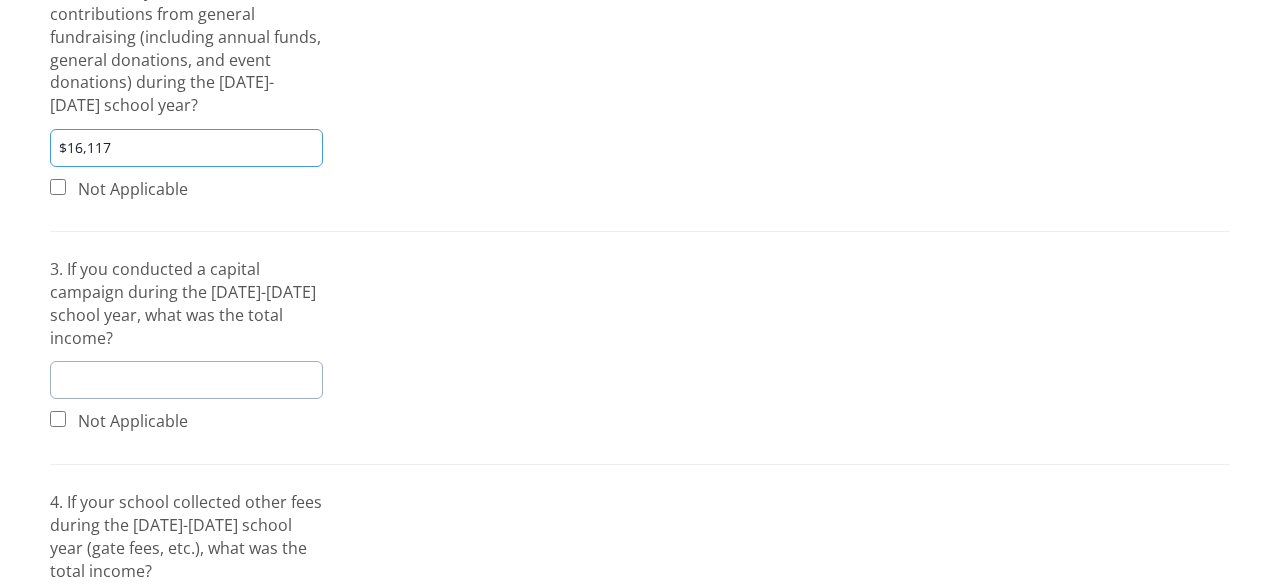 type on "$16,117" 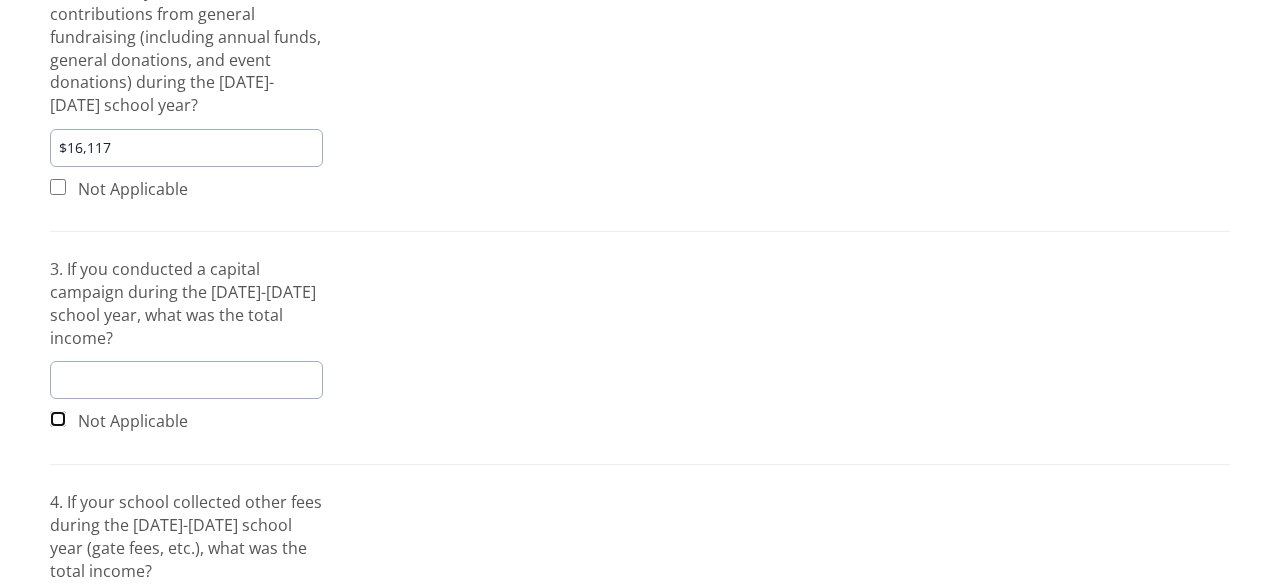 click at bounding box center (58, 419) 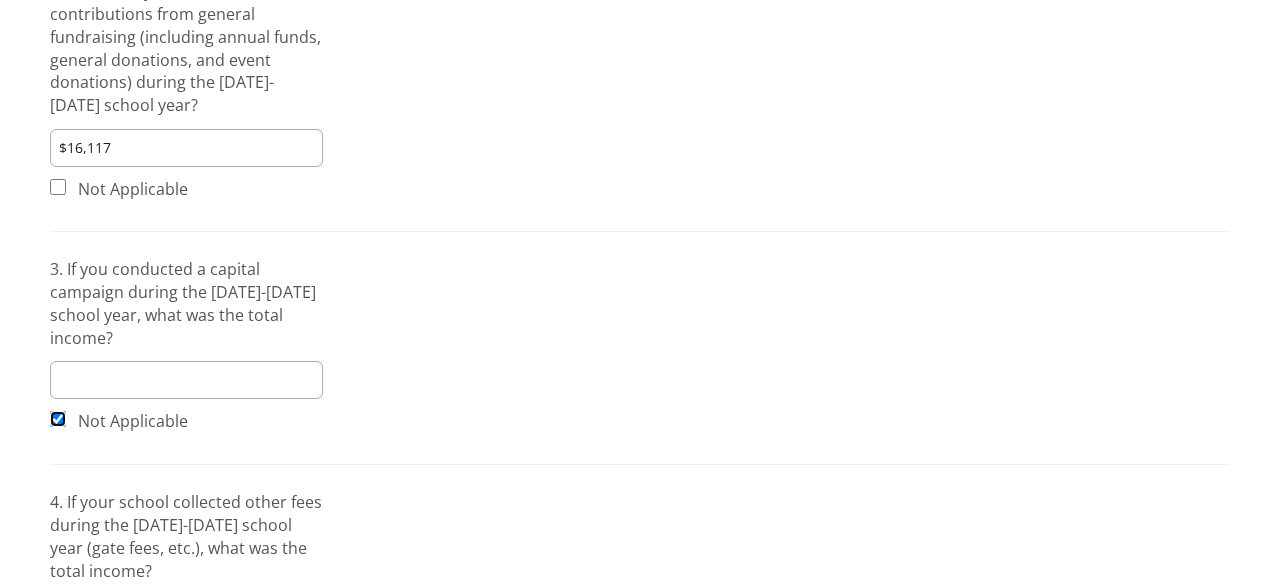checkbox on "true" 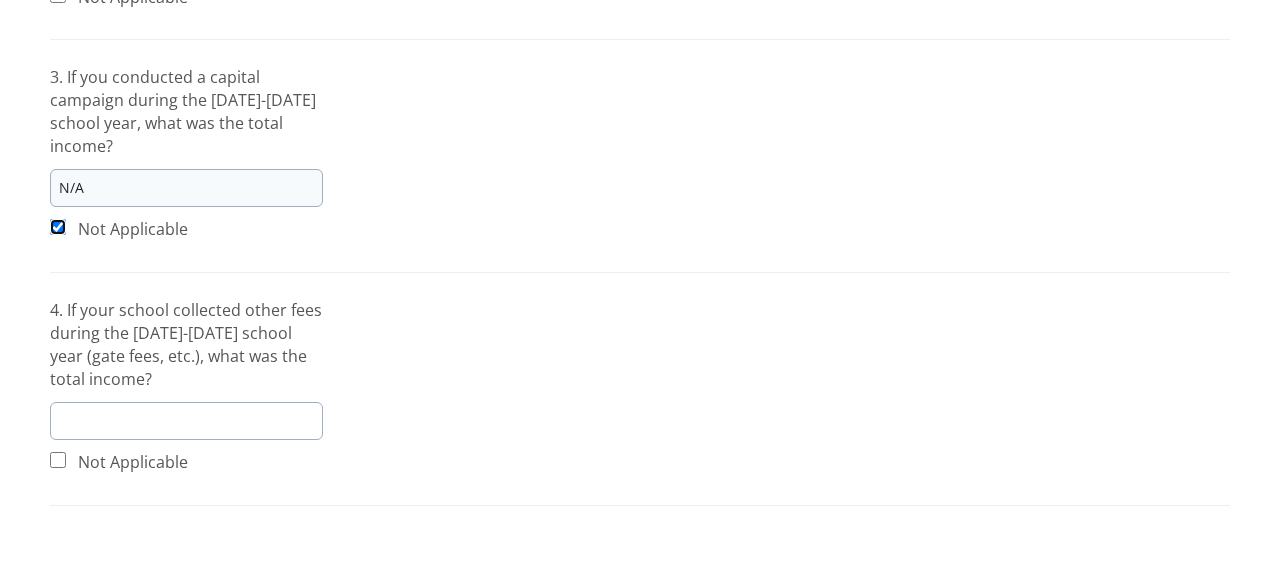 scroll, scrollTop: 1138, scrollLeft: 0, axis: vertical 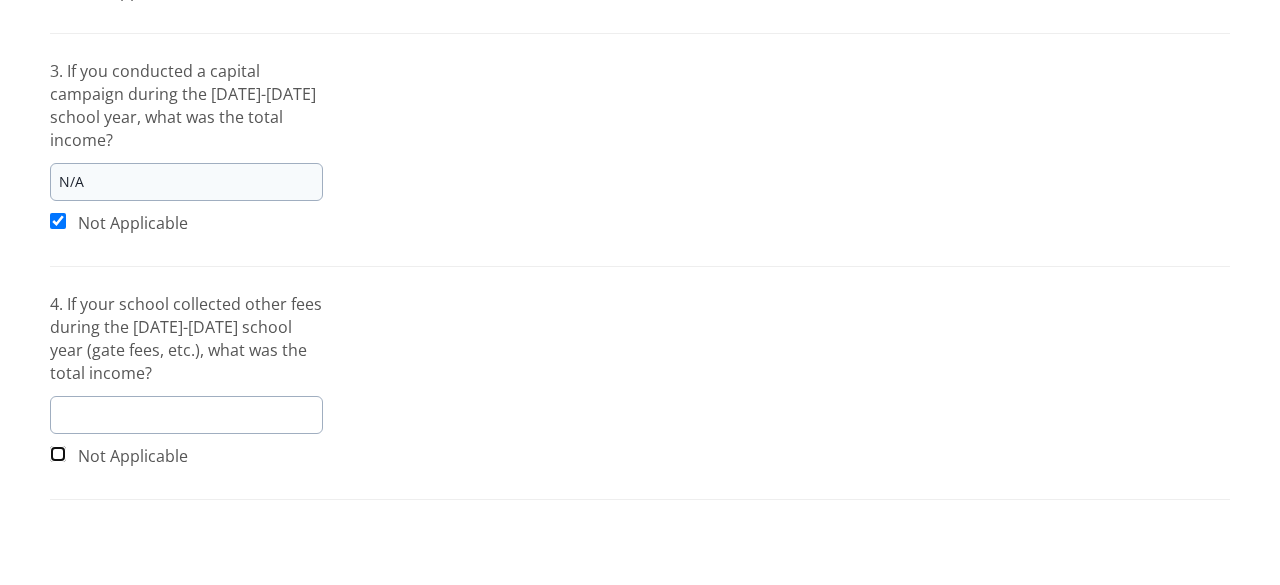 click at bounding box center (58, 454) 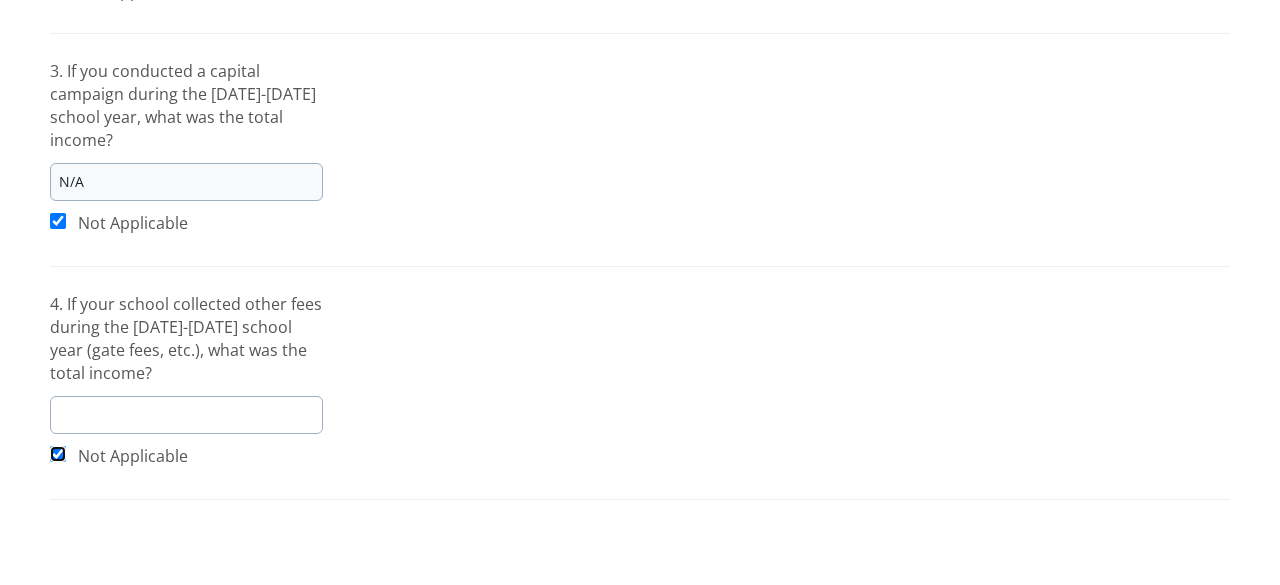 checkbox on "true" 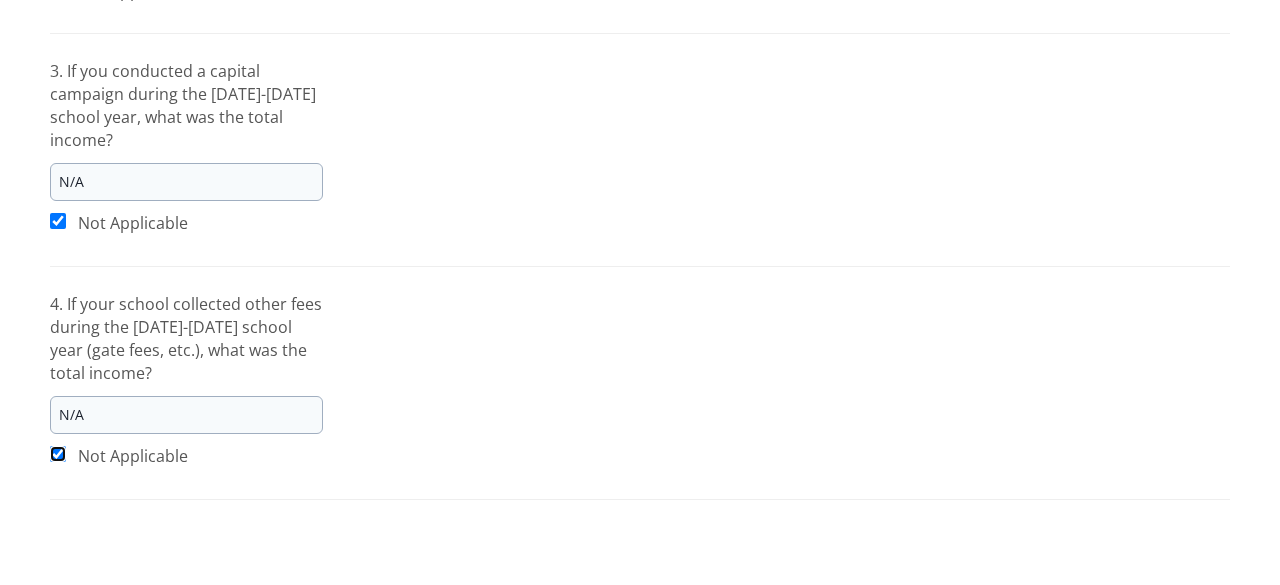 scroll, scrollTop: 1250, scrollLeft: 0, axis: vertical 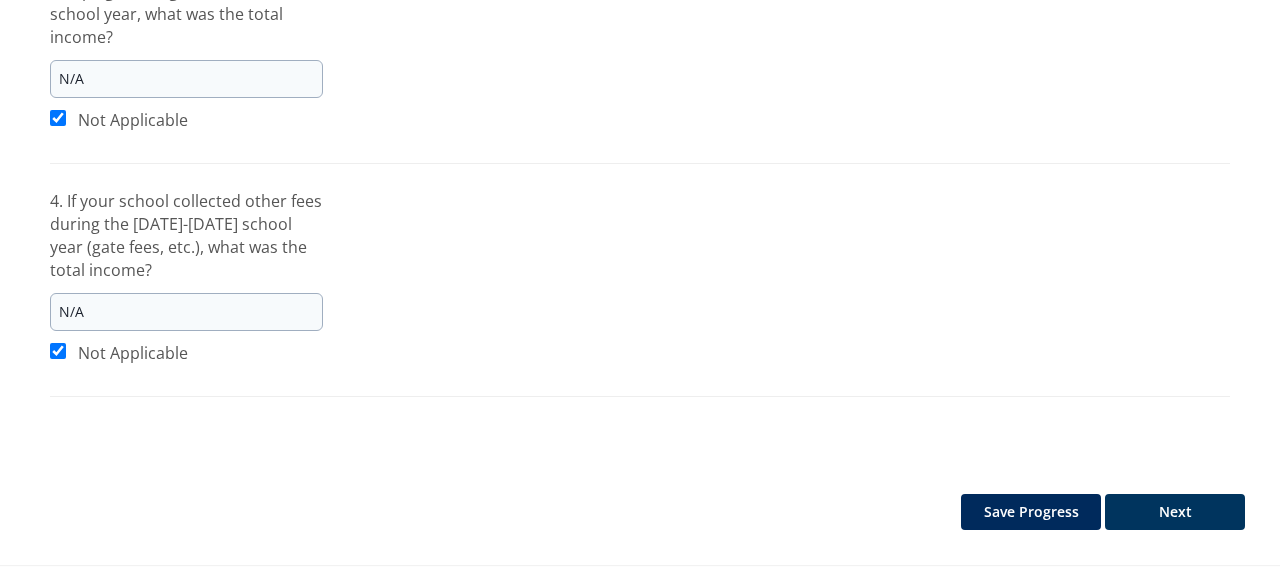 click on "Save Progress" at bounding box center (1031, 512) 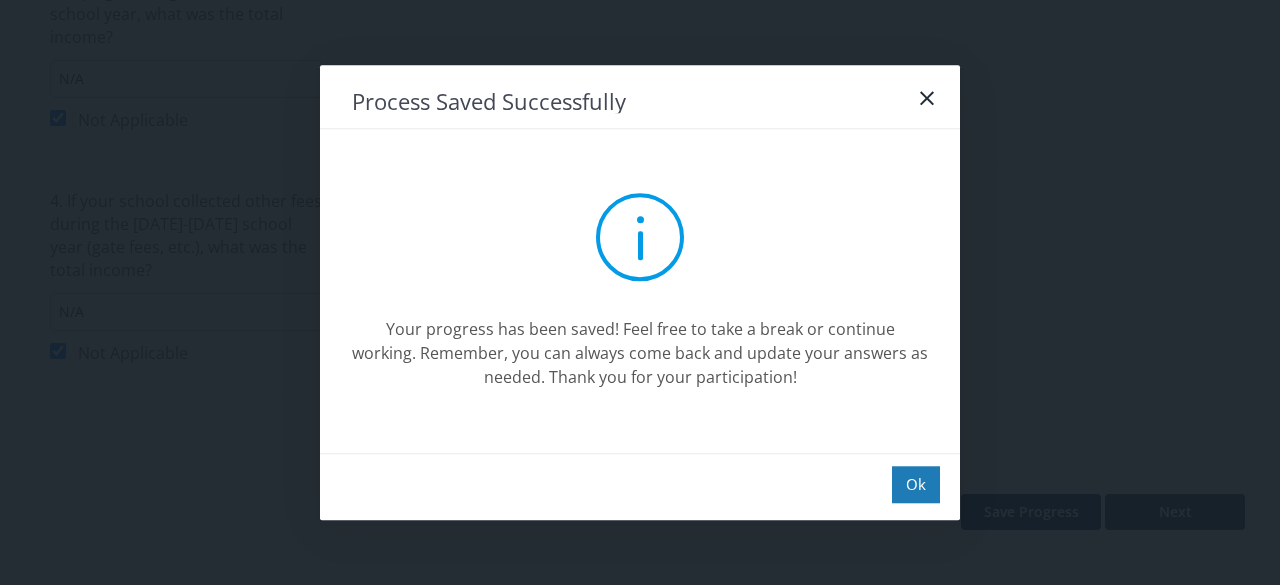click on "Ok" at bounding box center [640, 486] 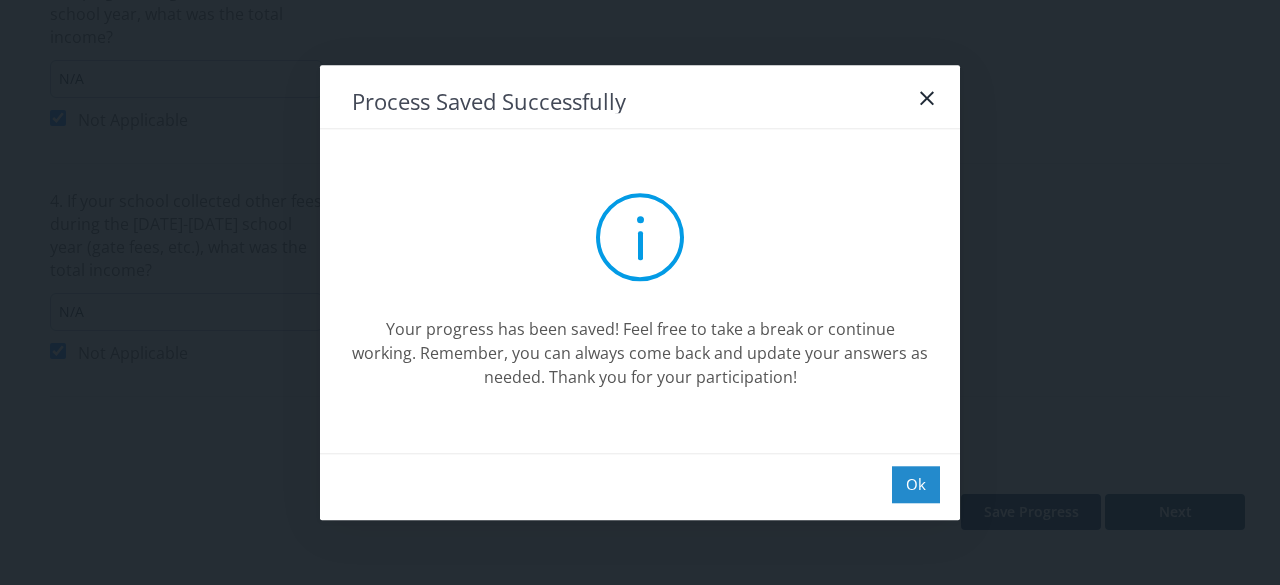 click on "Ok" at bounding box center (916, 484) 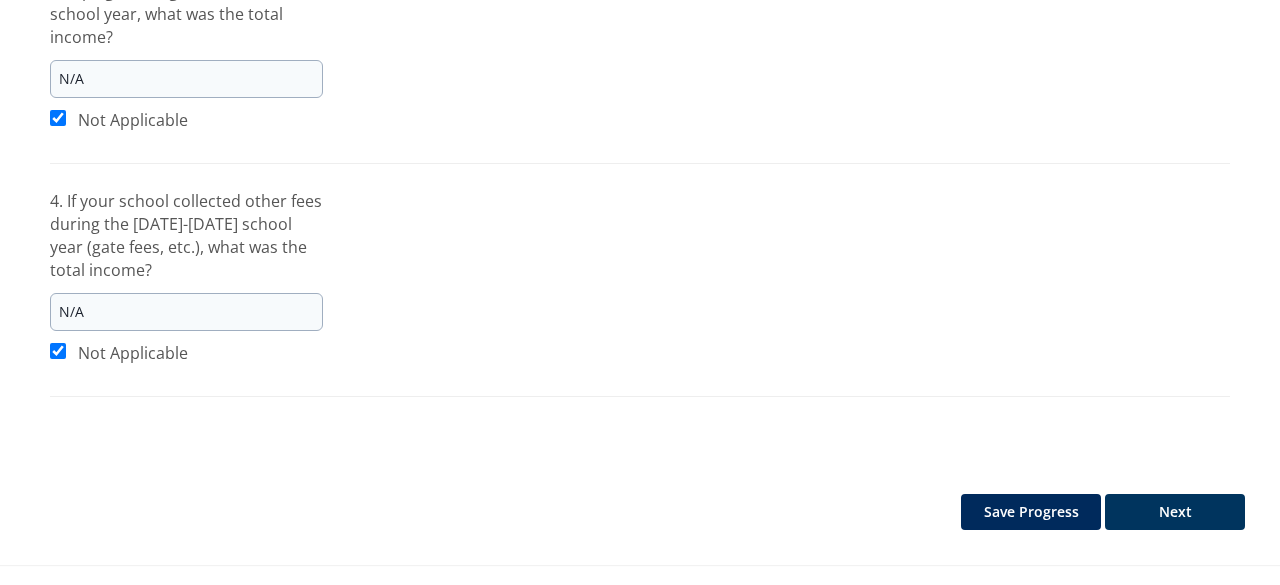 click on "Next" at bounding box center (1175, 512) 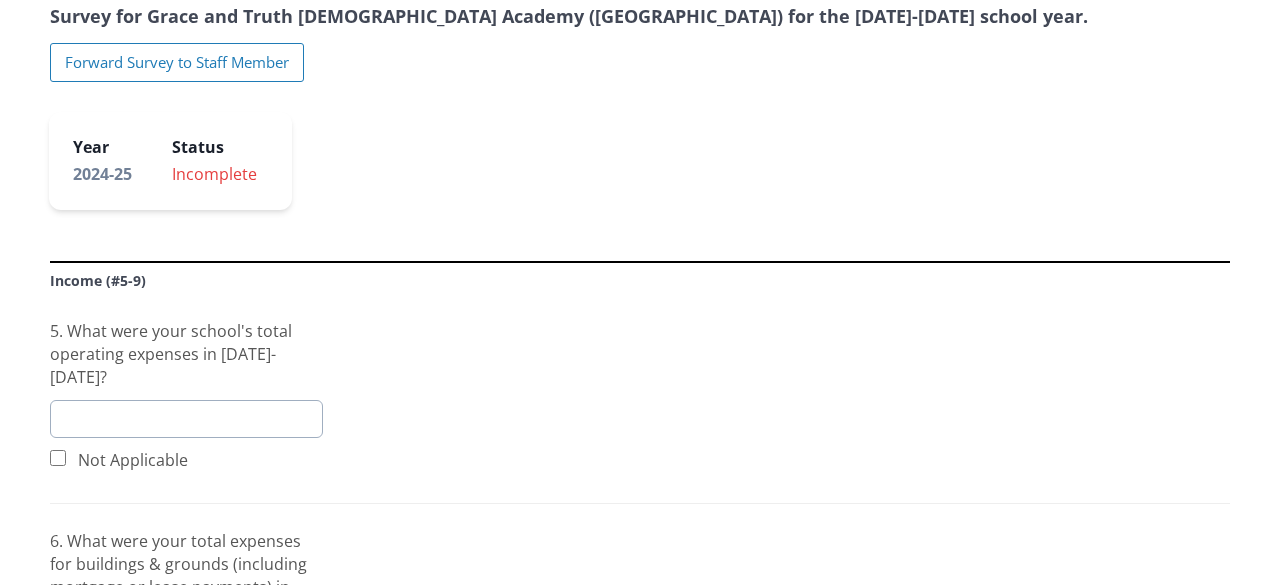 scroll, scrollTop: 202, scrollLeft: 0, axis: vertical 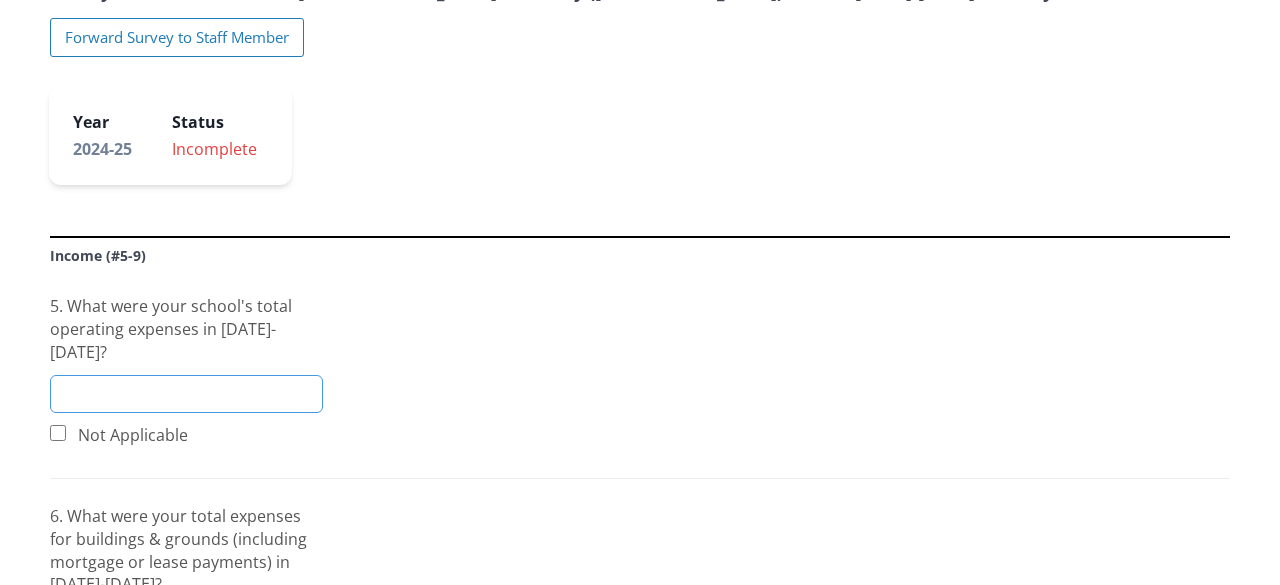 click at bounding box center (186, 394) 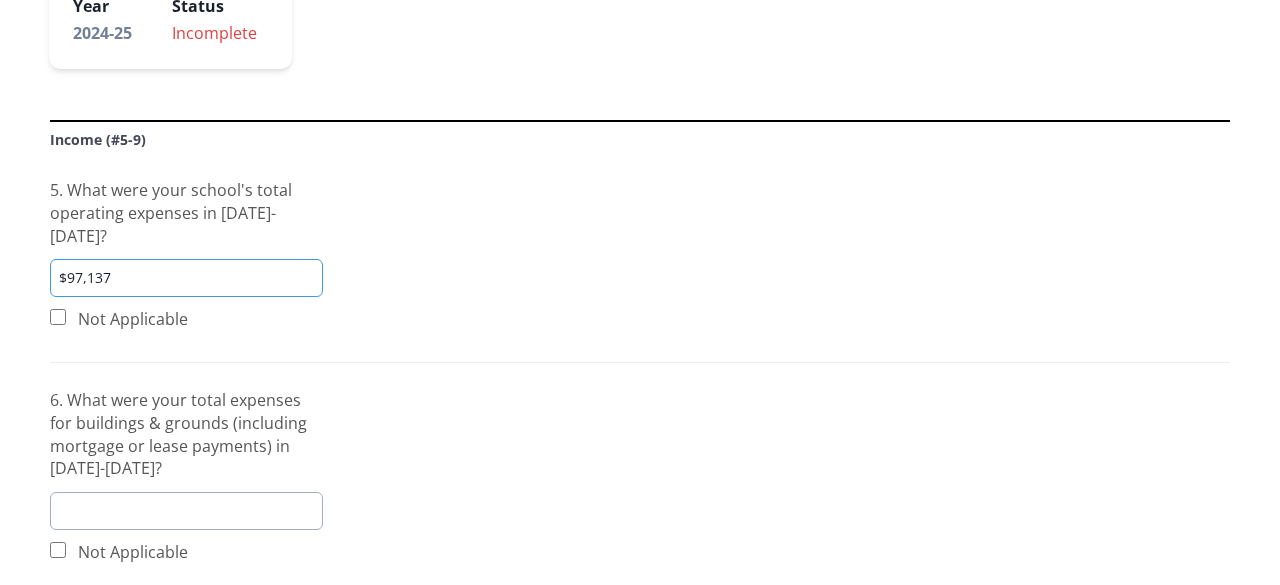 scroll, scrollTop: 350, scrollLeft: 0, axis: vertical 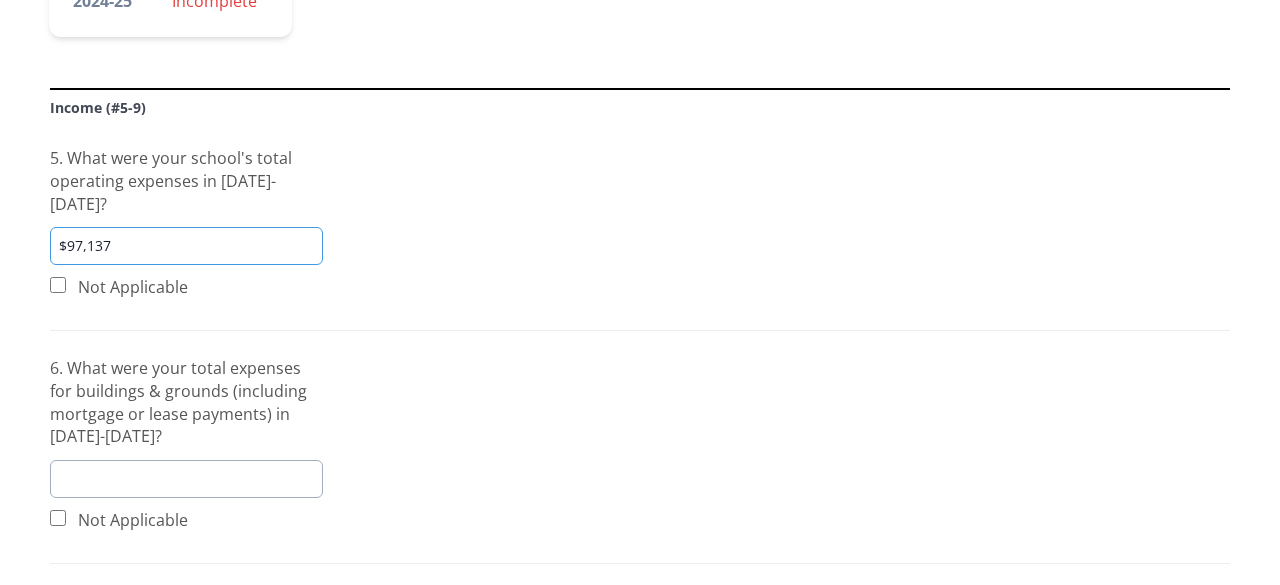 type on "$97,137" 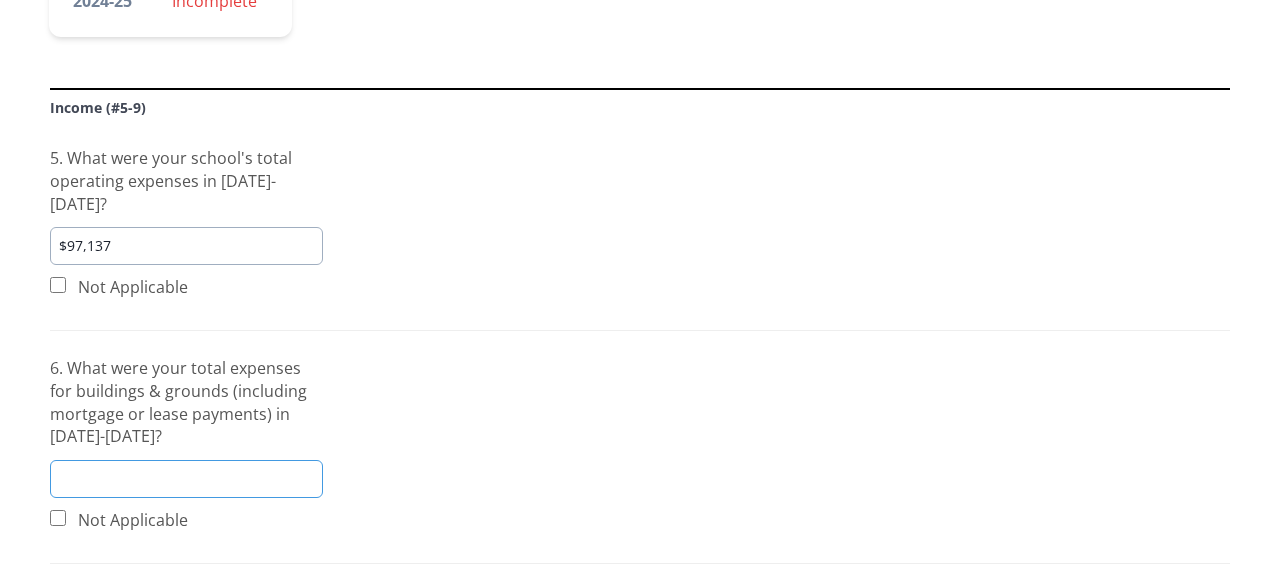 click at bounding box center (186, 479) 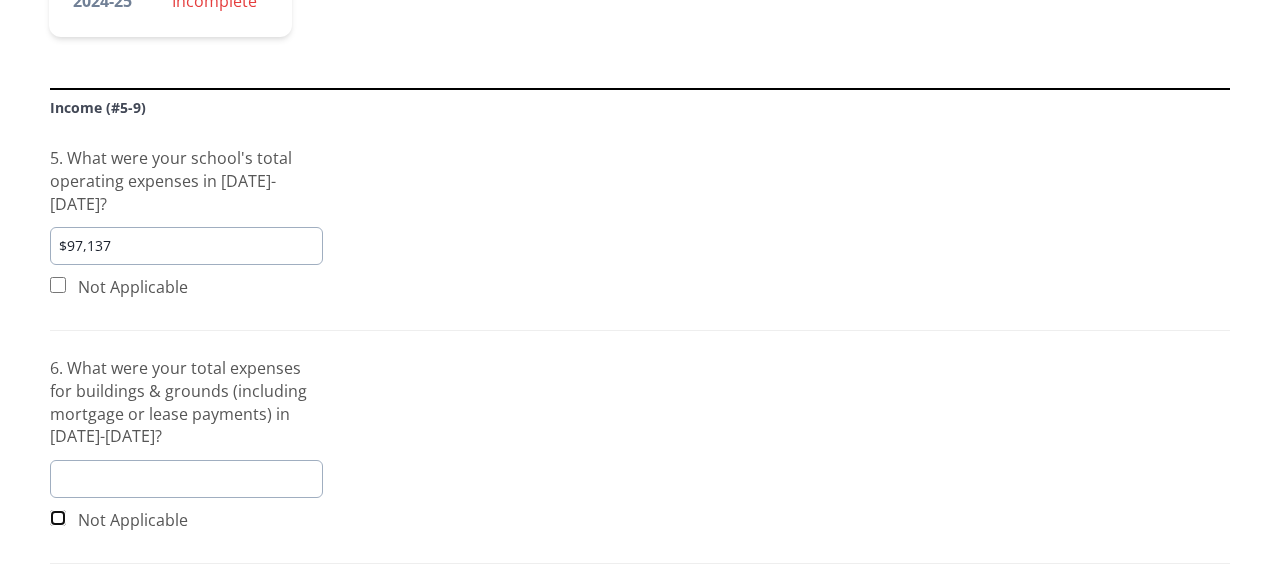 click at bounding box center [58, 518] 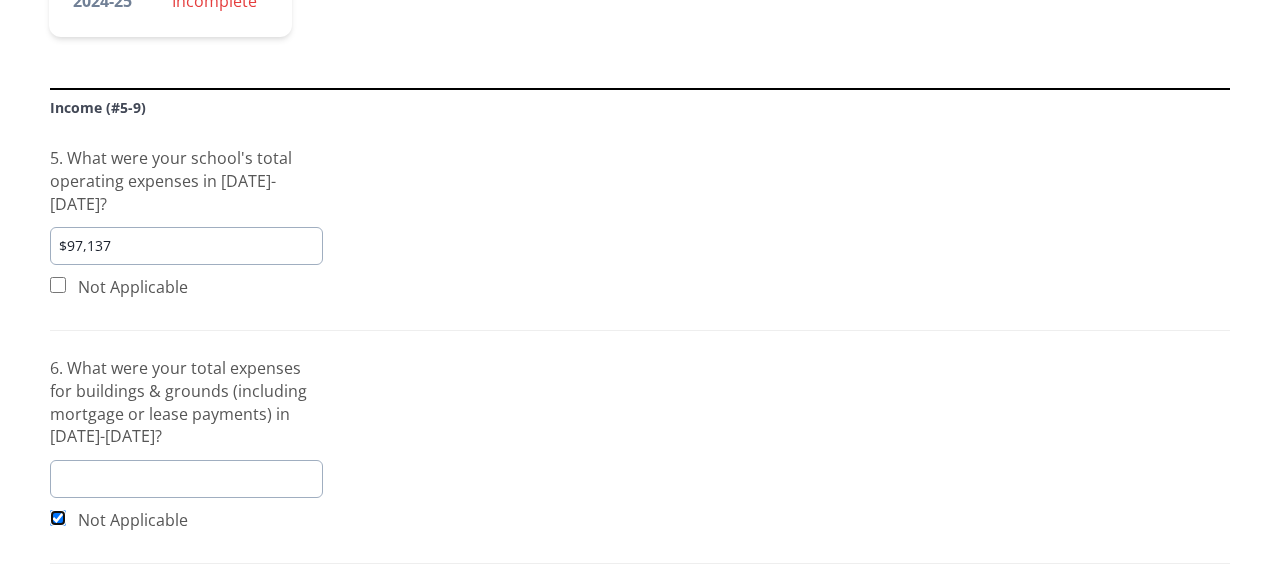 checkbox on "true" 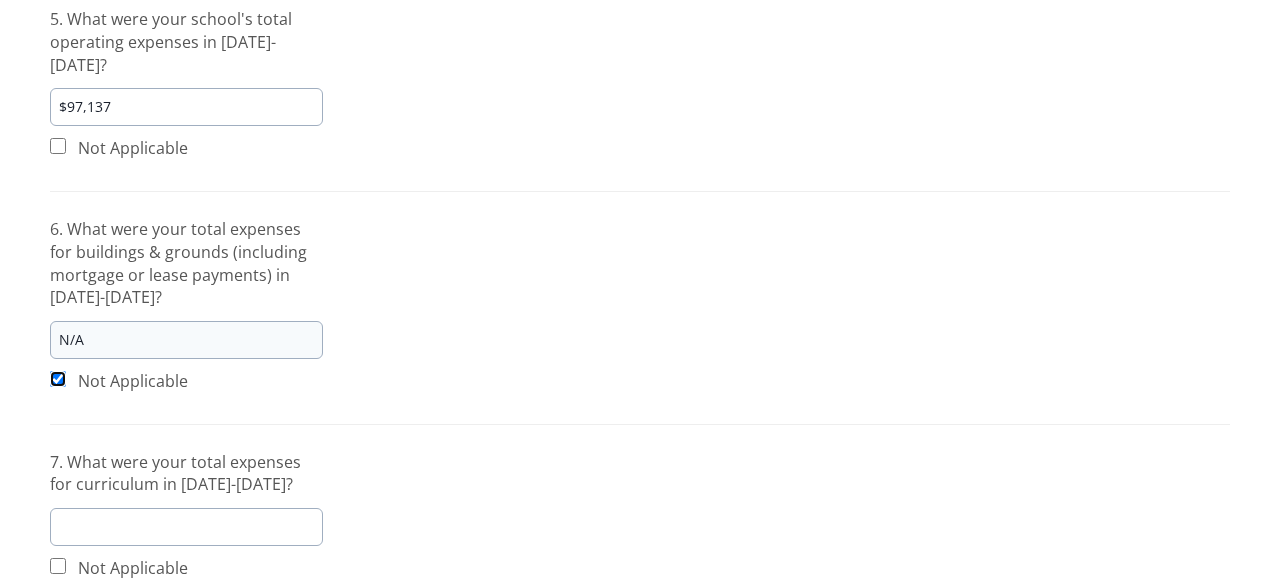 scroll, scrollTop: 518, scrollLeft: 0, axis: vertical 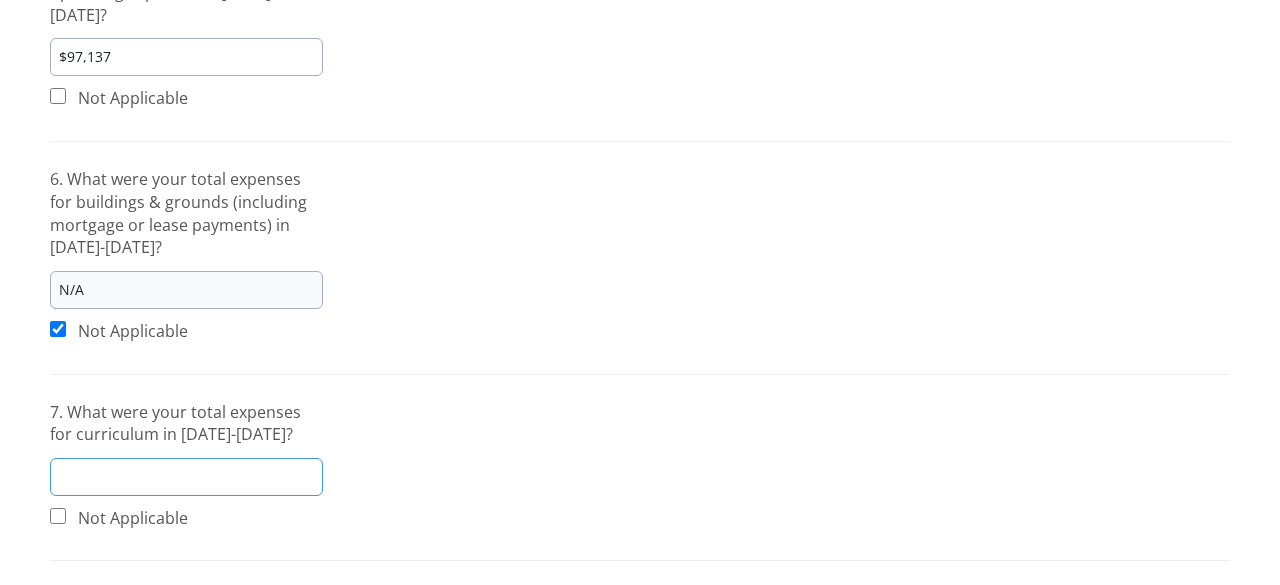 click at bounding box center (186, 477) 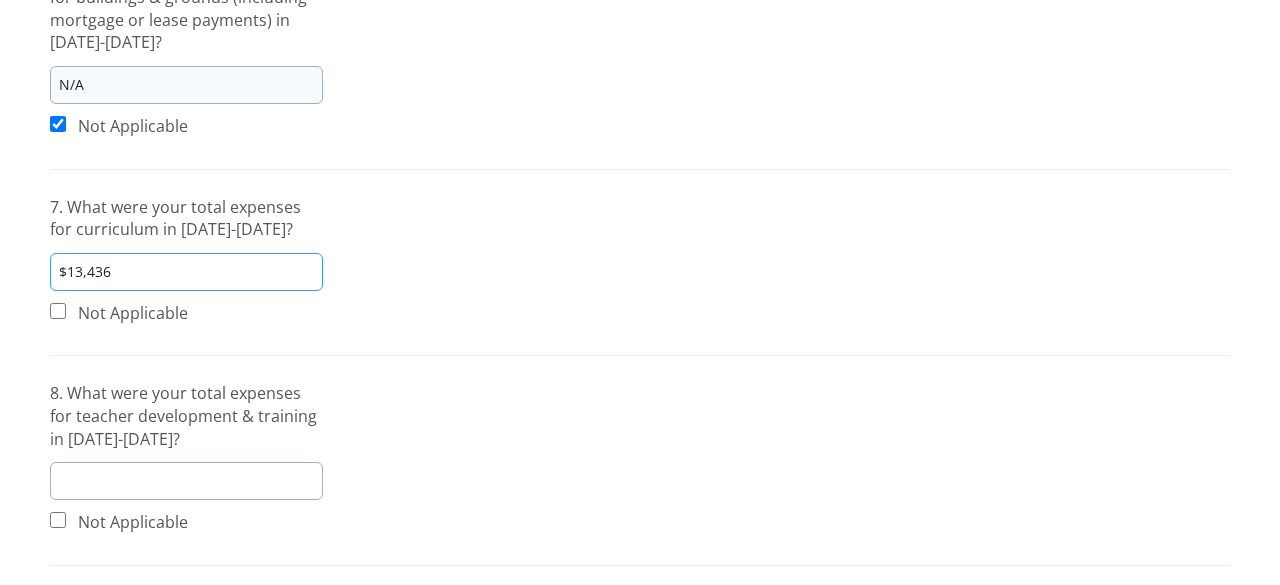 scroll, scrollTop: 748, scrollLeft: 0, axis: vertical 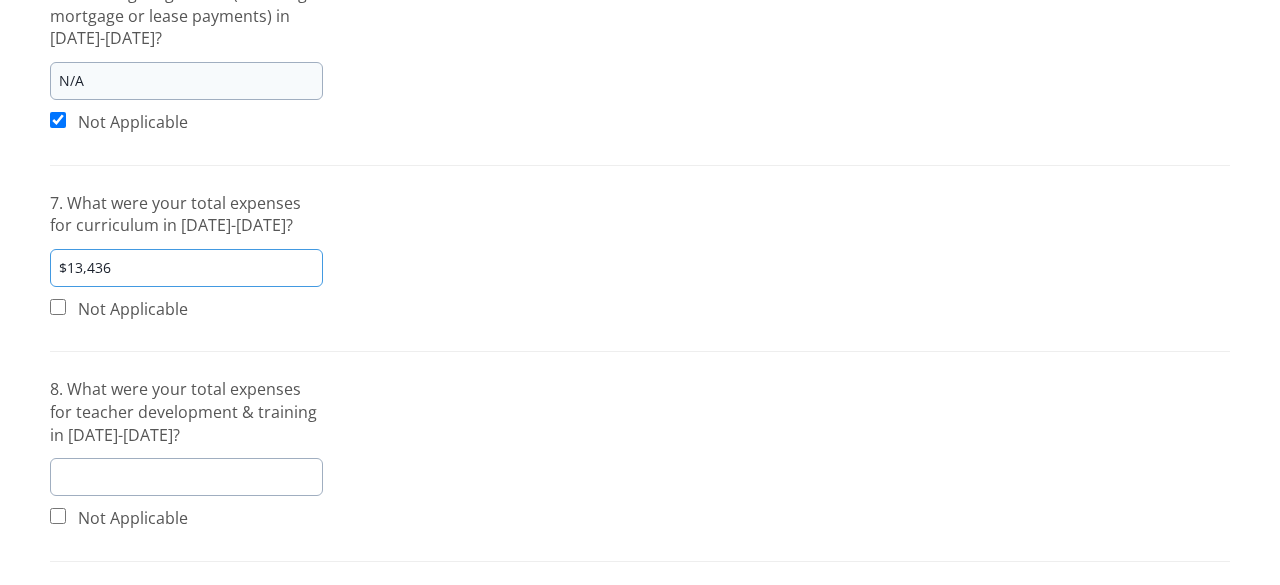 type on "$13,436" 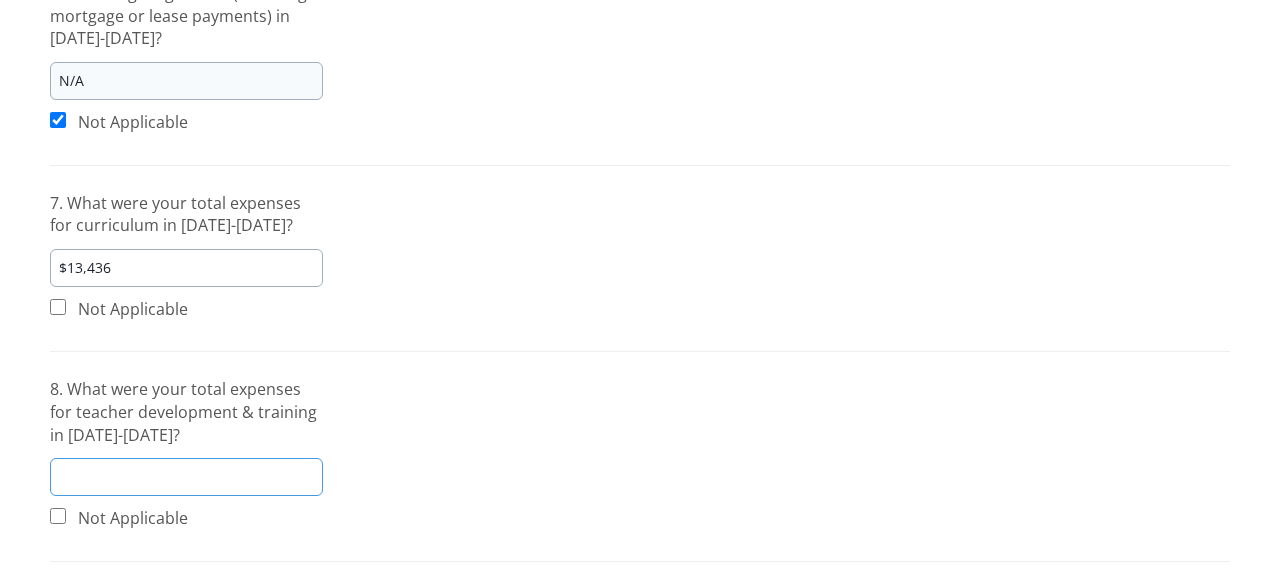 click at bounding box center [186, 477] 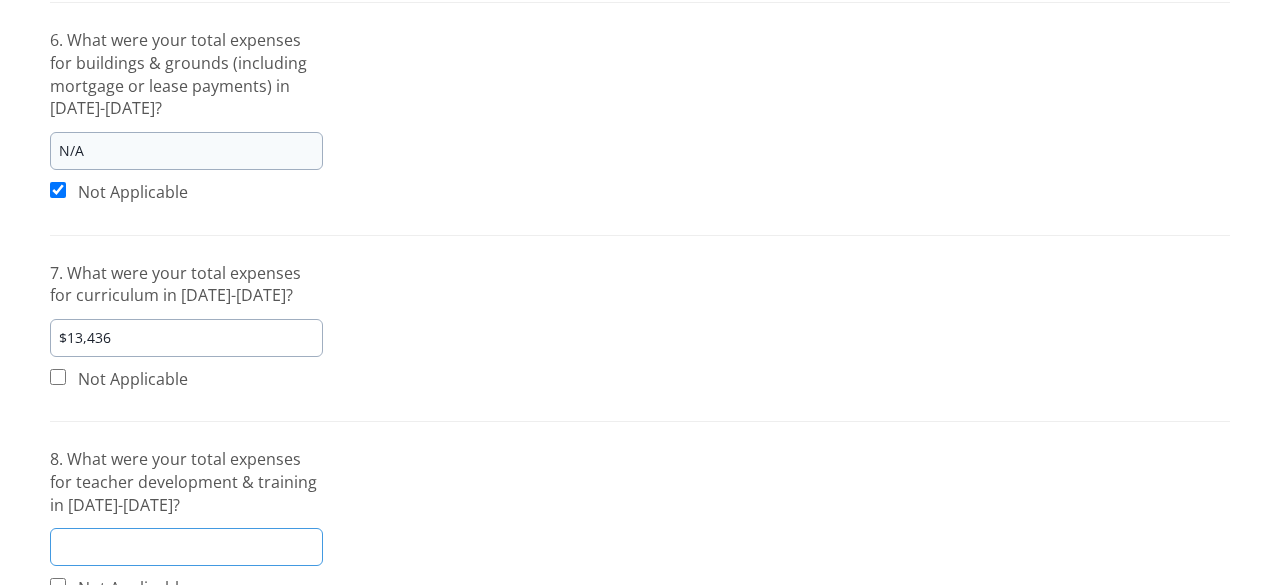 scroll, scrollTop: 680, scrollLeft: 0, axis: vertical 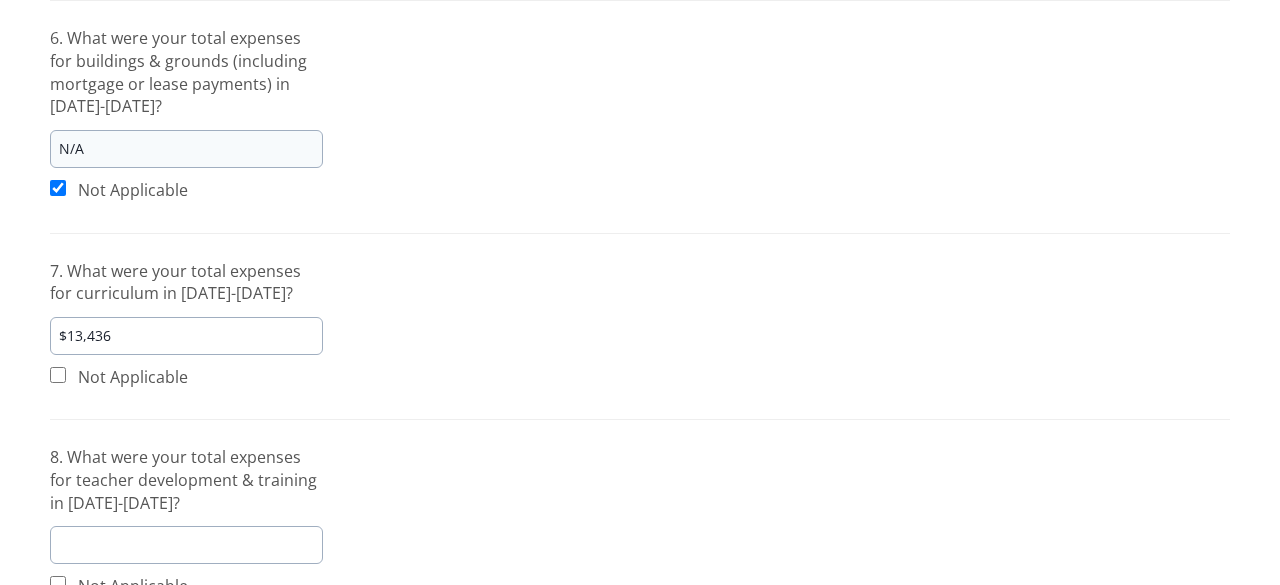 click on "N/A" at bounding box center (186, 149) 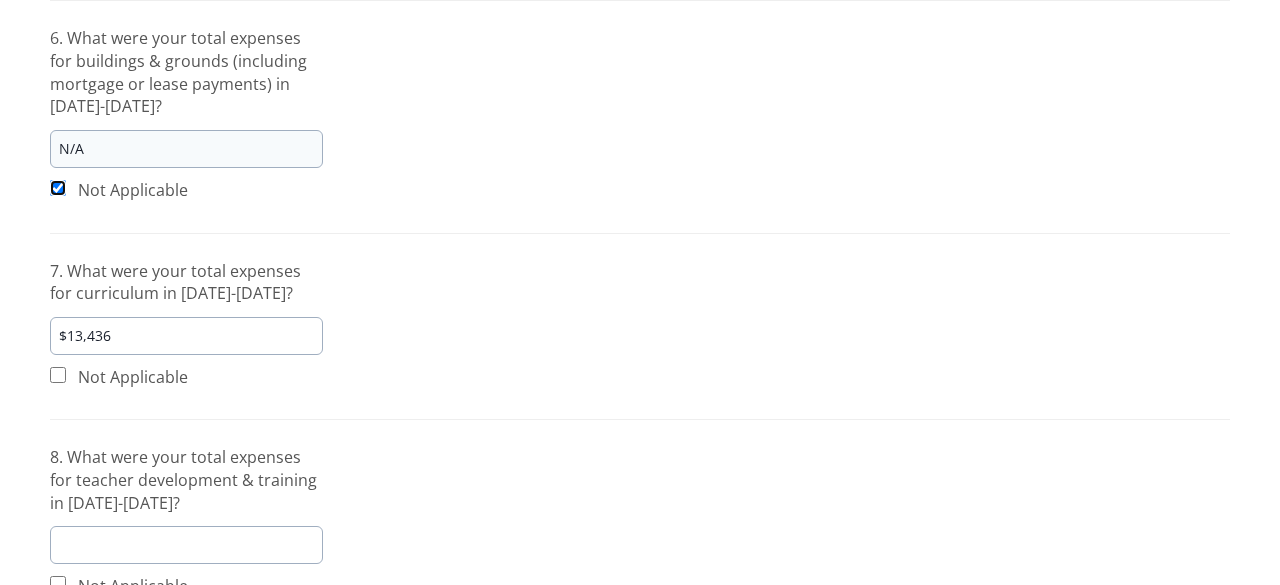 click at bounding box center (58, 188) 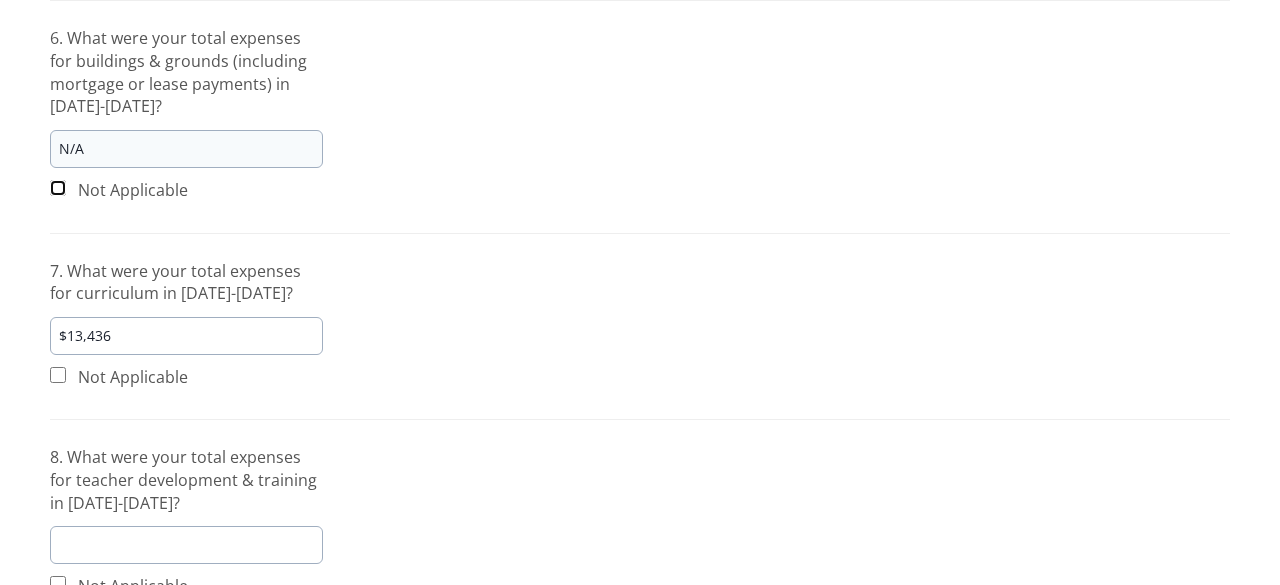 checkbox on "false" 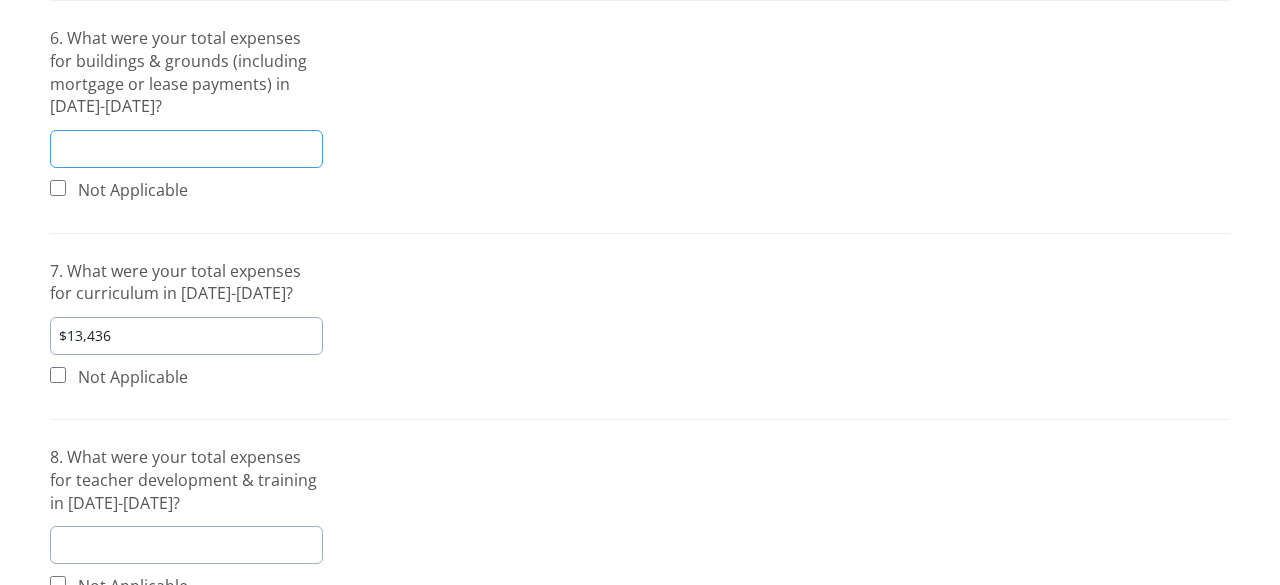 click at bounding box center (186, 149) 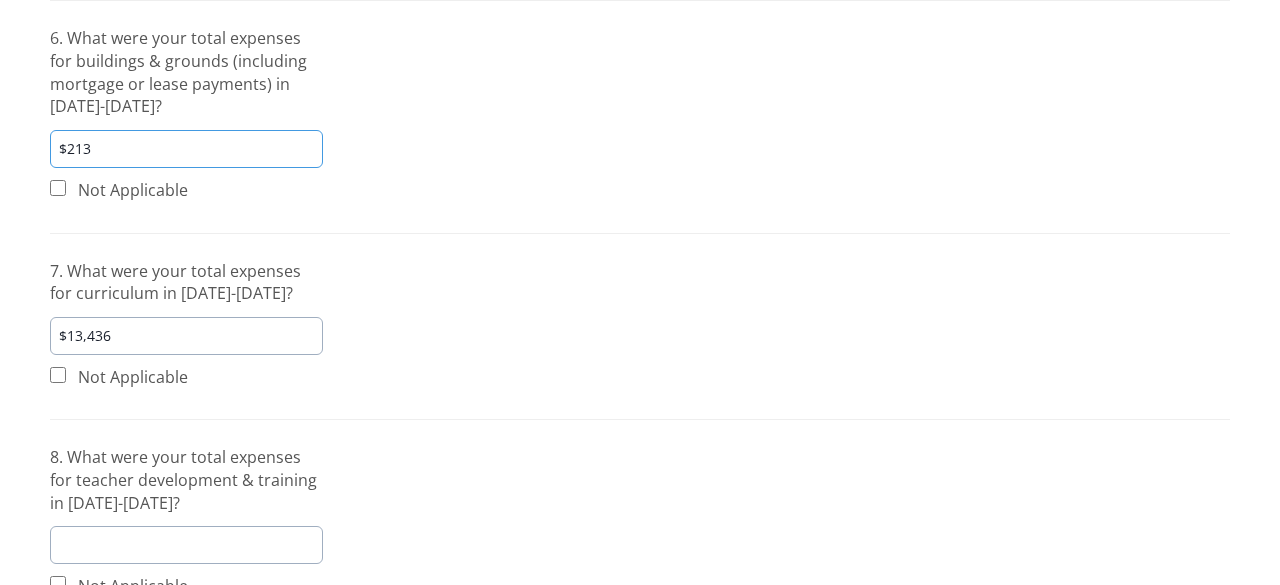 type on "$213" 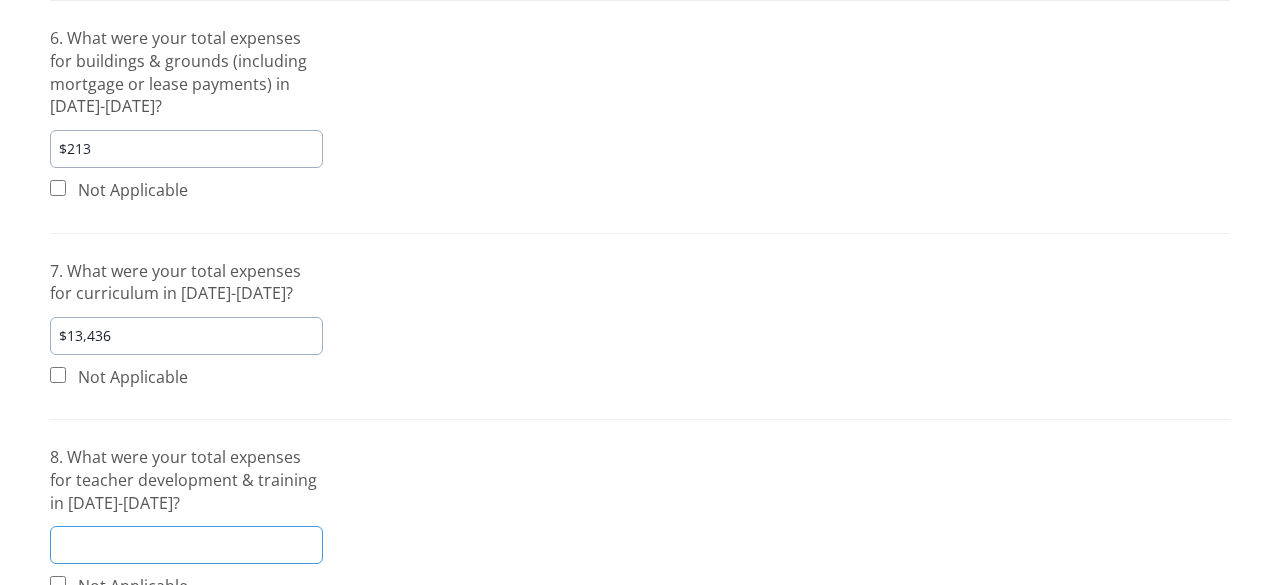 click at bounding box center [186, 545] 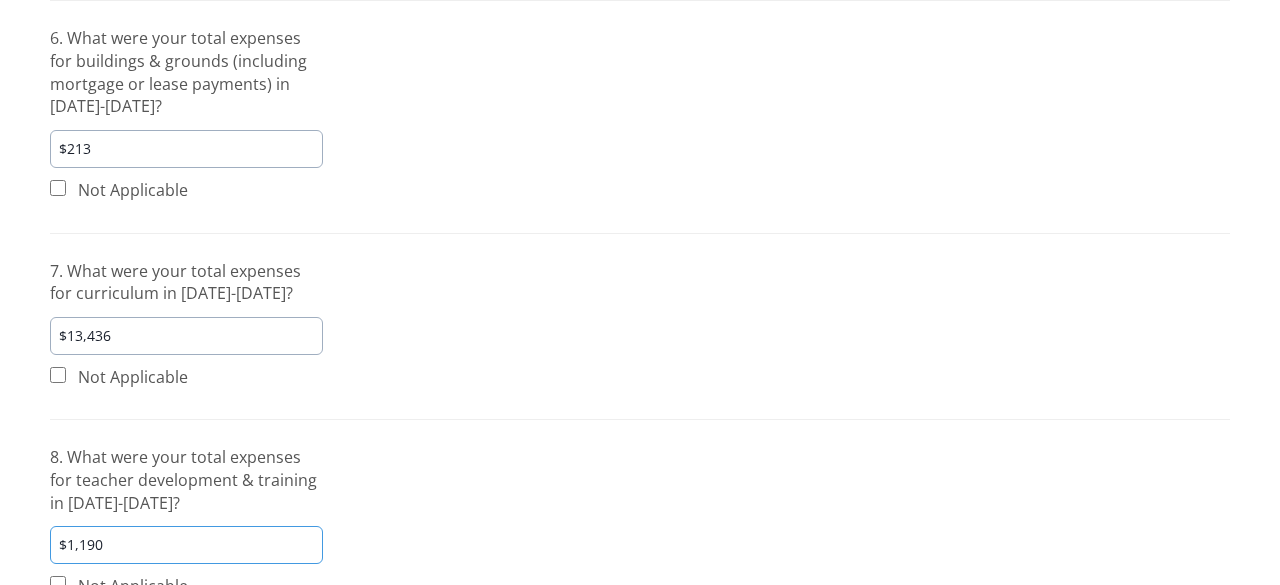 type on "$1,190" 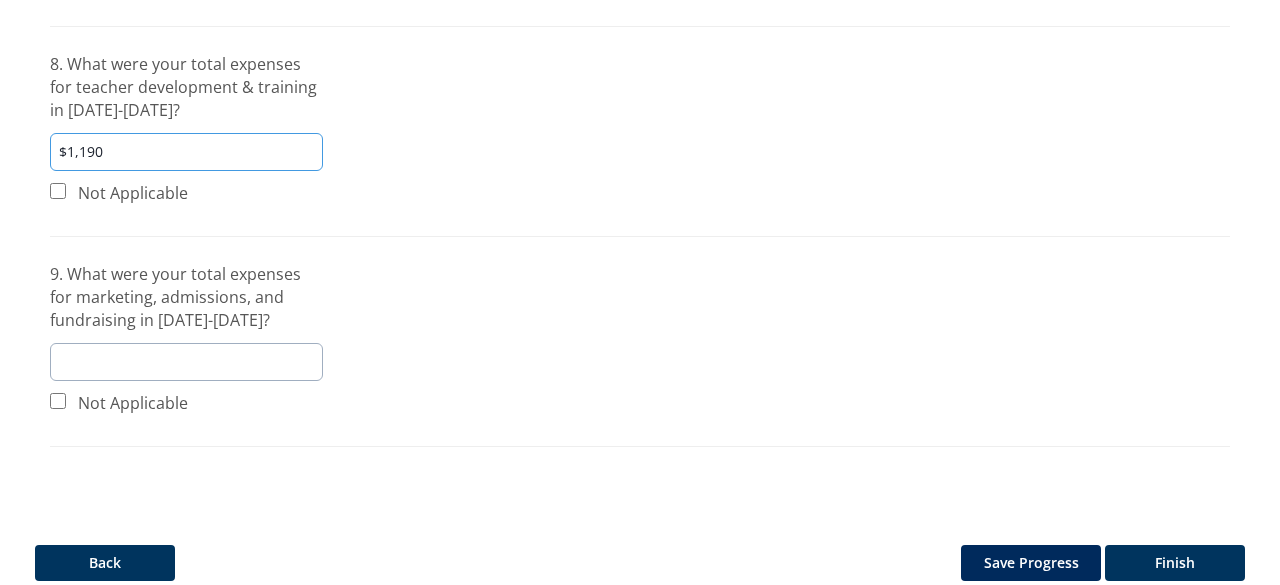 scroll, scrollTop: 1079, scrollLeft: 0, axis: vertical 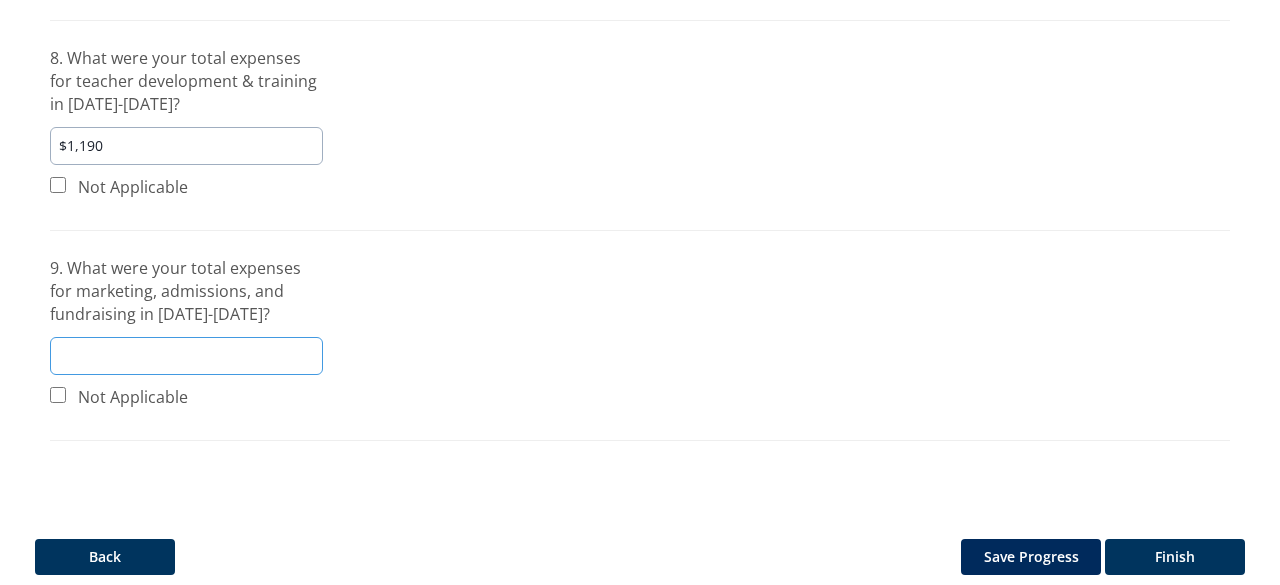 click at bounding box center (186, 356) 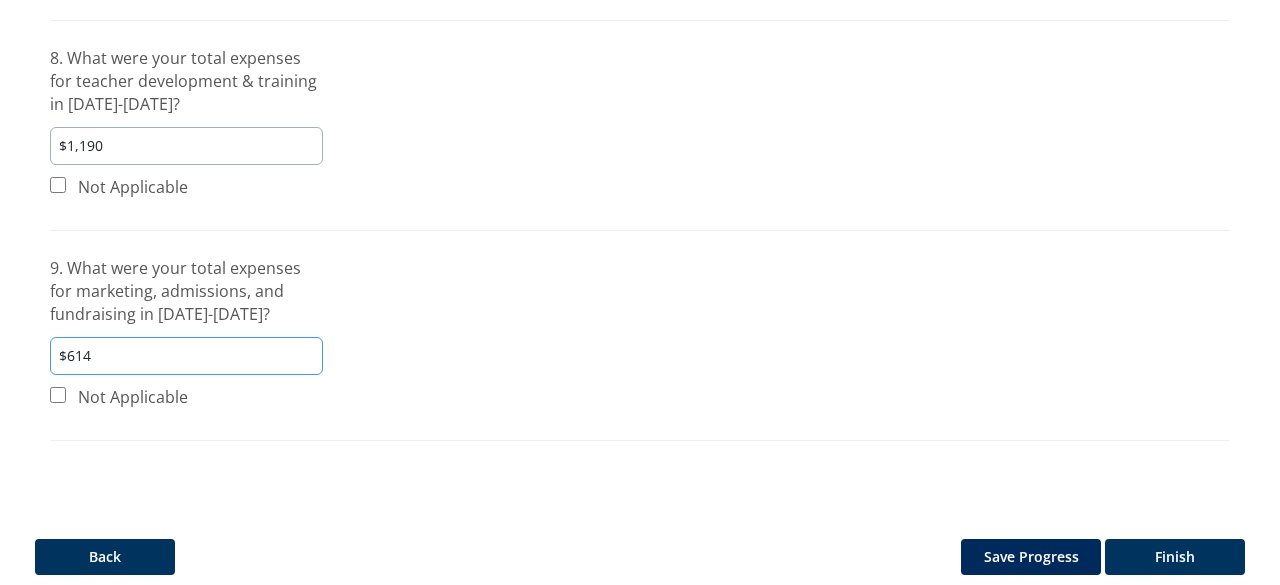 type on "$614" 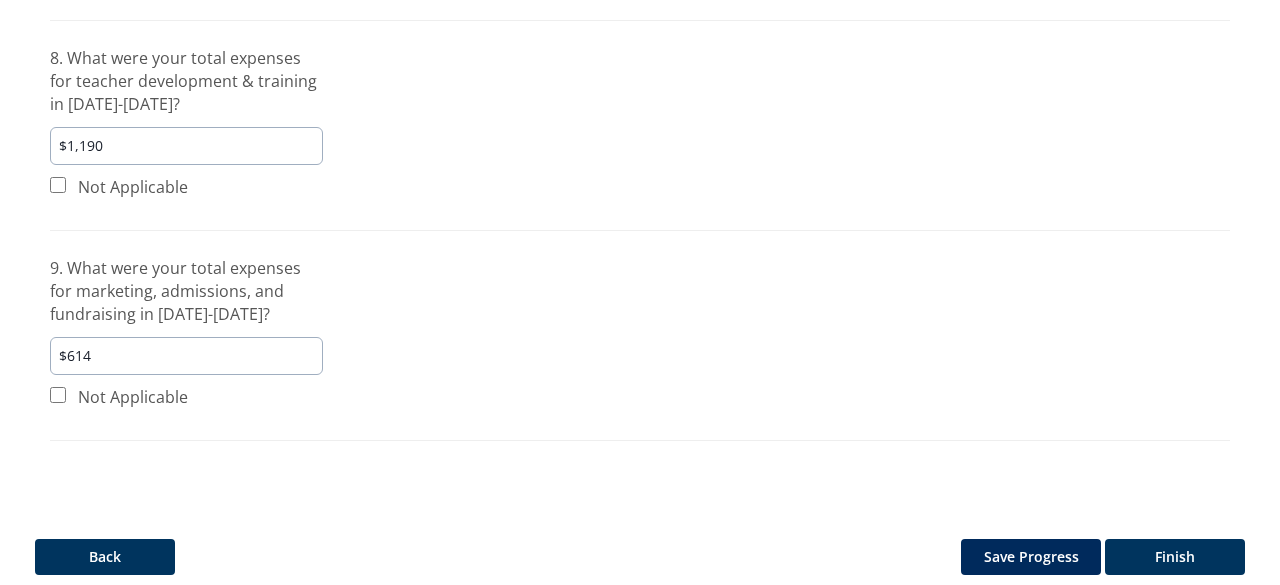 click on "Save Progress" at bounding box center [1031, 557] 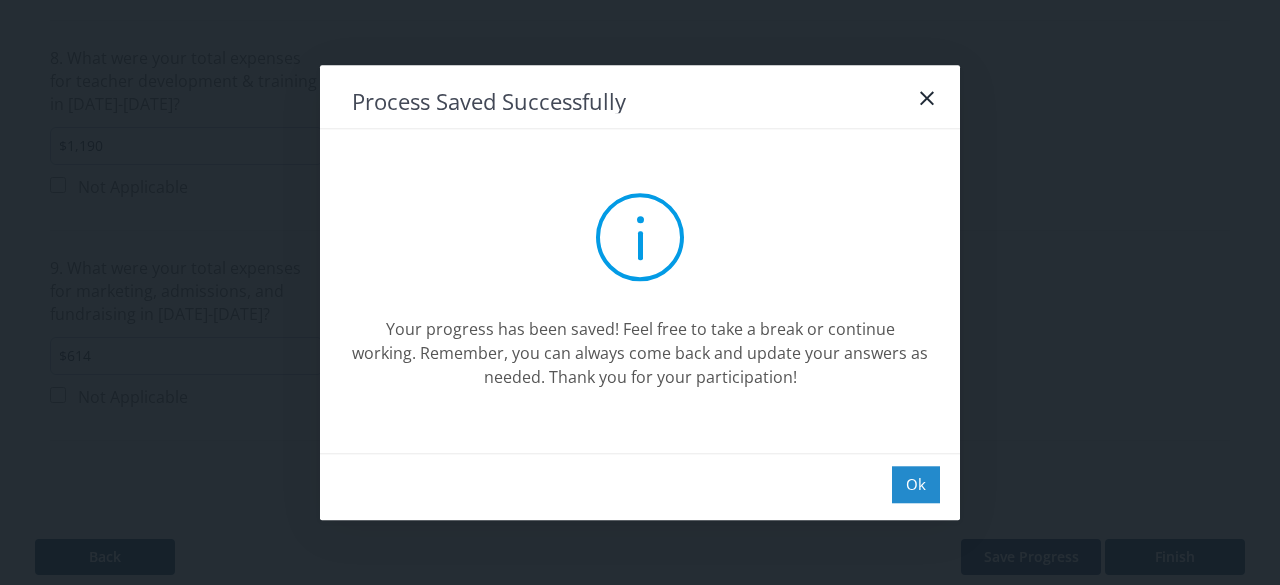 click on "Ok" at bounding box center [916, 484] 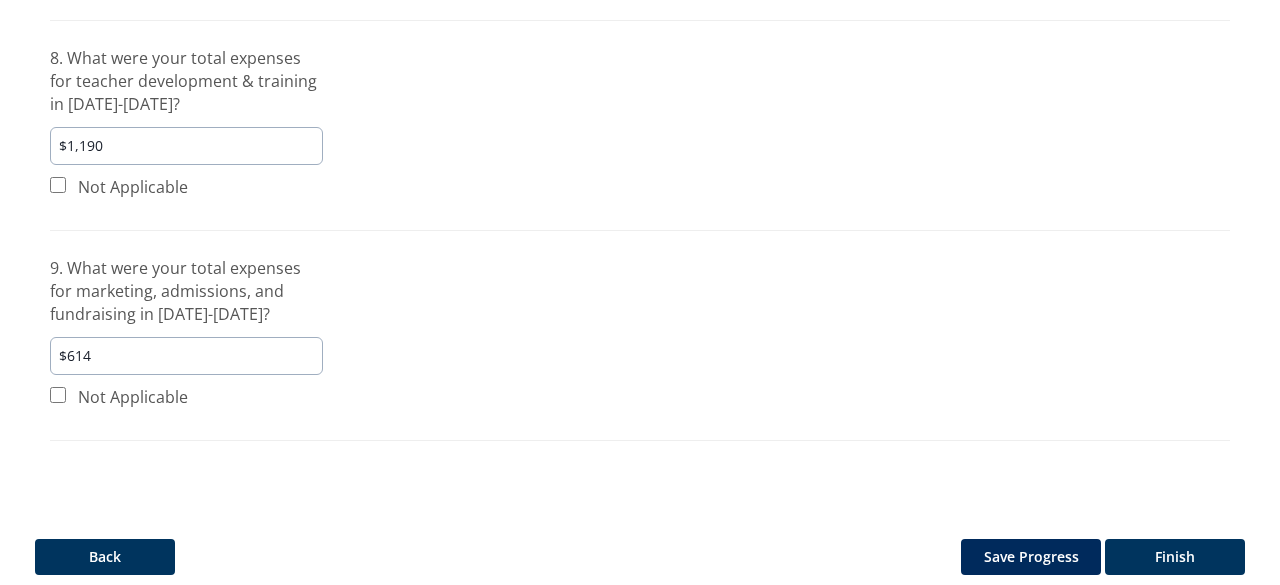 click on "Finish" at bounding box center [1175, 557] 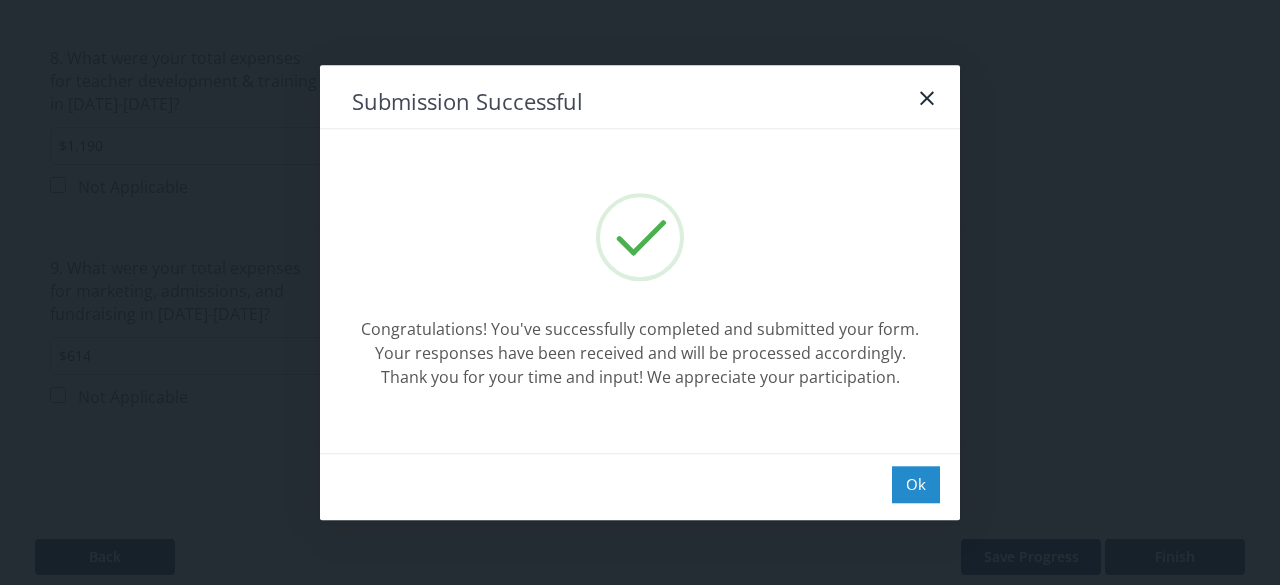 click on "Ok" at bounding box center (916, 484) 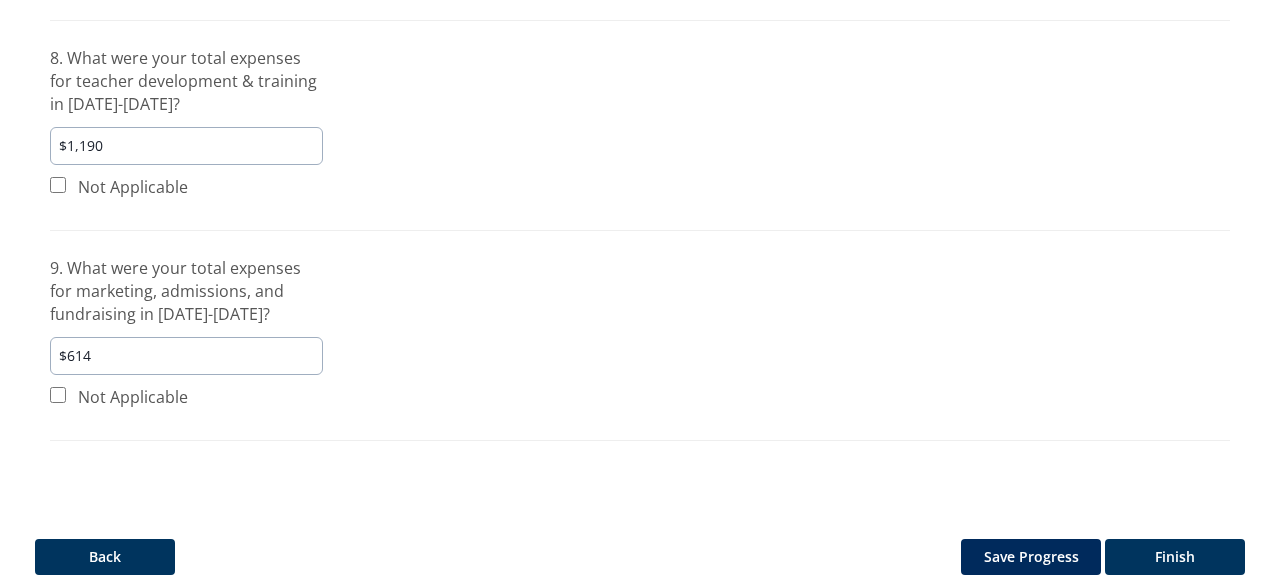 click on "Income
Expenses
Survey for Grace and Truth Christian Academy (OK) for the 2024-2025 school year.
Thank you for providing your 2024-25 Income and Expenses information as a help to other schools in the ACCS network. Our goal is to collect as many surveys as possible, and we don't want you to get hung up on any one question - please use ballpark figures if needed or check the "Not Applicable" box.
This survey contains 9 questions.
Forward Survey to Staff Member
Year   Status   2024-25   Complete                 Expenses (#1-4)         1. What was your school's total income from tuition & fees during the 2024-2025 school year?     $118,393     Not Applicable                 2. What was your school's total contributions from general fundraising (including annual funds, general donations, and event donations) during the 2024-2025 school year?     $16,117     Not Applicable" at bounding box center [640, -235] 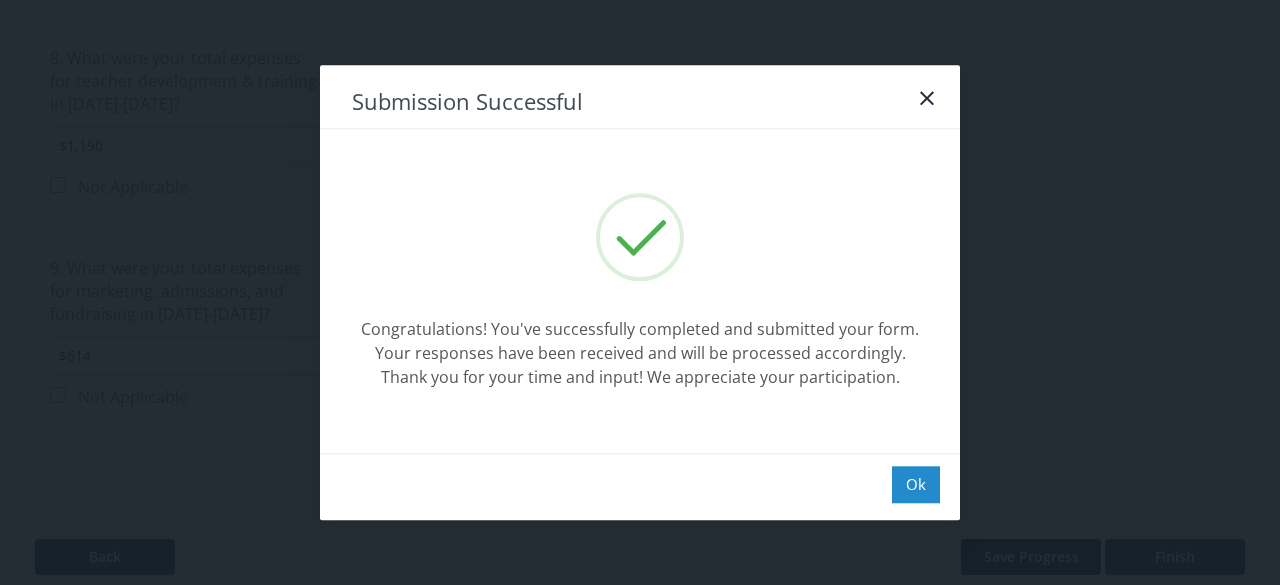 click on "Ok" at bounding box center (916, 484) 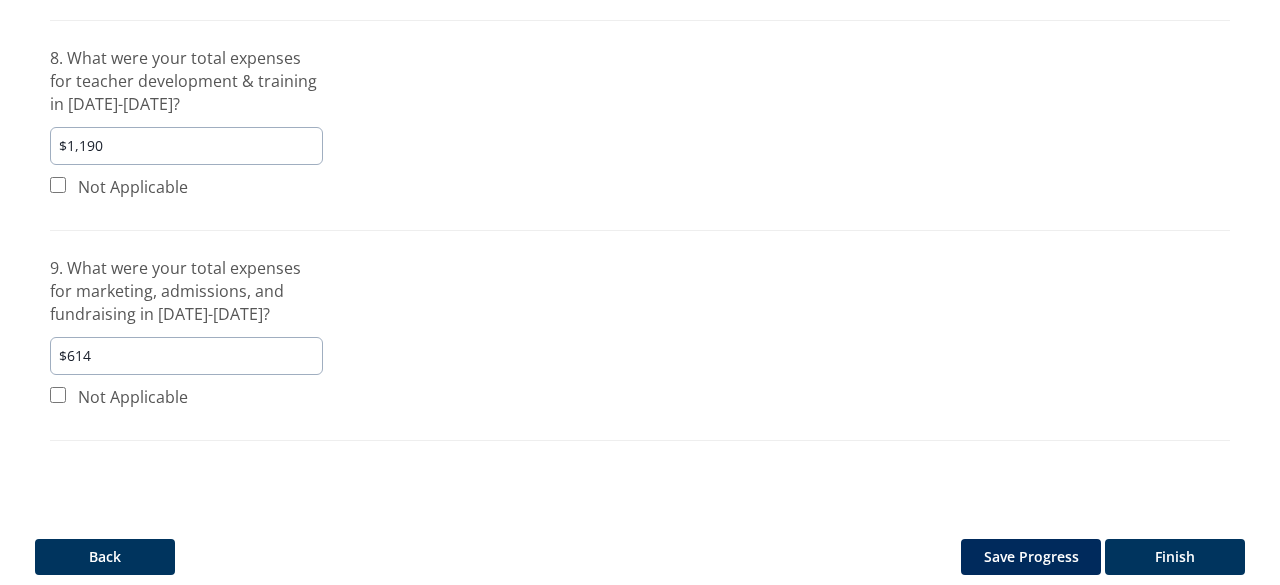 click on "Back" at bounding box center (105, 557) 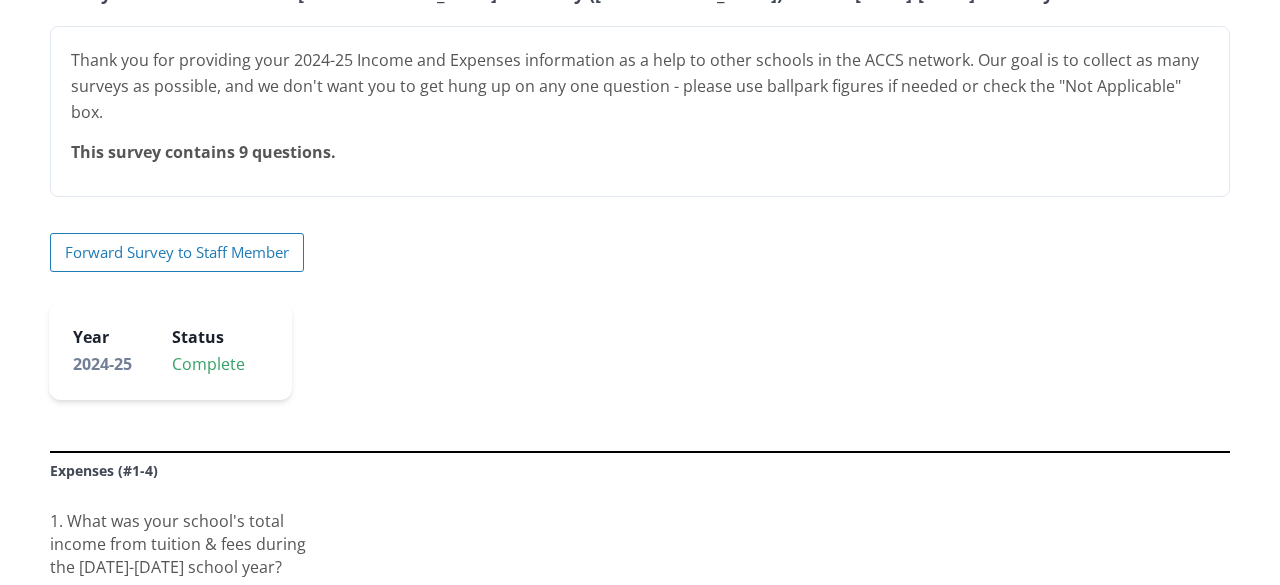 scroll, scrollTop: 0, scrollLeft: 0, axis: both 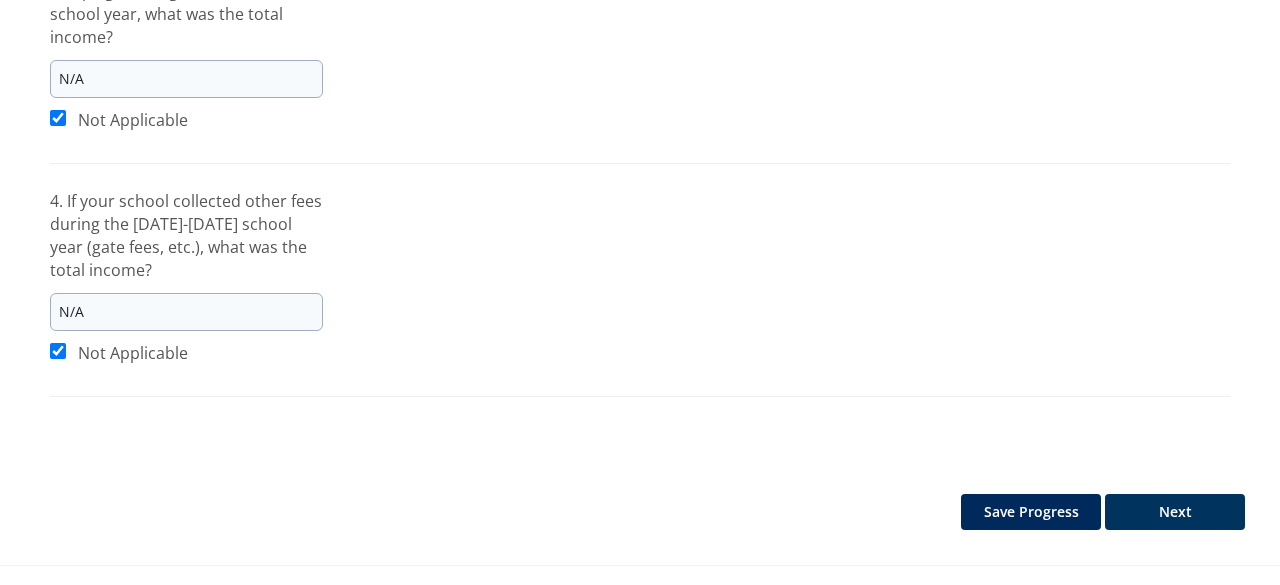 click on "Next" at bounding box center [1175, 512] 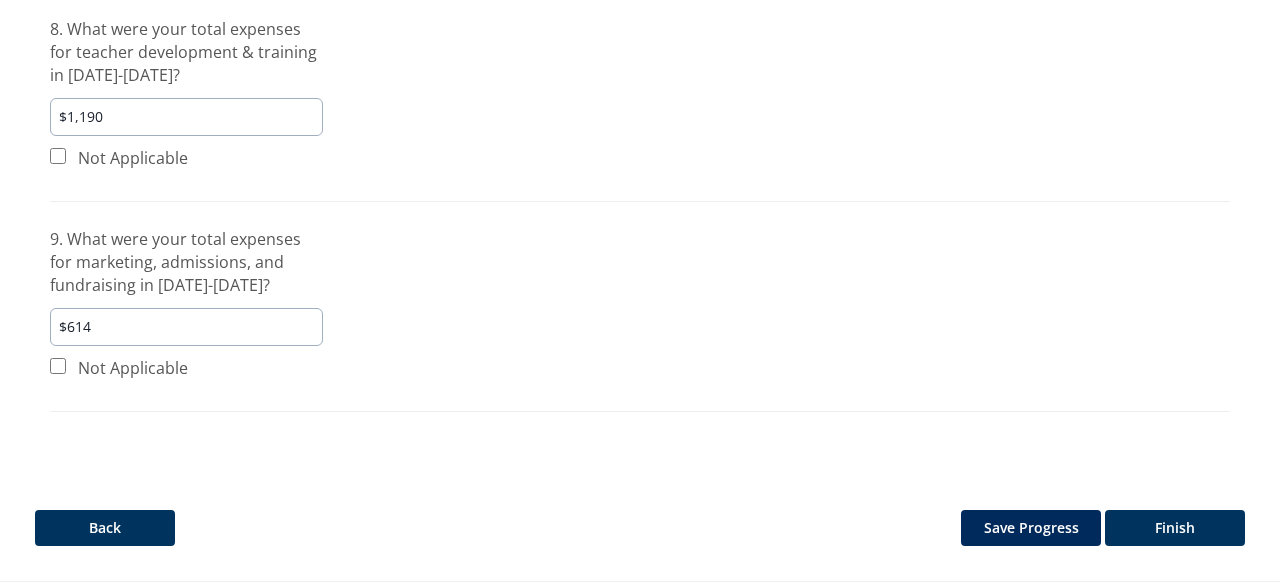 click on "Finish" at bounding box center (1175, 528) 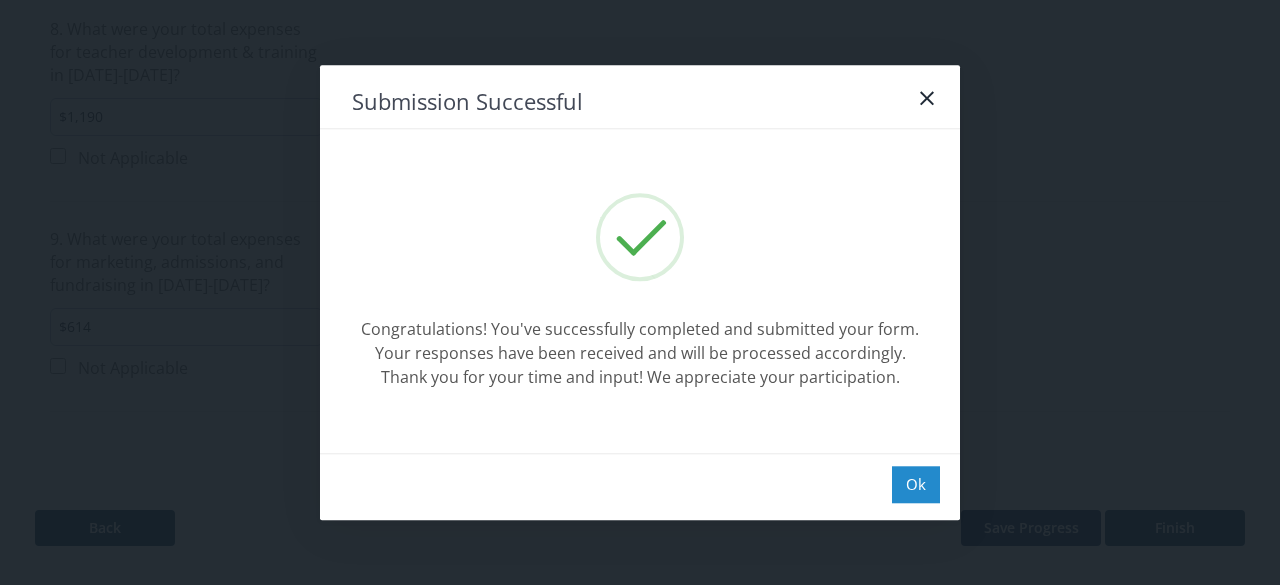 click on "Ok" at bounding box center [916, 484] 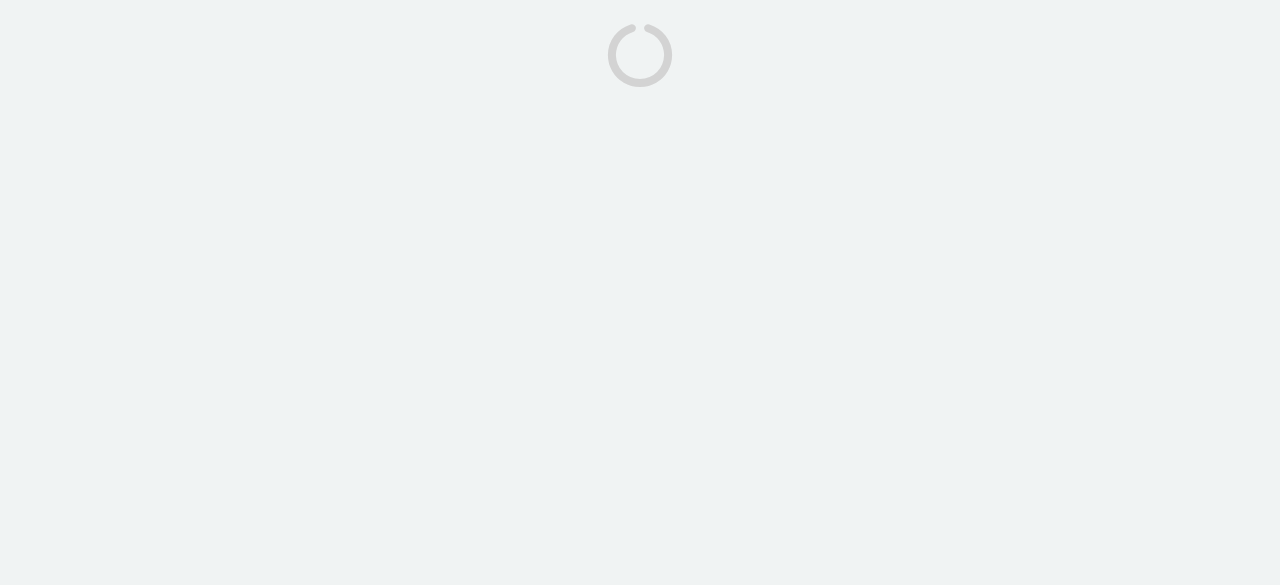 scroll, scrollTop: 0, scrollLeft: 0, axis: both 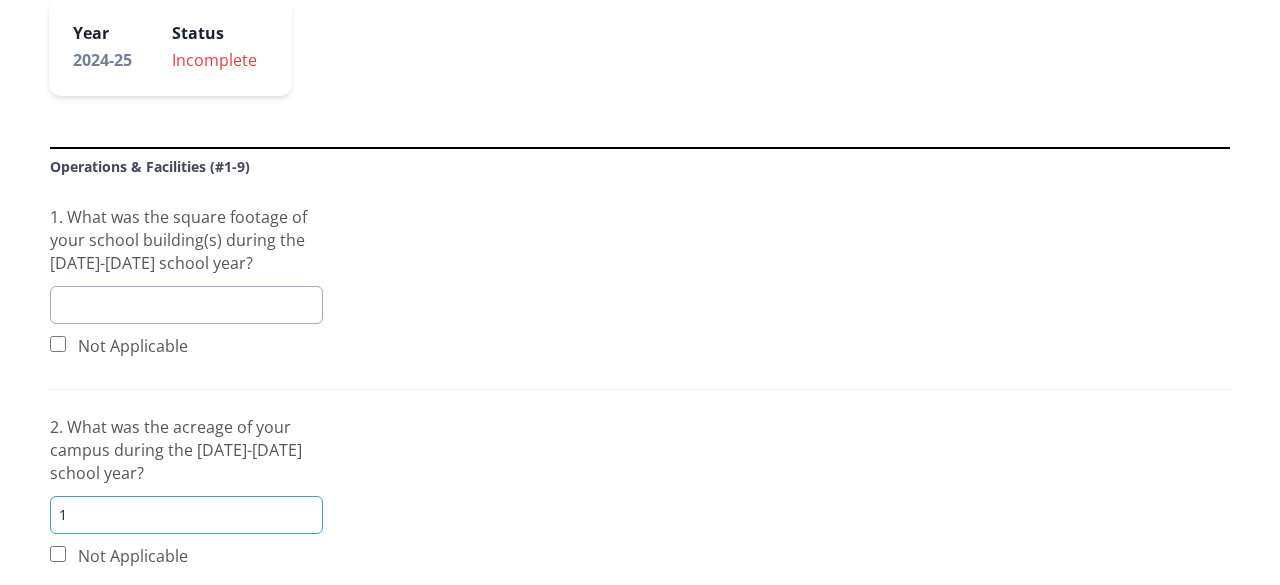 click on "1" at bounding box center [186, 515] 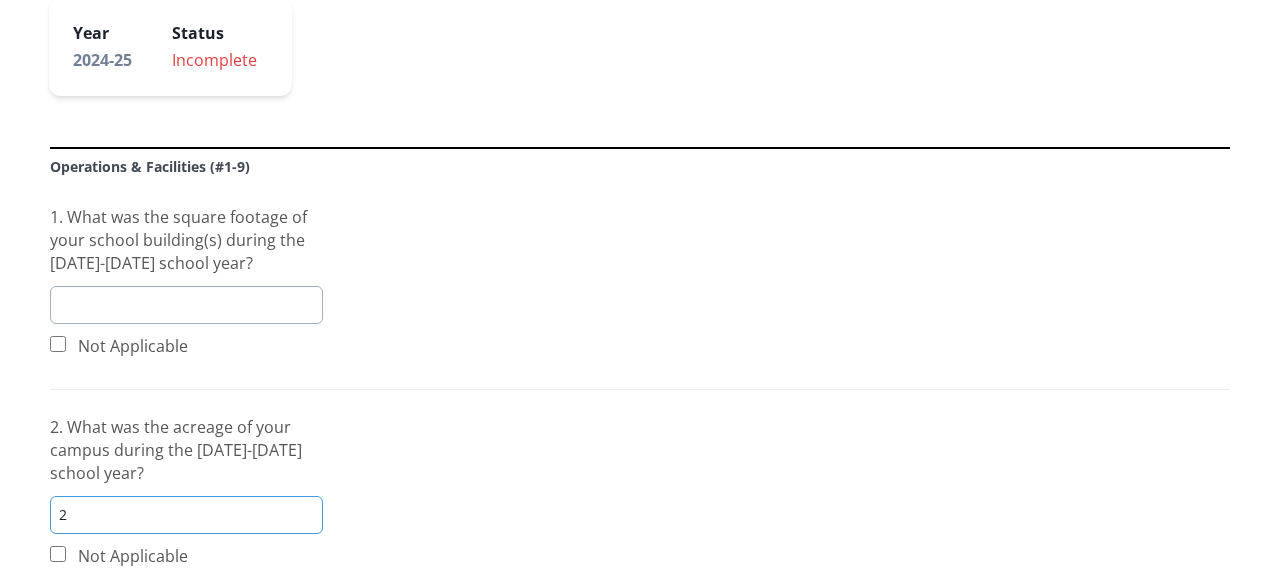 click on "2" at bounding box center [186, 515] 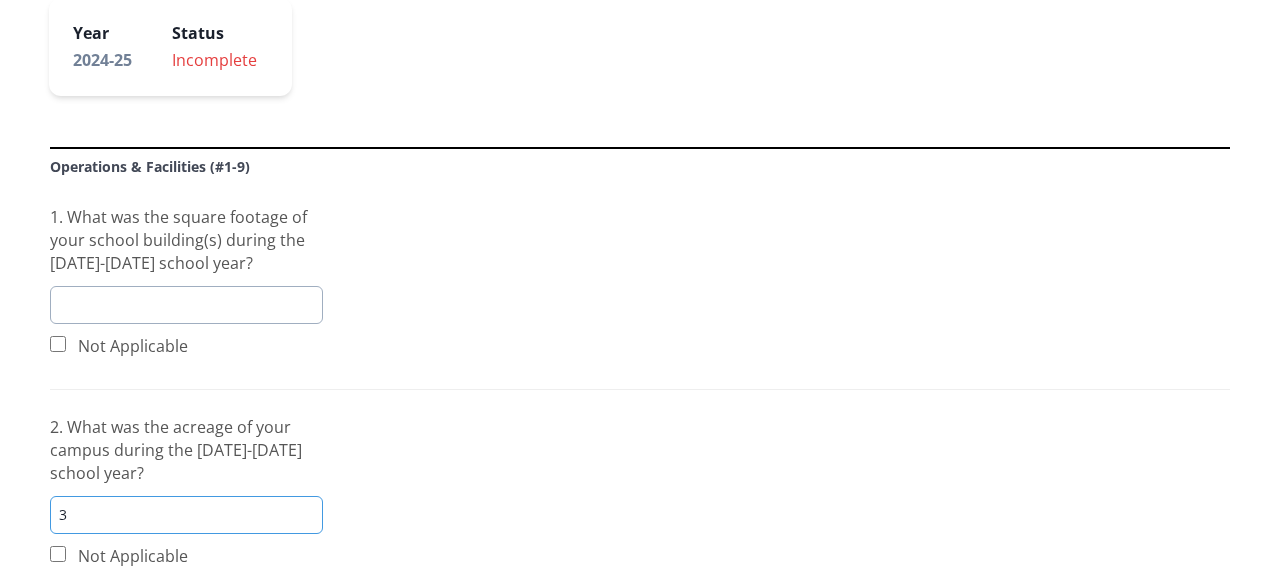 click on "3" at bounding box center (186, 515) 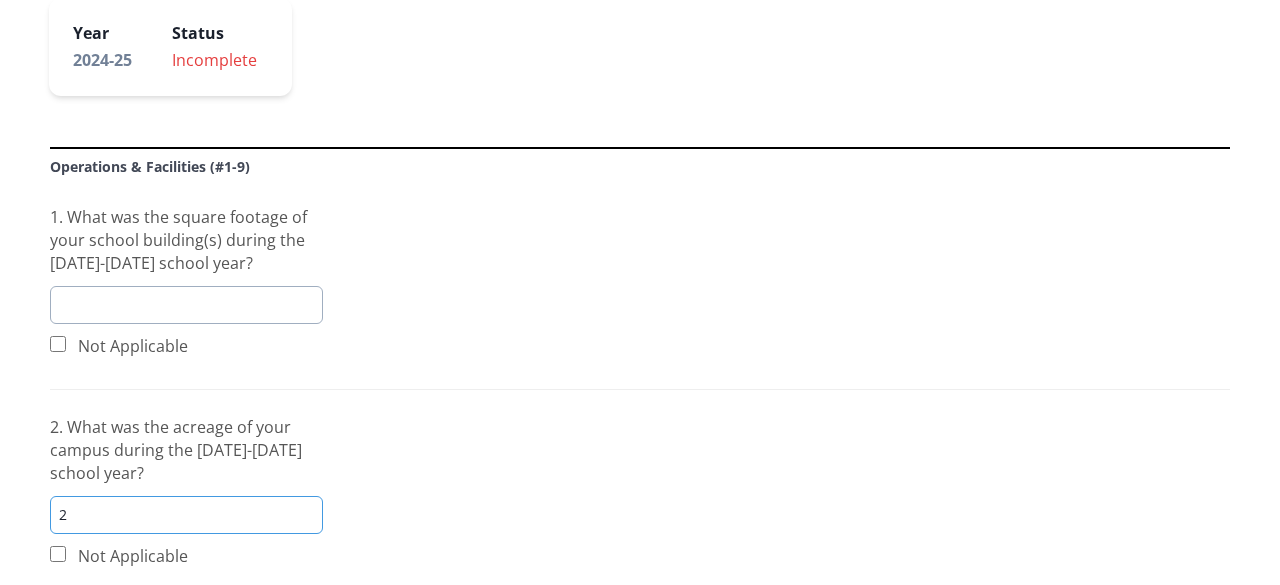 click on "2" at bounding box center (186, 515) 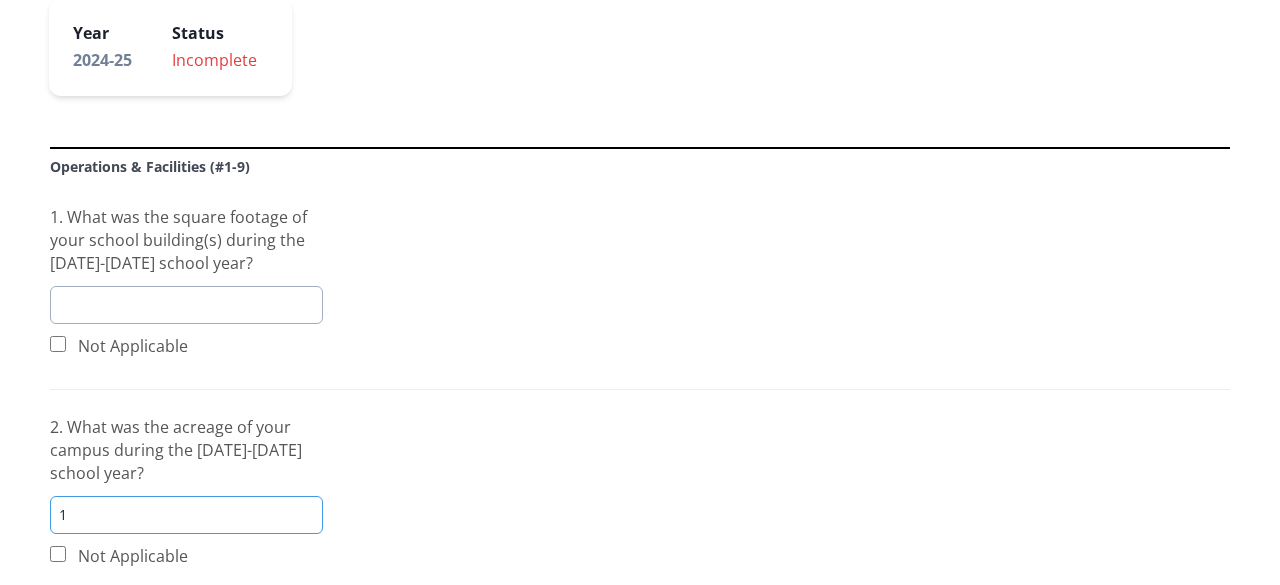 click on "1" at bounding box center (186, 515) 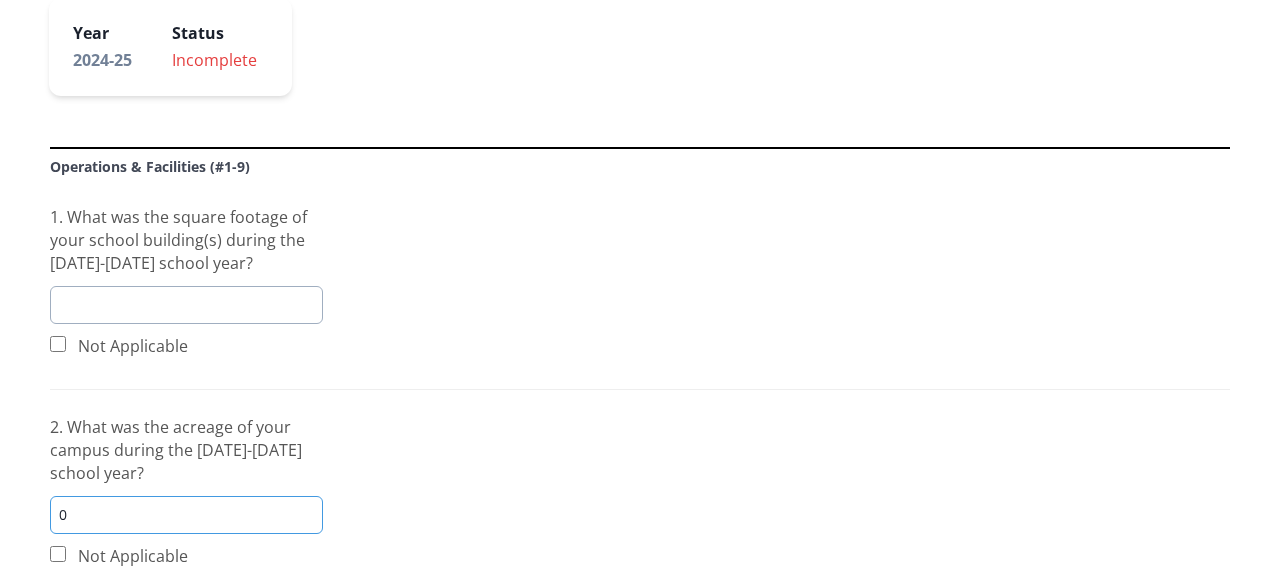 type on "0" 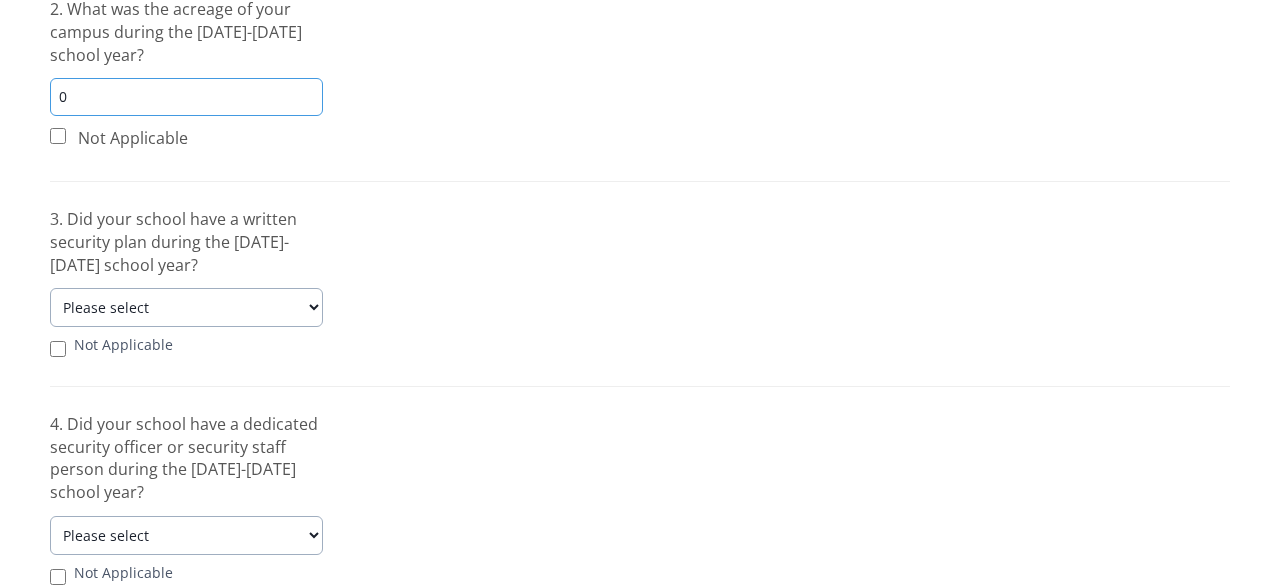 scroll, scrollTop: 929, scrollLeft: 0, axis: vertical 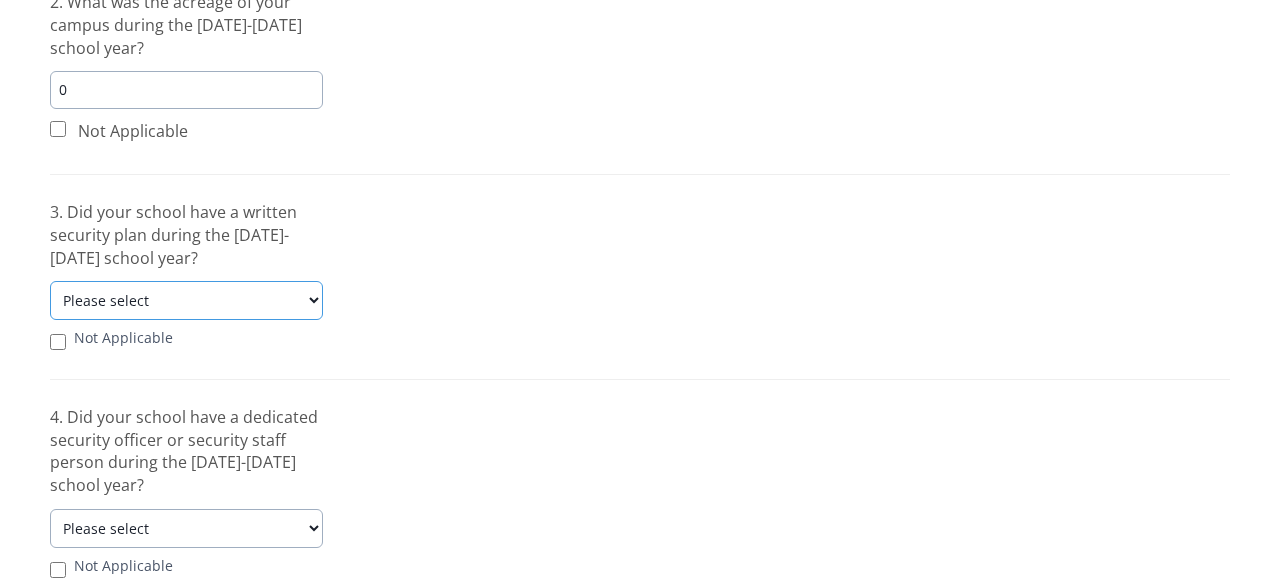 click on "Please select   Yes   No" at bounding box center [186, 300] 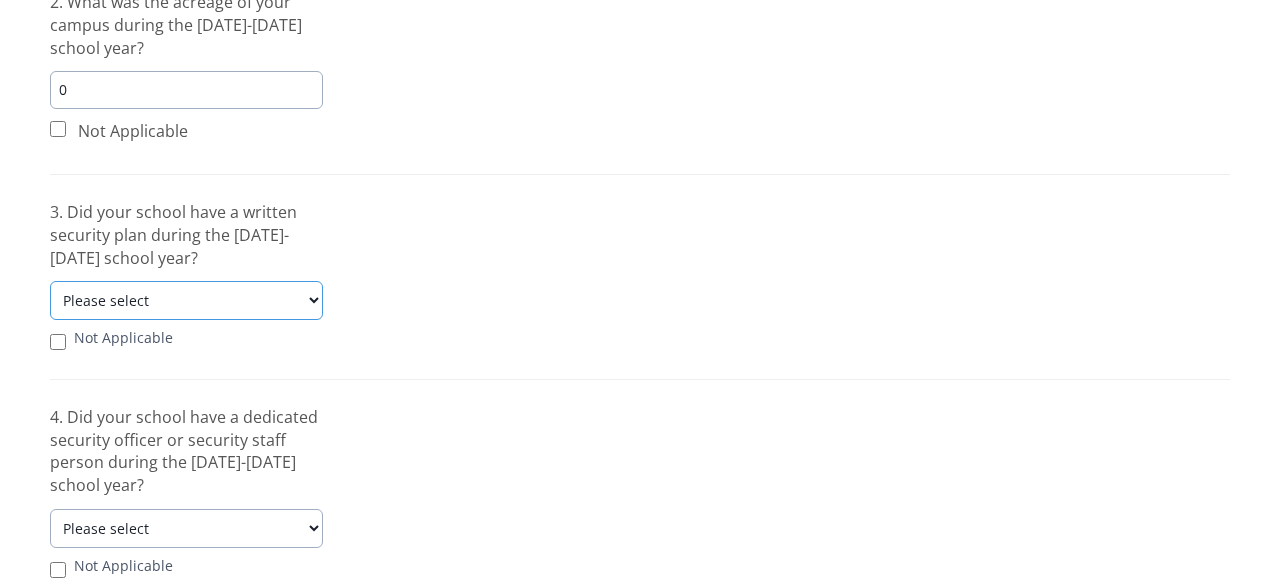 select on "Yes" 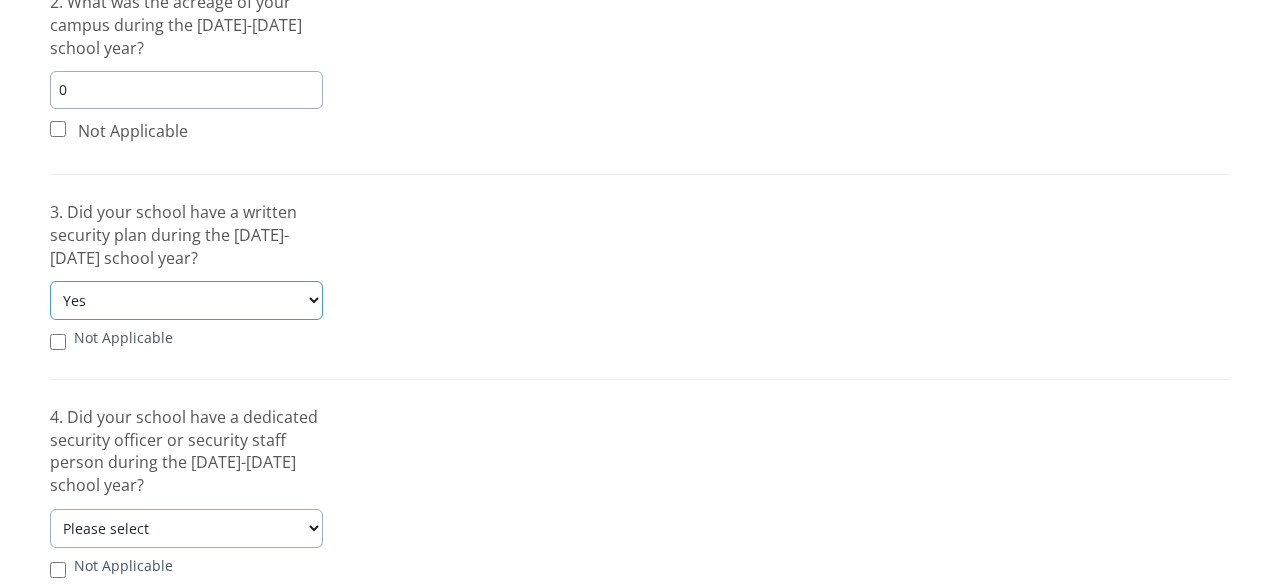 click on "Please select   Yes   No" at bounding box center [186, 300] 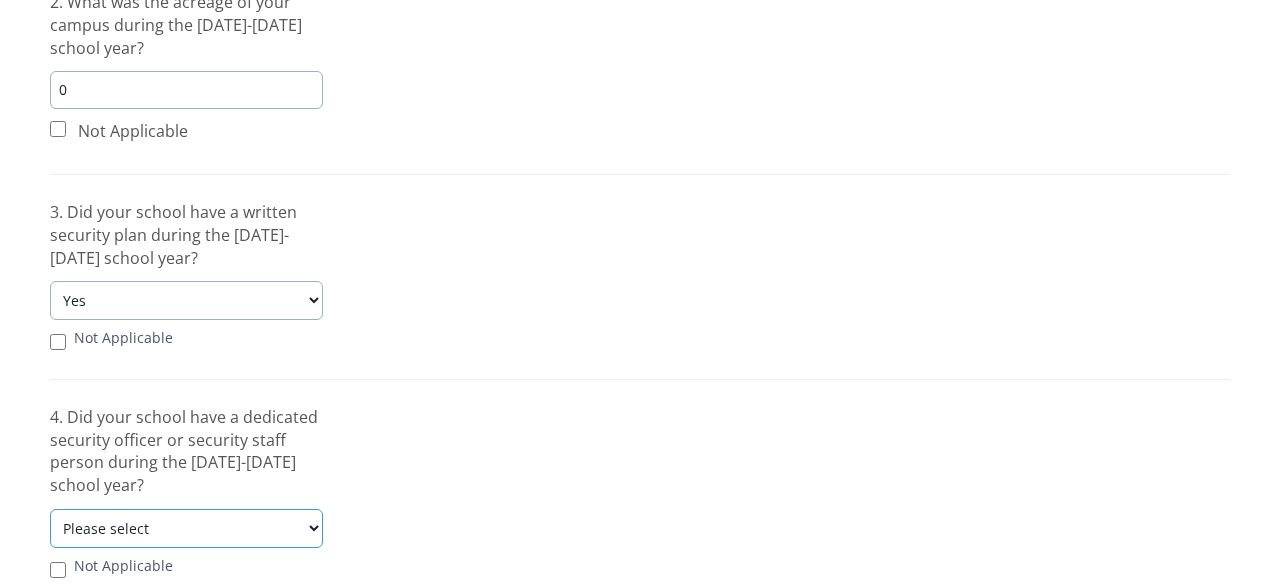 click on "Please select   Yes   No" at bounding box center [186, 528] 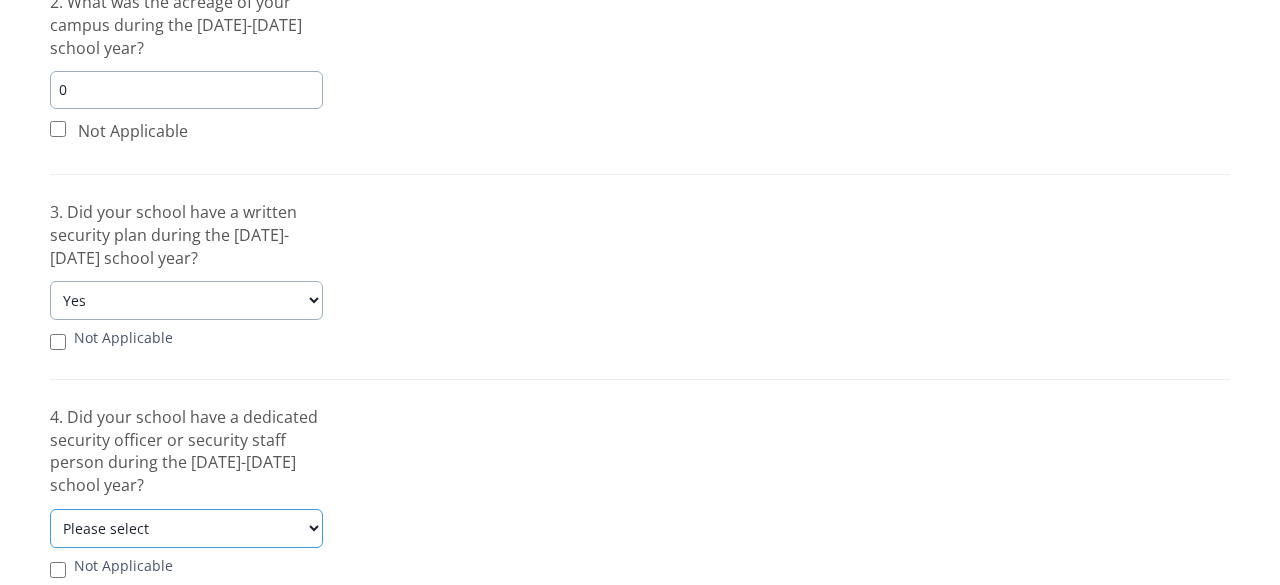 select on "No" 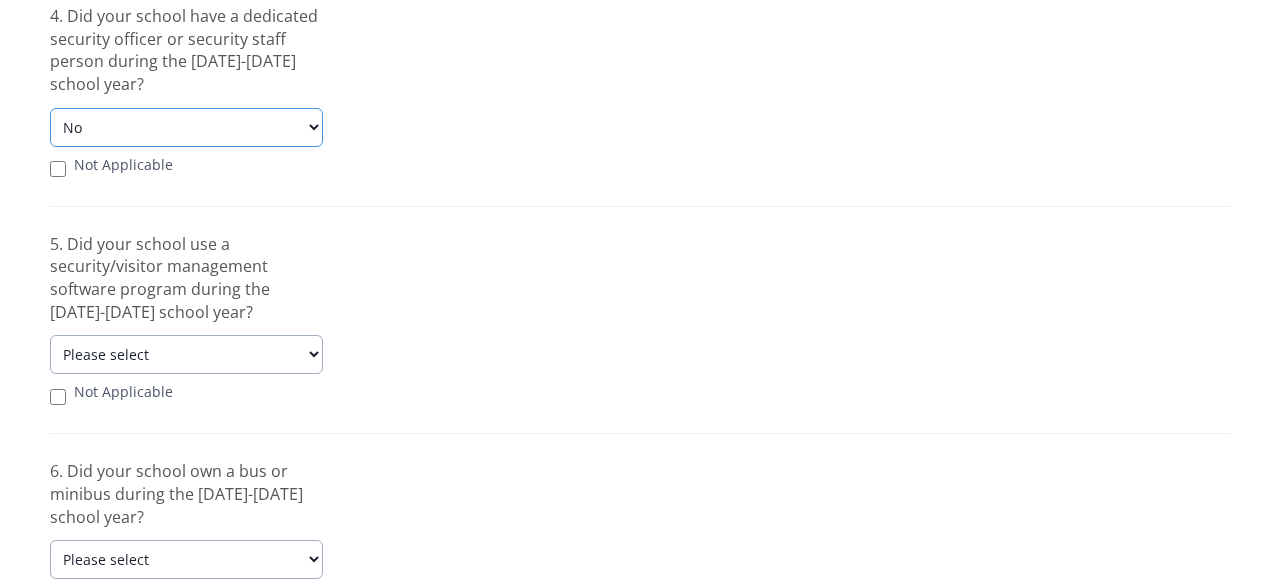 scroll, scrollTop: 1364, scrollLeft: 0, axis: vertical 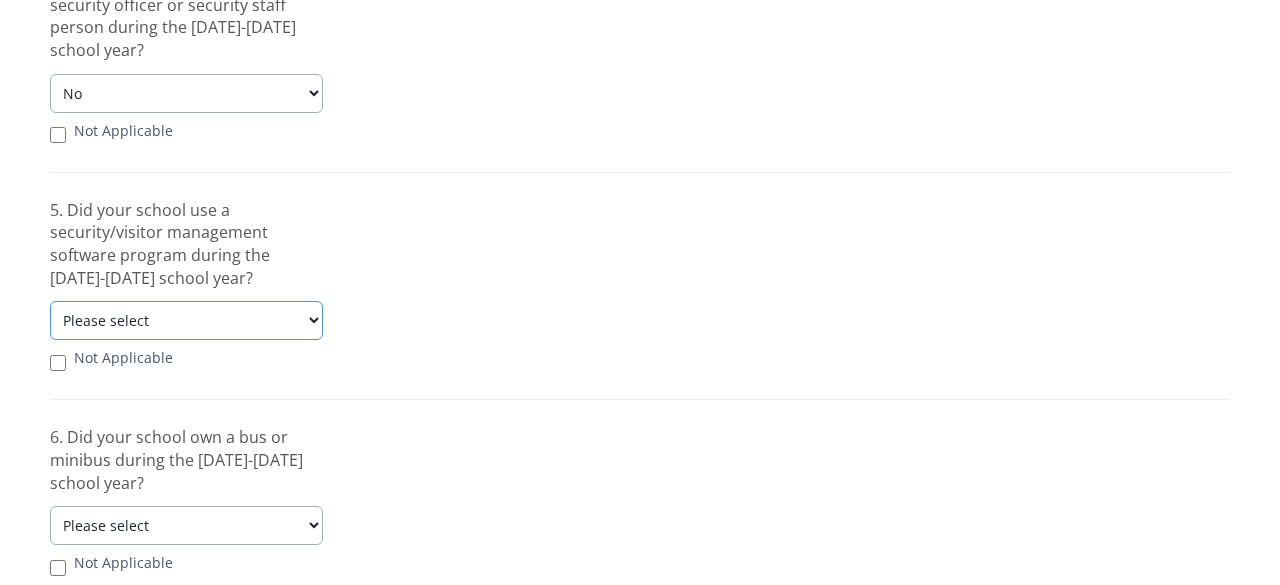 click on "Please select   Yes   No" at bounding box center (186, 320) 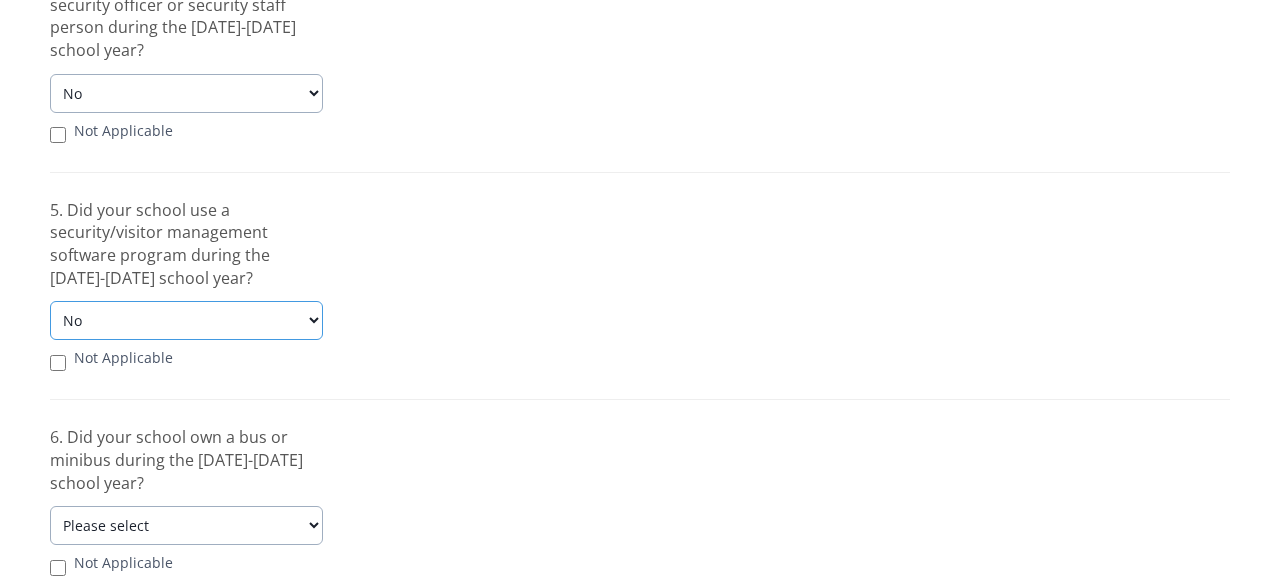click on "Please select   Yes   No" at bounding box center [186, 320] 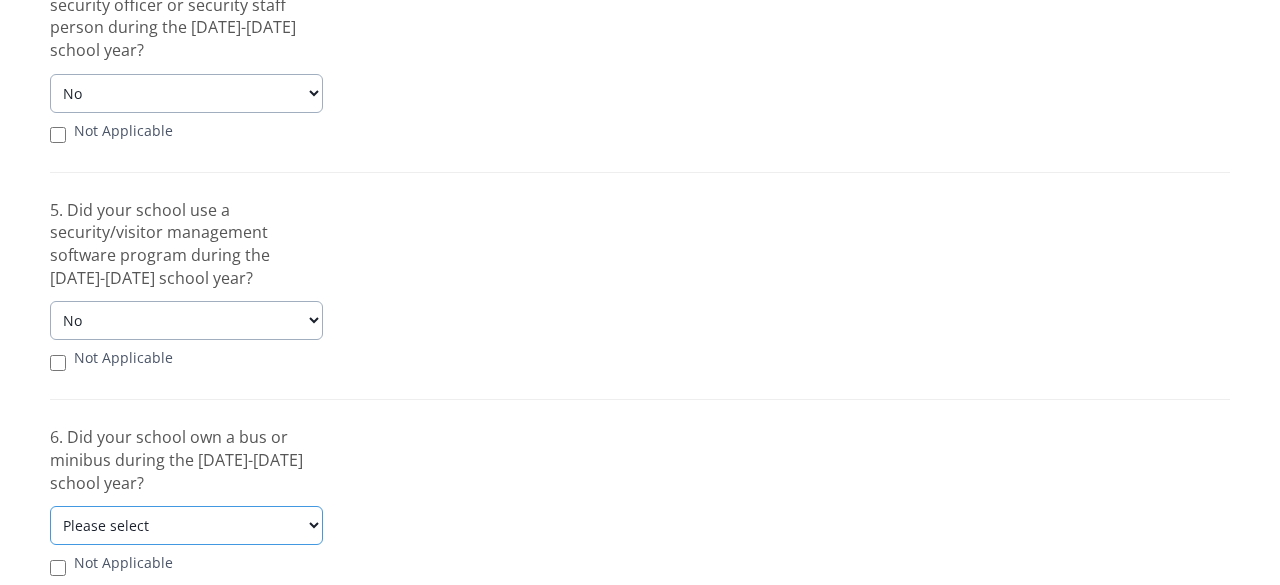 click on "Please select   Yes   No" at bounding box center (186, 525) 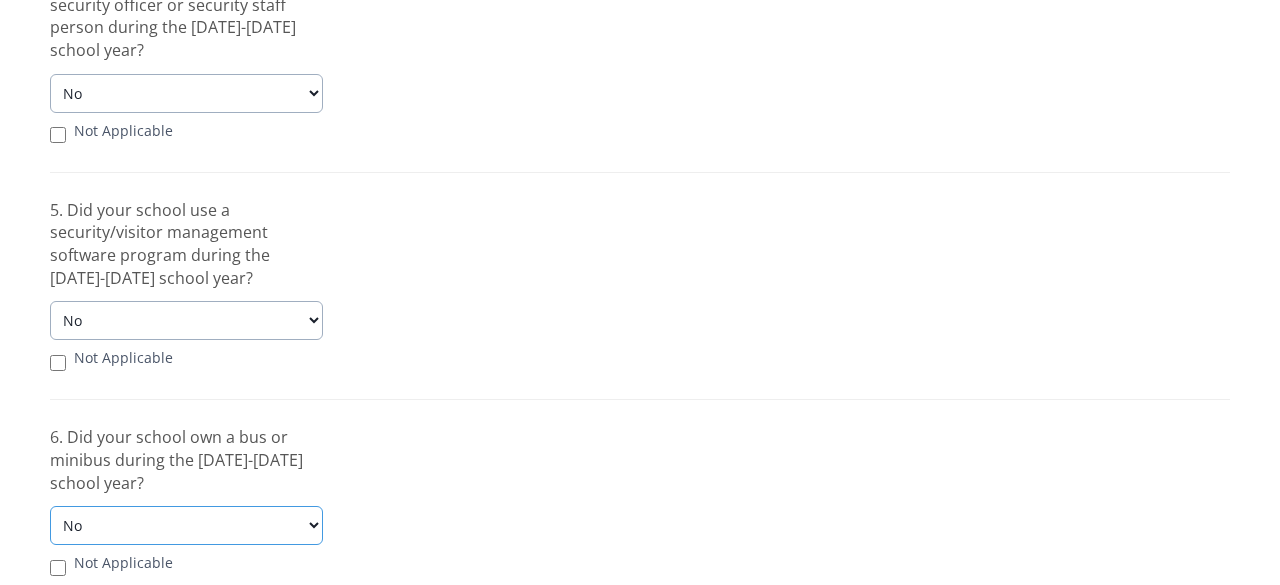 click on "Please select   Yes   No" at bounding box center (186, 525) 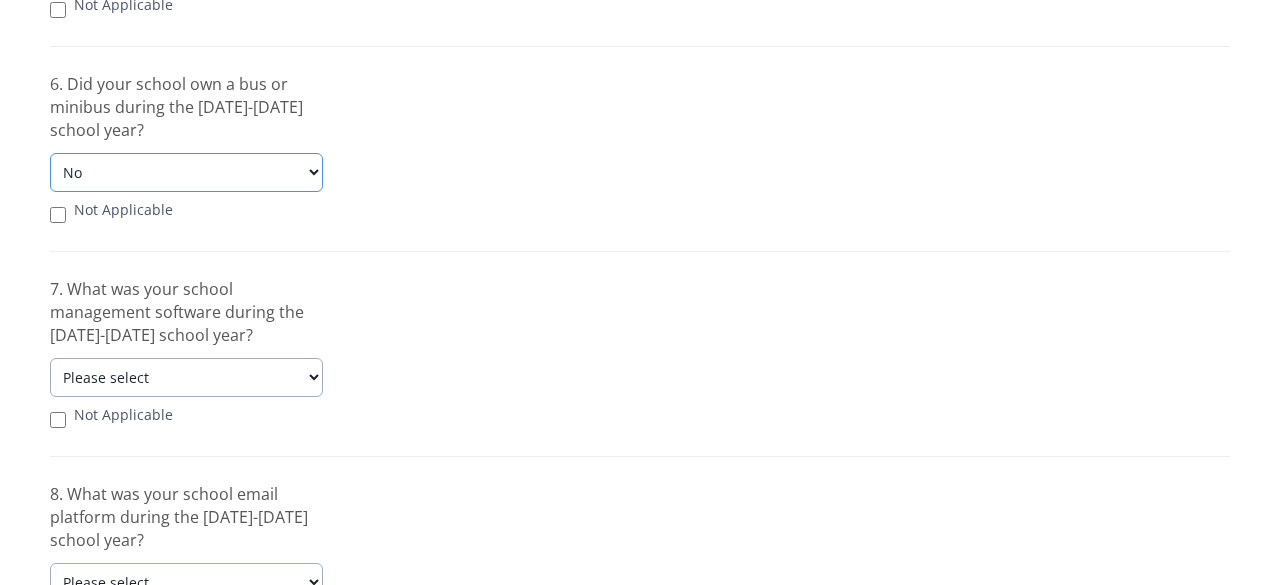 scroll, scrollTop: 1724, scrollLeft: 0, axis: vertical 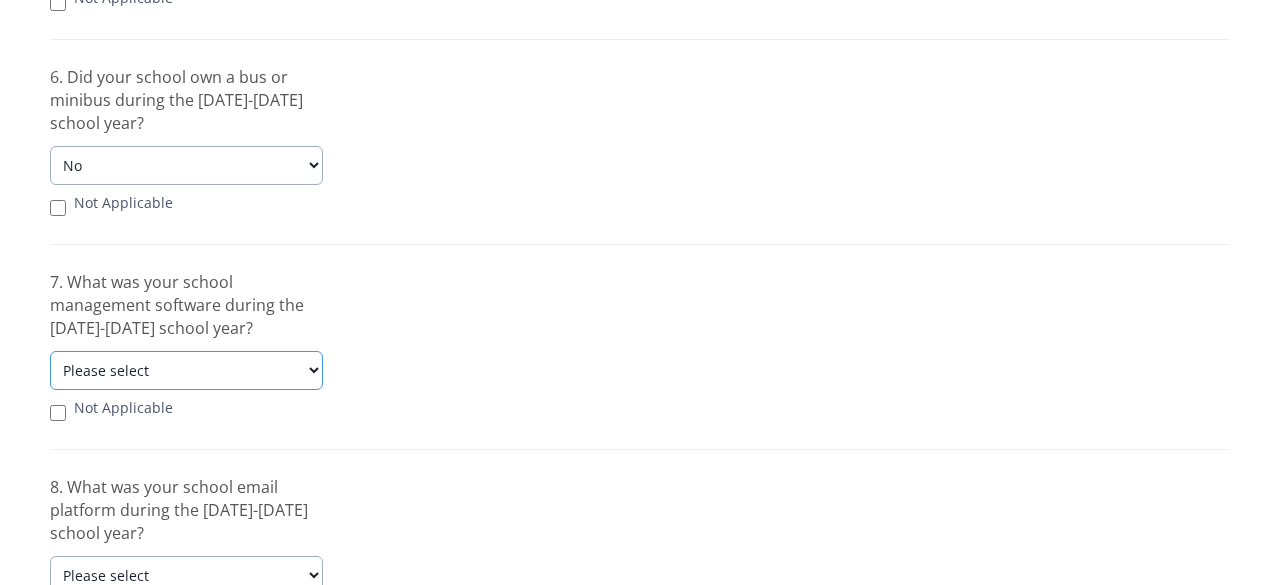 click on "Please select   AlmaSIS   Blackbaud   Classe365   ClassReach   FACTS   Gradelink   Meritto   MySchool   ParentLocker   PowerSchool   SchoolCues   Schoology   Sycamore   Tuio   Veracross   Other" at bounding box center [186, 370] 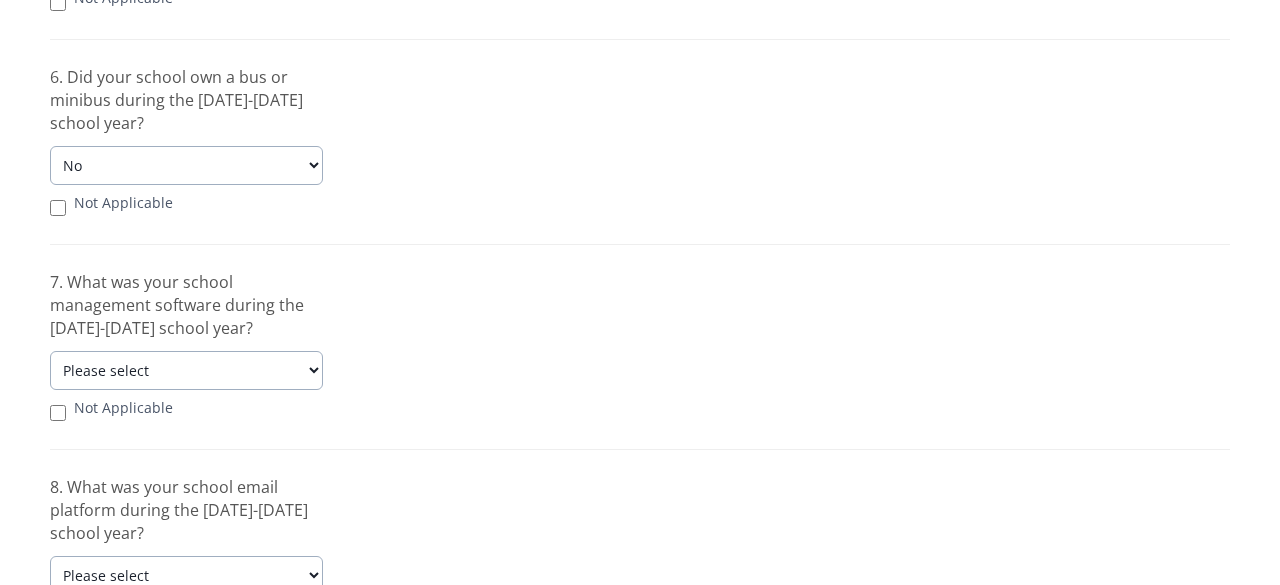 click on "Survey for Grace and Truth Christian Academy (OK) for the 2024-2025 school year.
Thank you for providing your 2024-25 Operations and Facilities information as a help to other schools in the ACCS network. Our goal is to collect as many surveys as possible, and we don't want you to get hung up on any one question - please use ballpark figures if needed or check the "Not Applicable" box.
This survey contains 9 questions.
Forward Survey to Staff Member
Year   Status   2024-25   Incomplete                 Operations & Facilities (#1-9)         1. What was the square footage of your school building(s) during the 2024-2025 school year?         Not Applicable                 2. What was the acreage of your campus during the 2024-2025 school year?     0     Not Applicable
3. Did your school have a written security plan during the 2024-2025 school year?
Please select   Yes   No     Not Applicable" at bounding box center [640, -302] 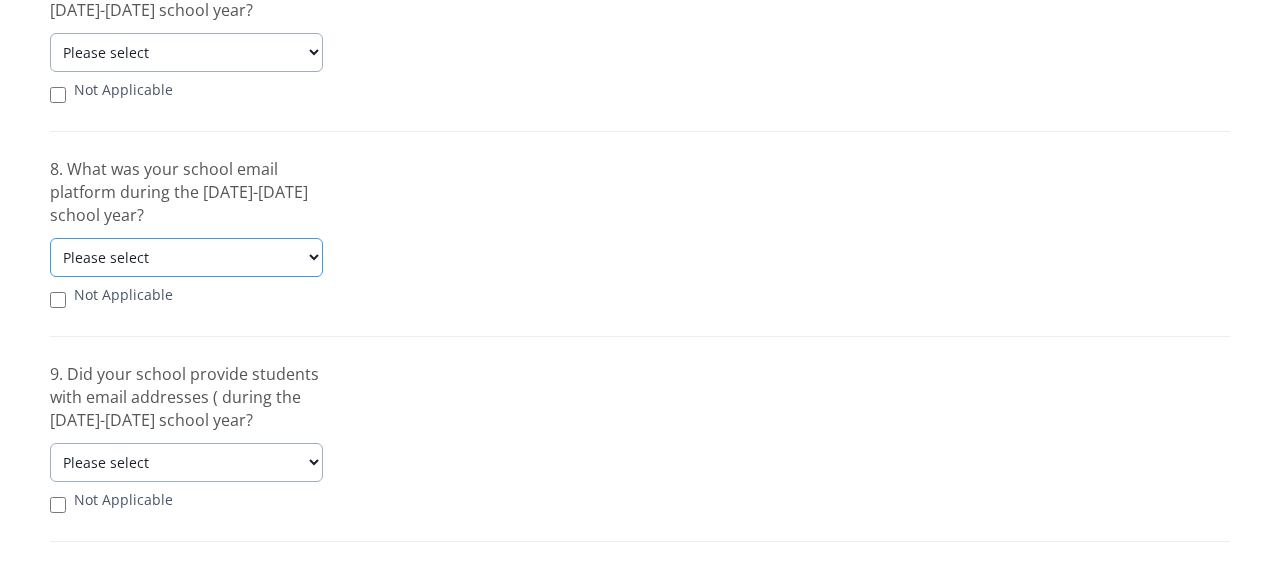 click on "Please select   Gmail   Outlook   Other" at bounding box center [186, 257] 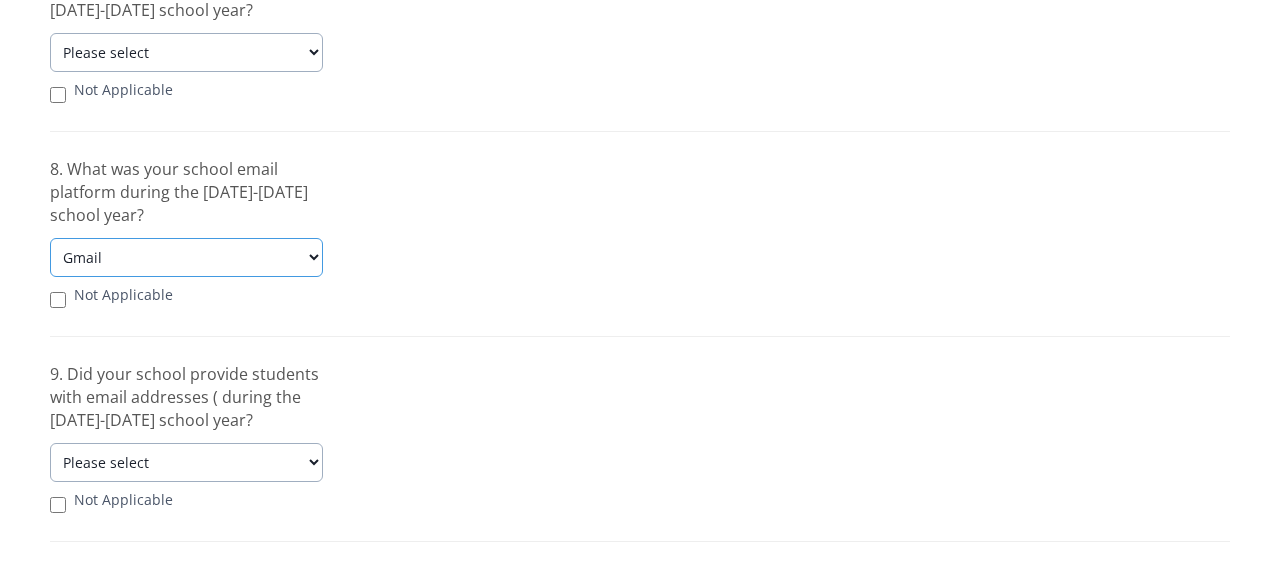click on "Please select   Gmail   Outlook   Other" at bounding box center (186, 257) 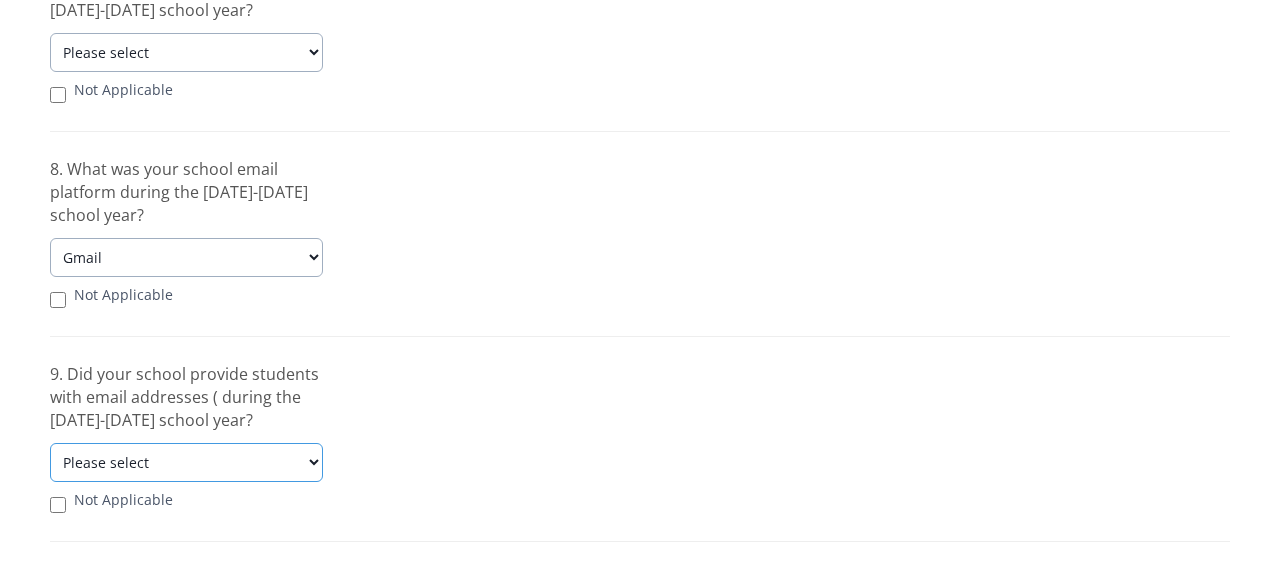 click on "Please select   Yes   No" at bounding box center (186, 462) 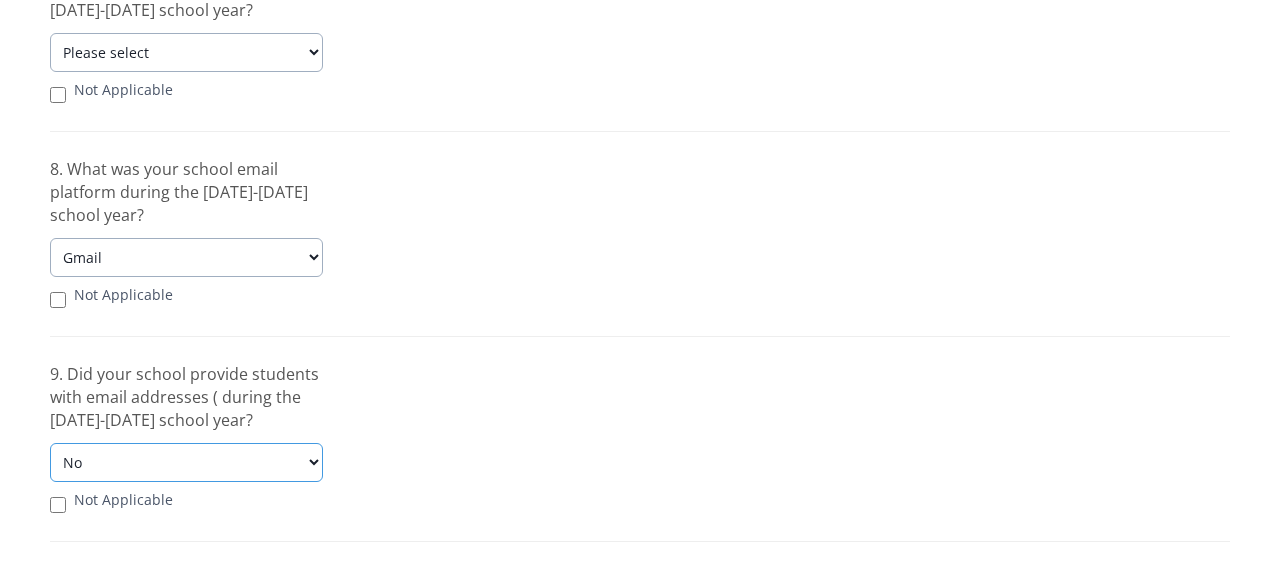 click on "Please select   Yes   No" at bounding box center (186, 462) 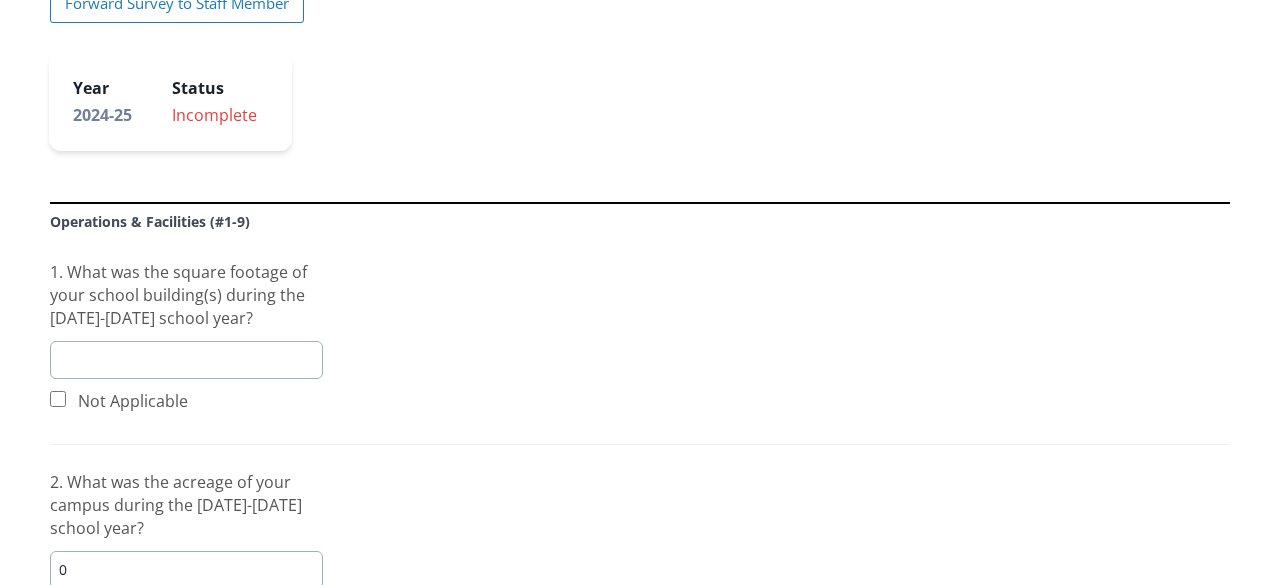 scroll, scrollTop: 446, scrollLeft: 0, axis: vertical 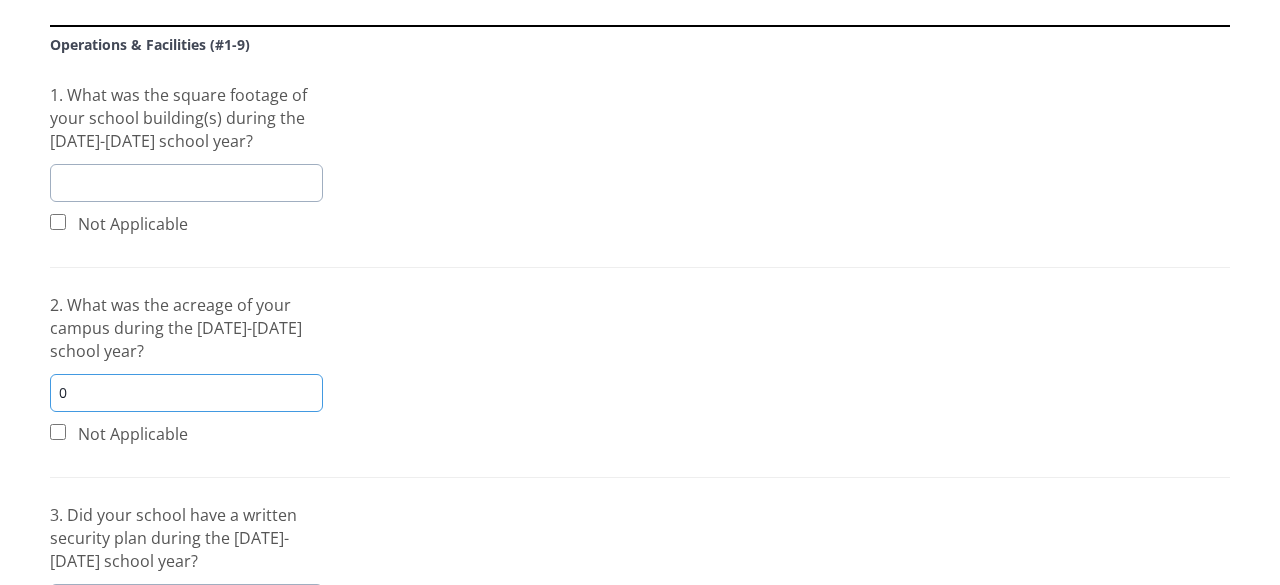 click on "0" at bounding box center (186, 393) 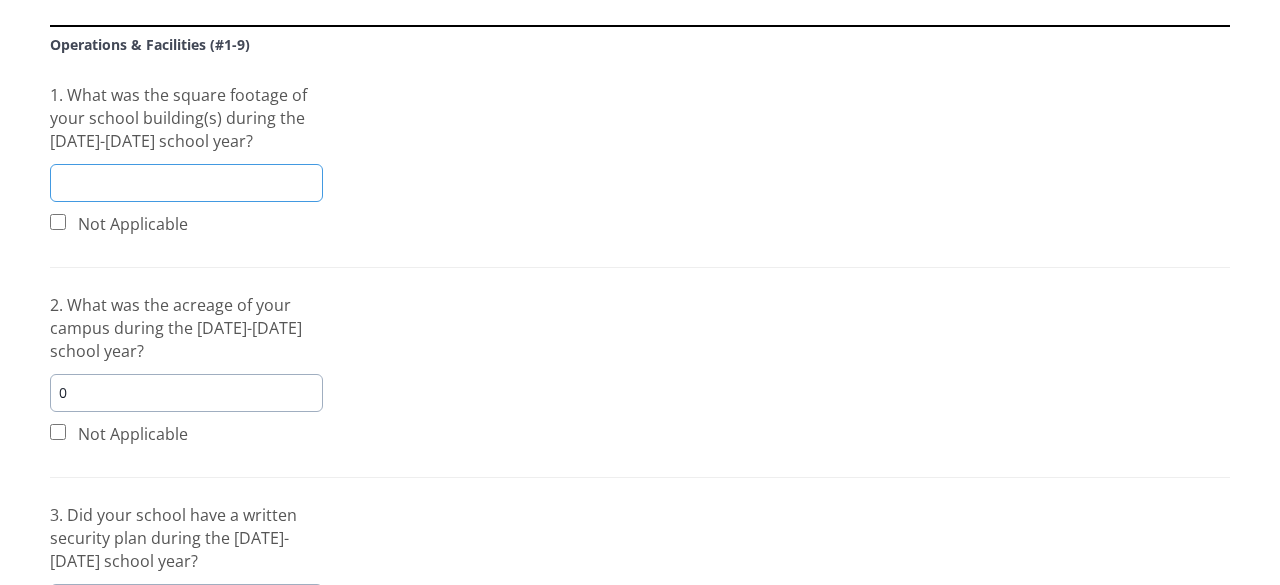 click at bounding box center (186, 183) 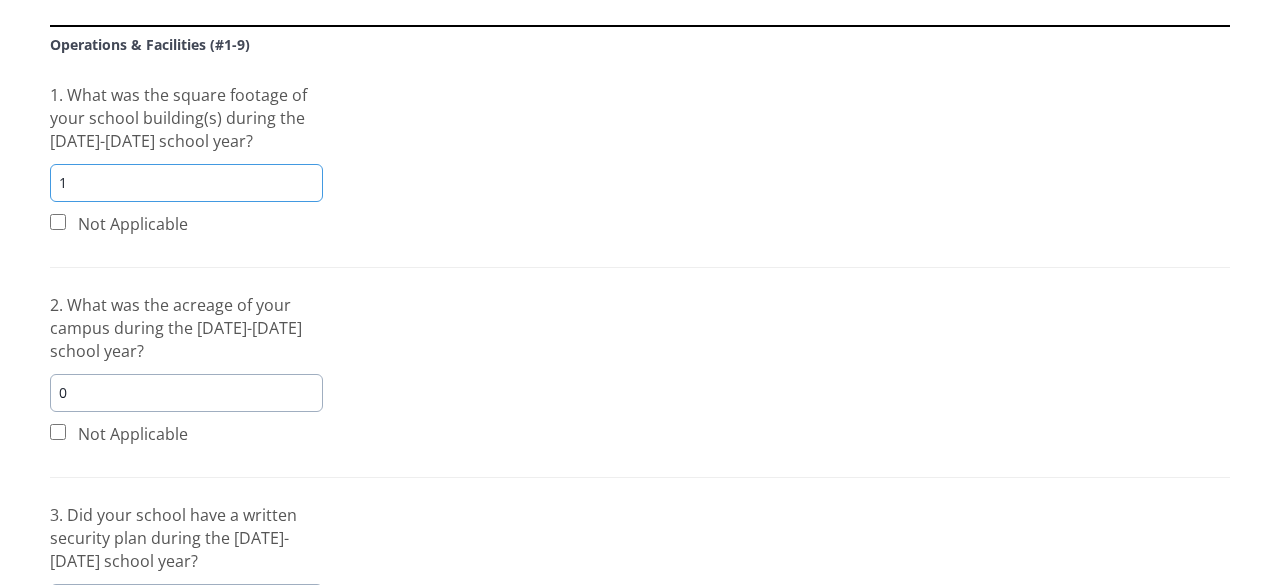 type on "1" 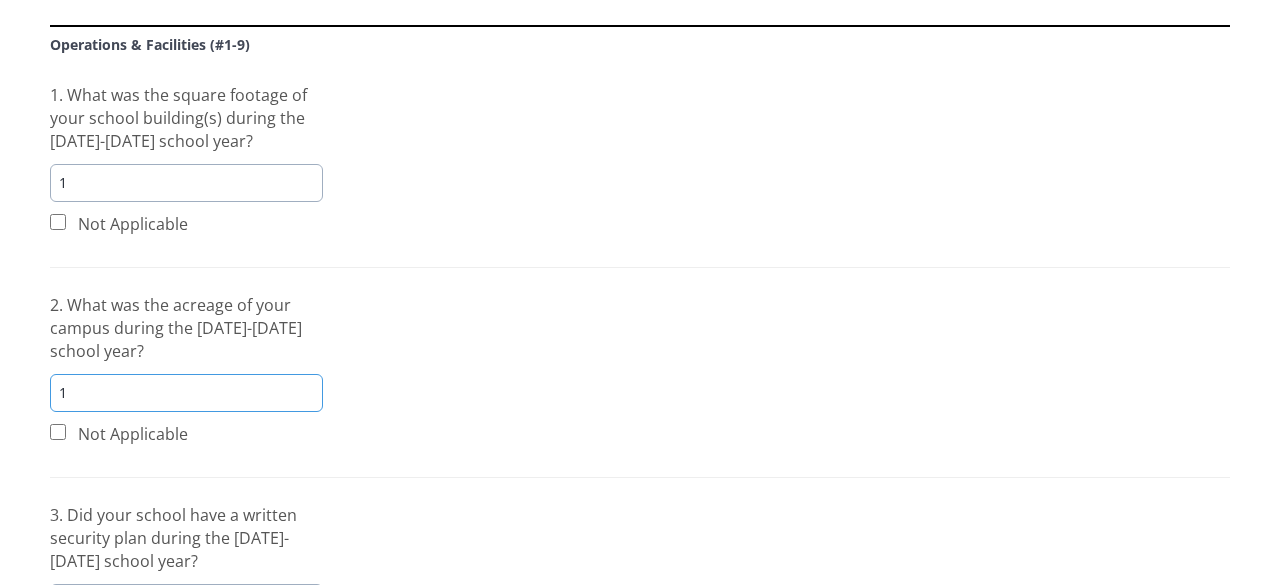 type on "1" 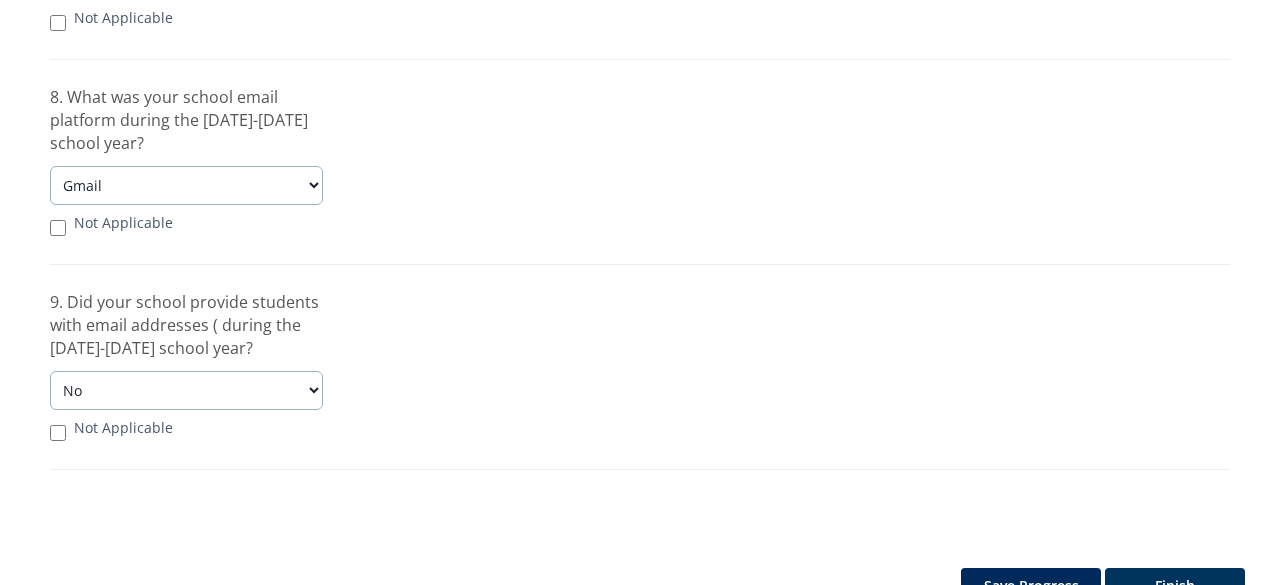 scroll, scrollTop: 2185, scrollLeft: 0, axis: vertical 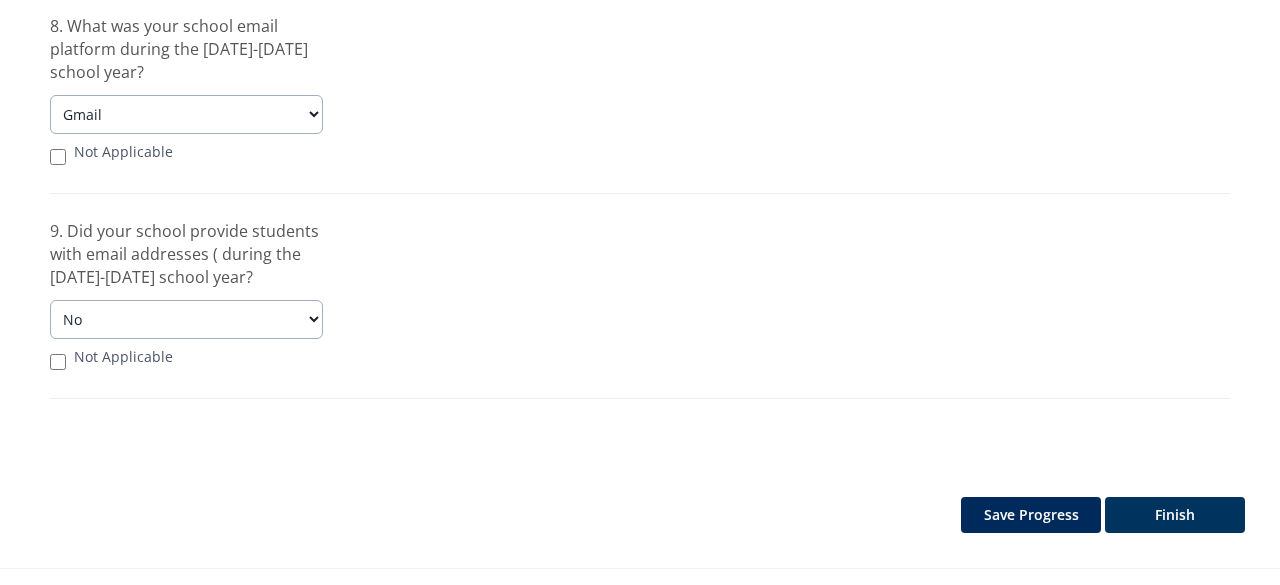 click on "Save Progress" at bounding box center [1031, 515] 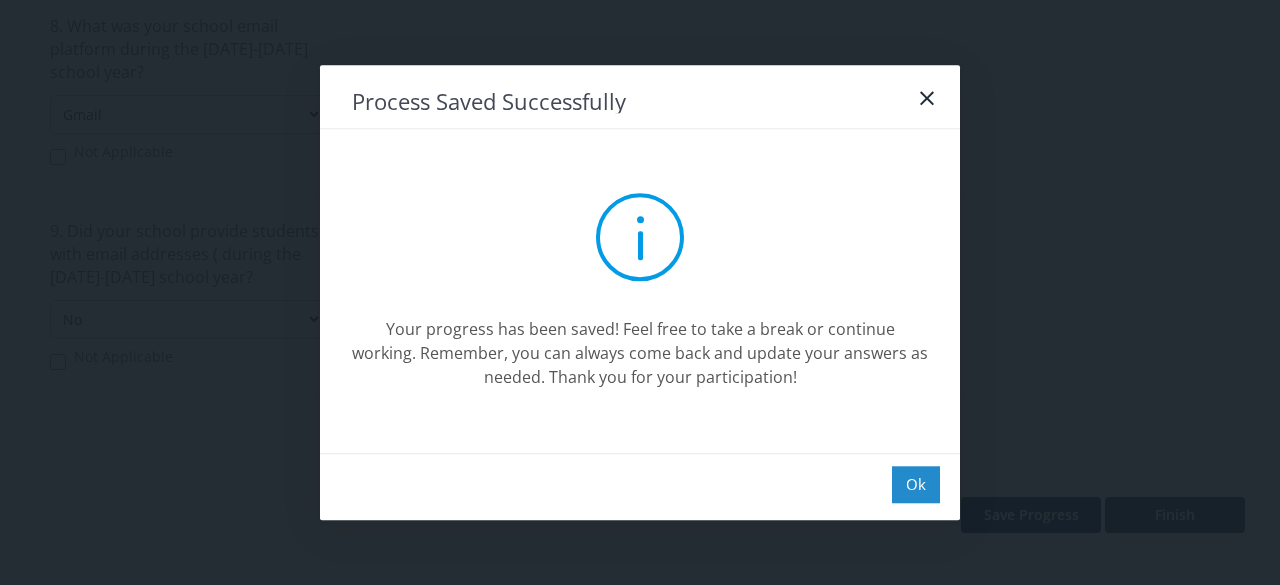 click on "Ok" at bounding box center (916, 484) 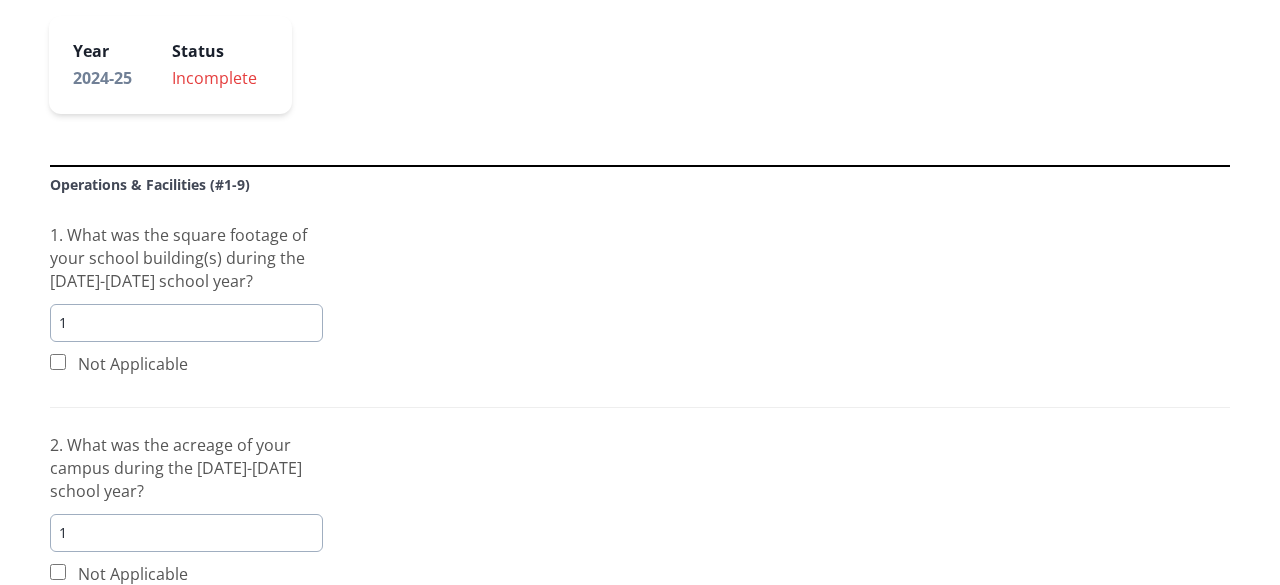 scroll, scrollTop: 376, scrollLeft: 0, axis: vertical 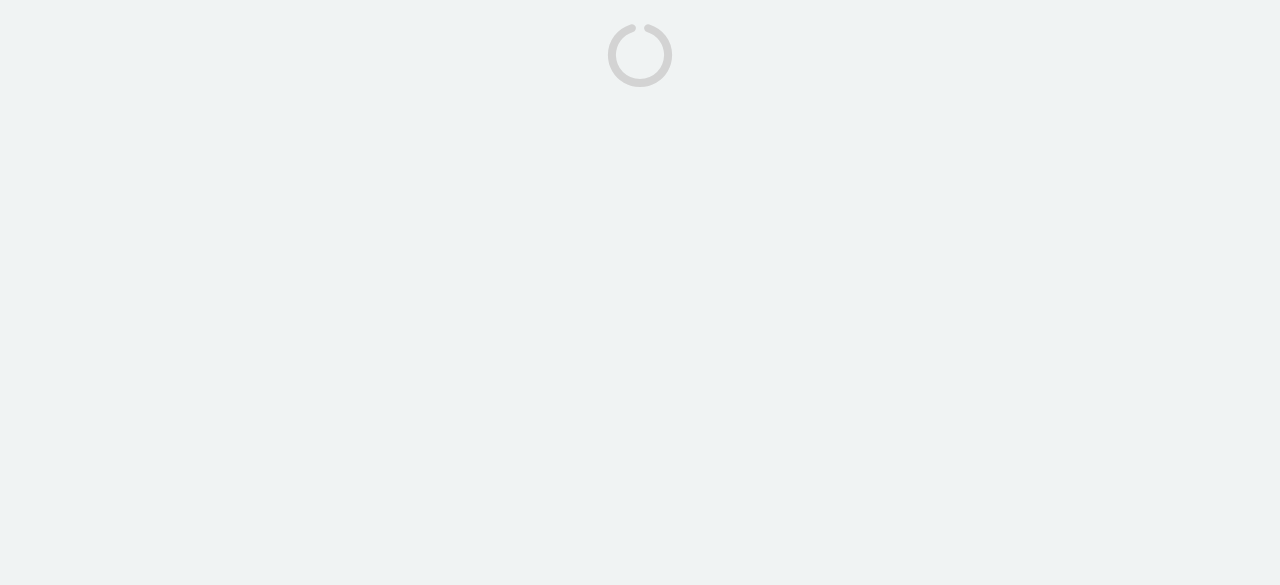 select on "Yes" 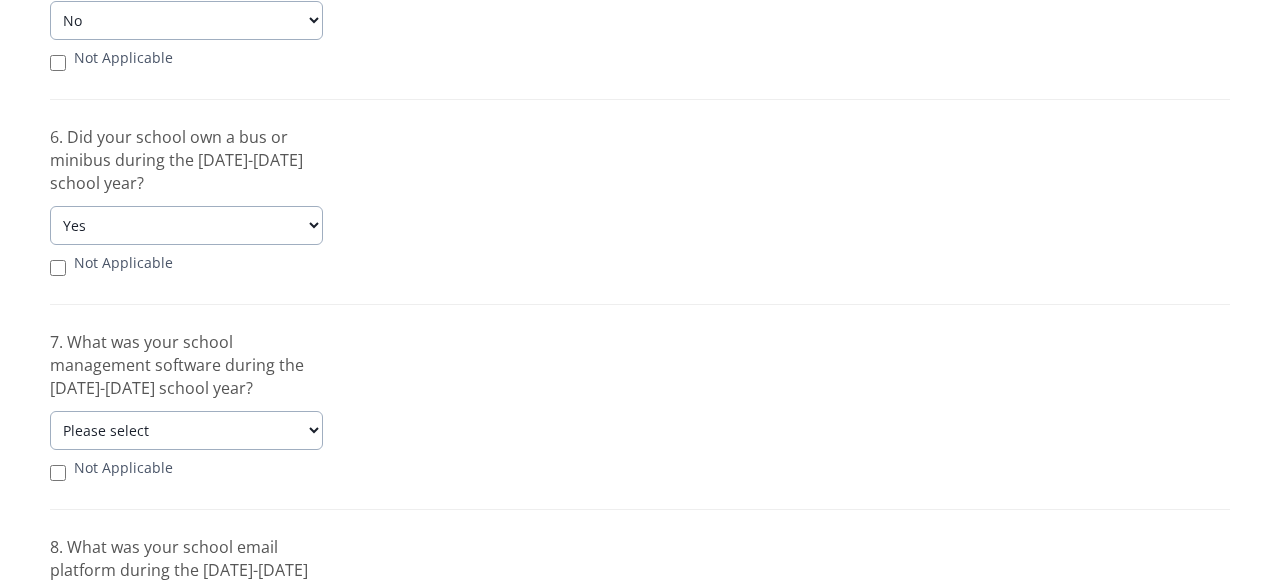 scroll, scrollTop: 1674, scrollLeft: 0, axis: vertical 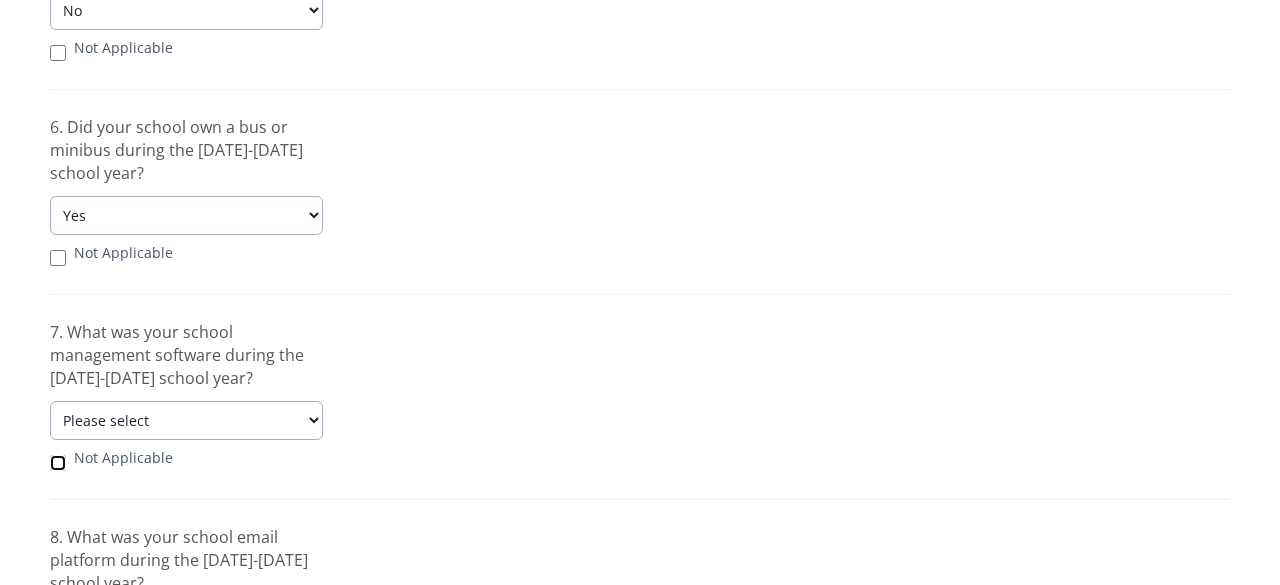 click at bounding box center (58, 463) 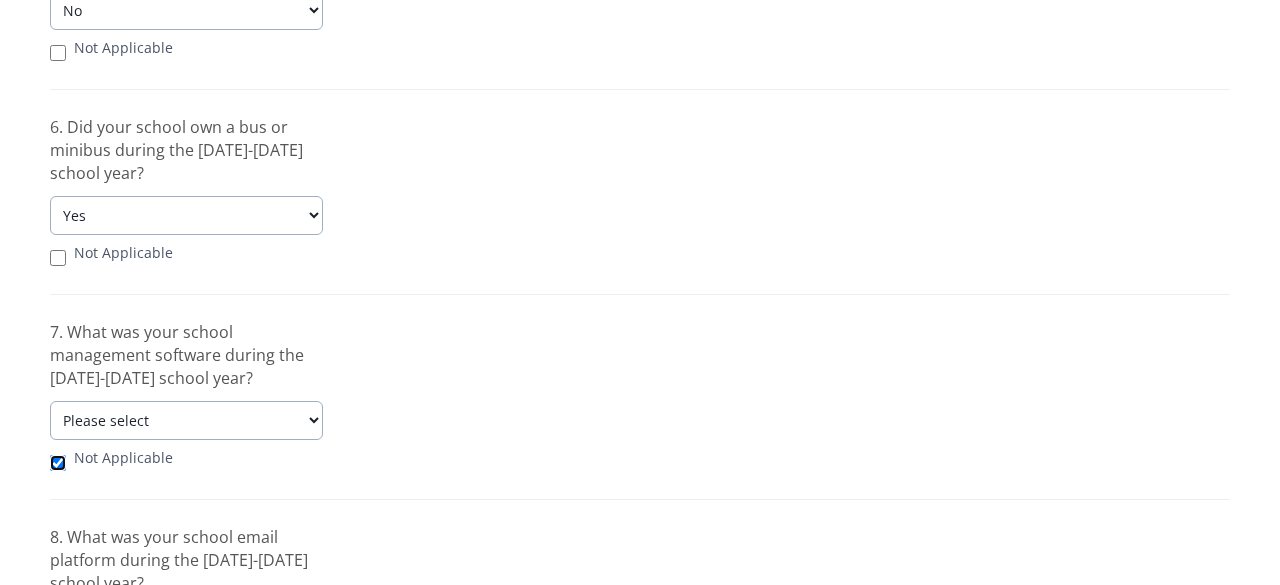checkbox on "true" 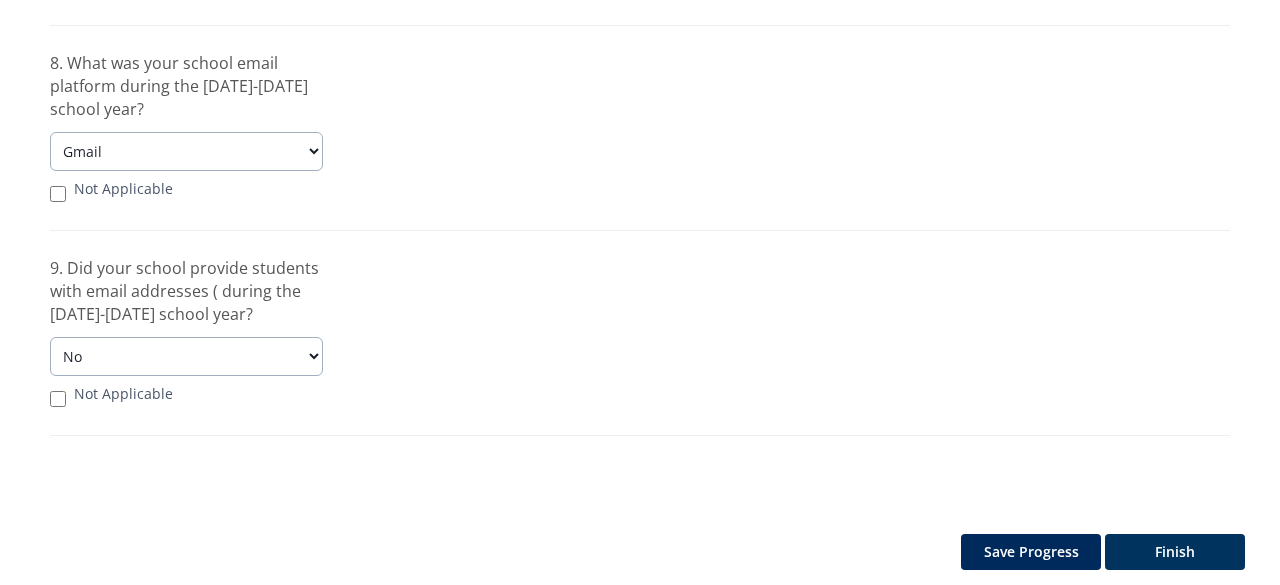scroll, scrollTop: 2185, scrollLeft: 0, axis: vertical 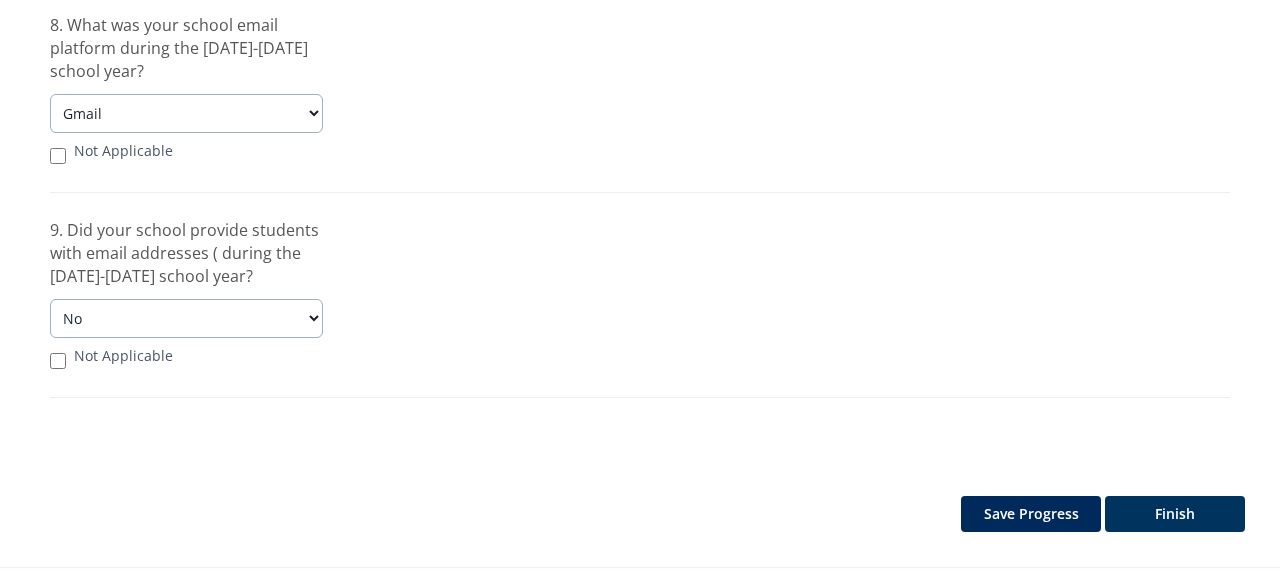click on "Save Progress" at bounding box center [1031, 514] 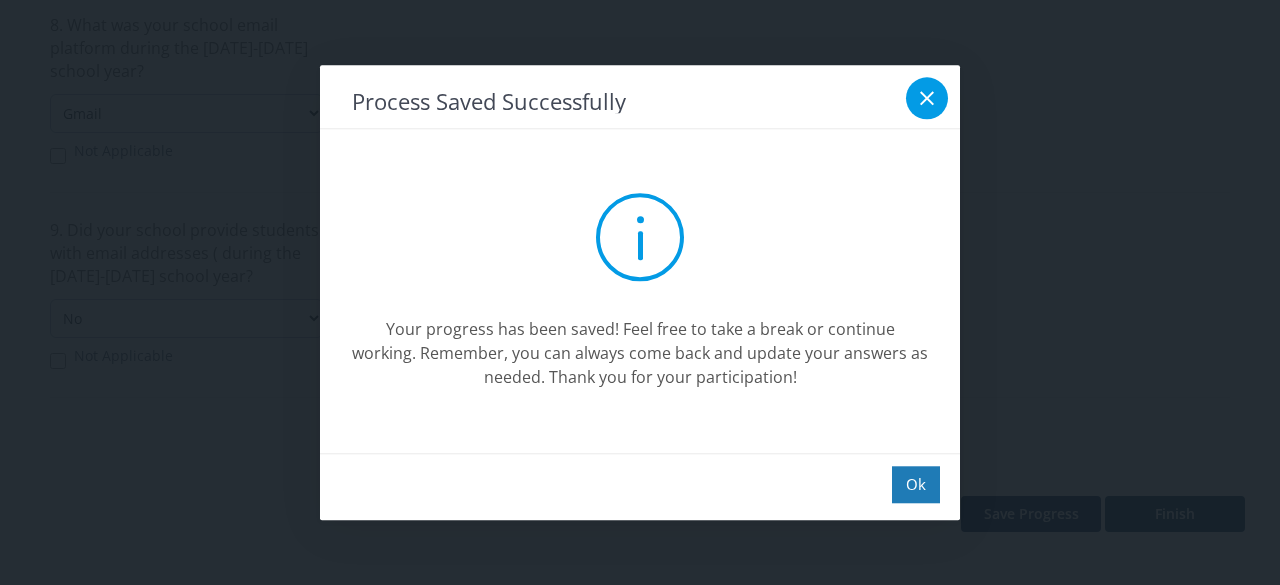 click 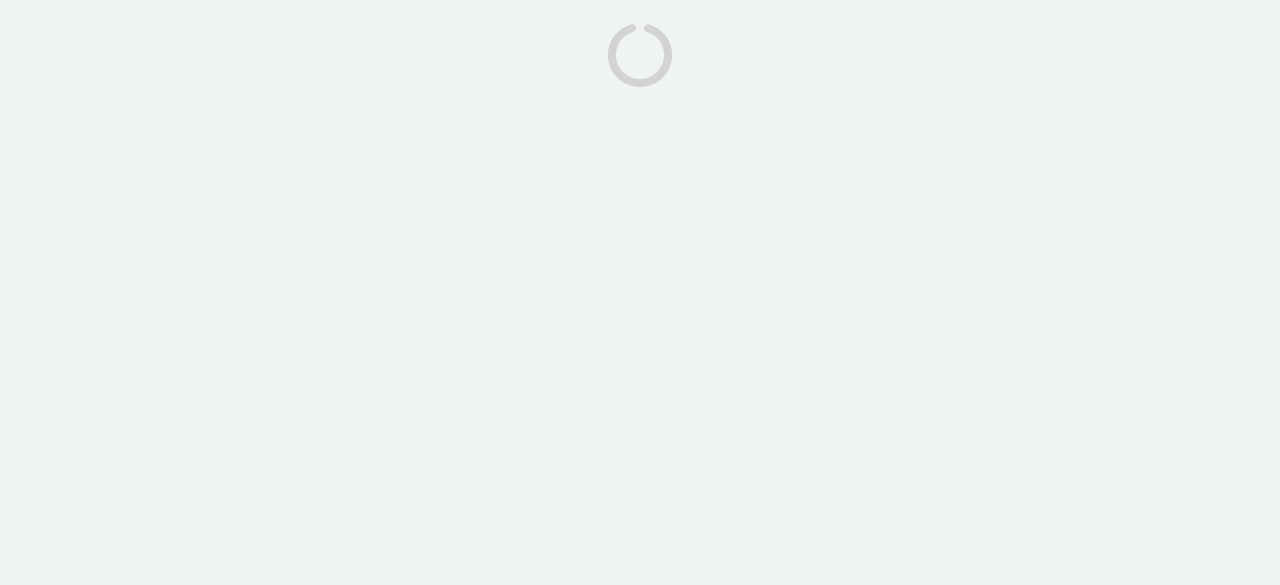 scroll, scrollTop: 0, scrollLeft: 0, axis: both 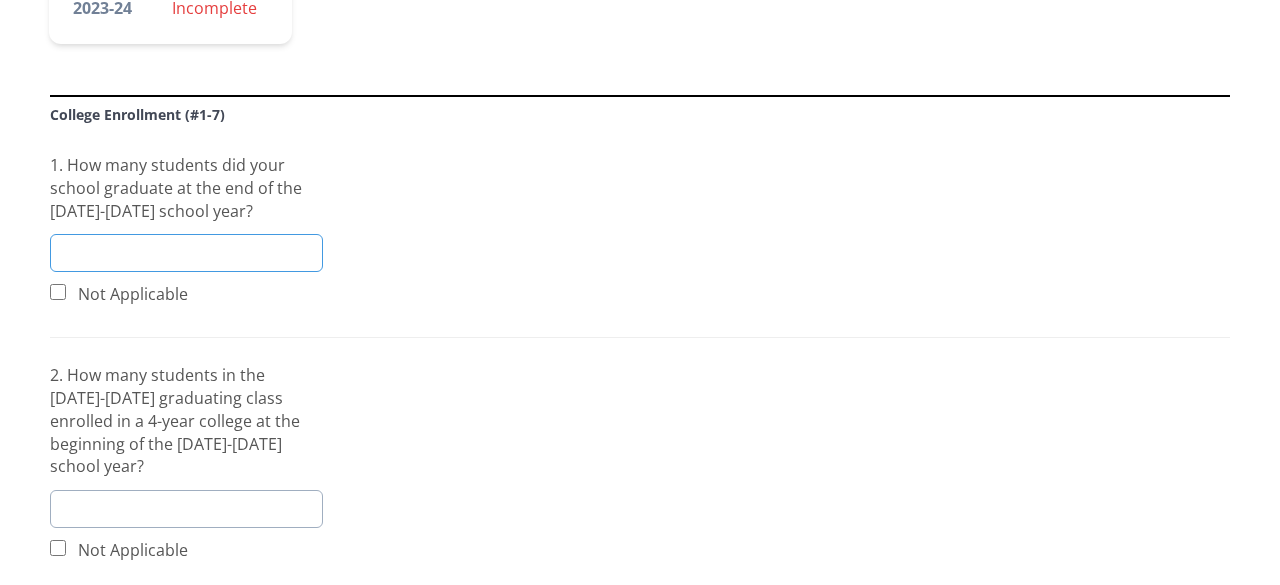 click at bounding box center [186, 253] 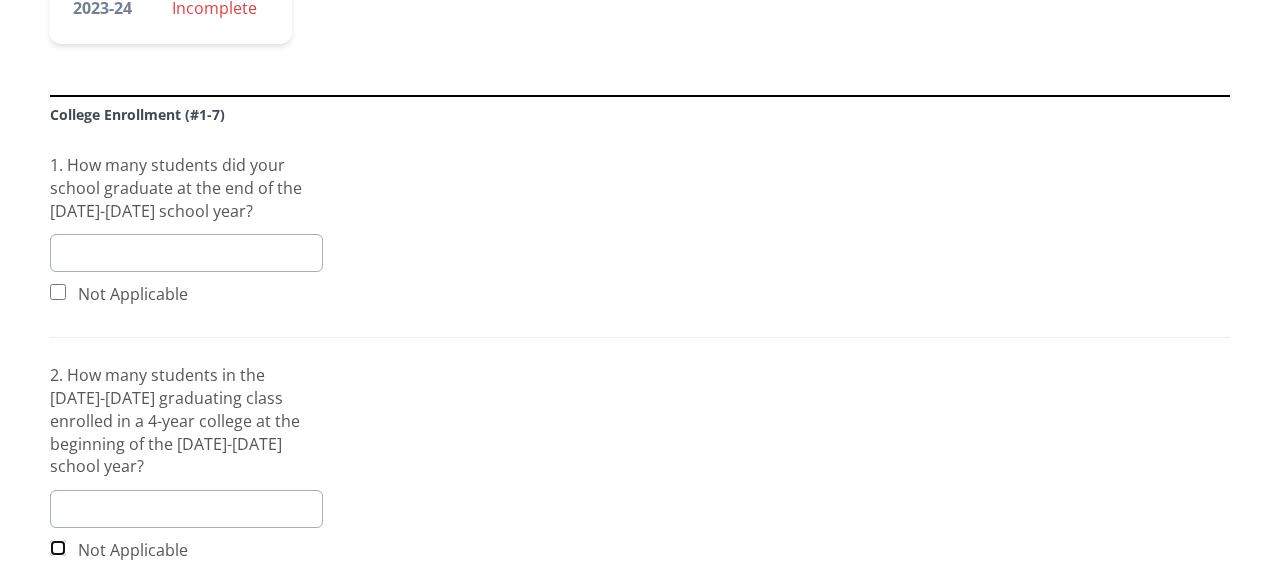click at bounding box center [58, 548] 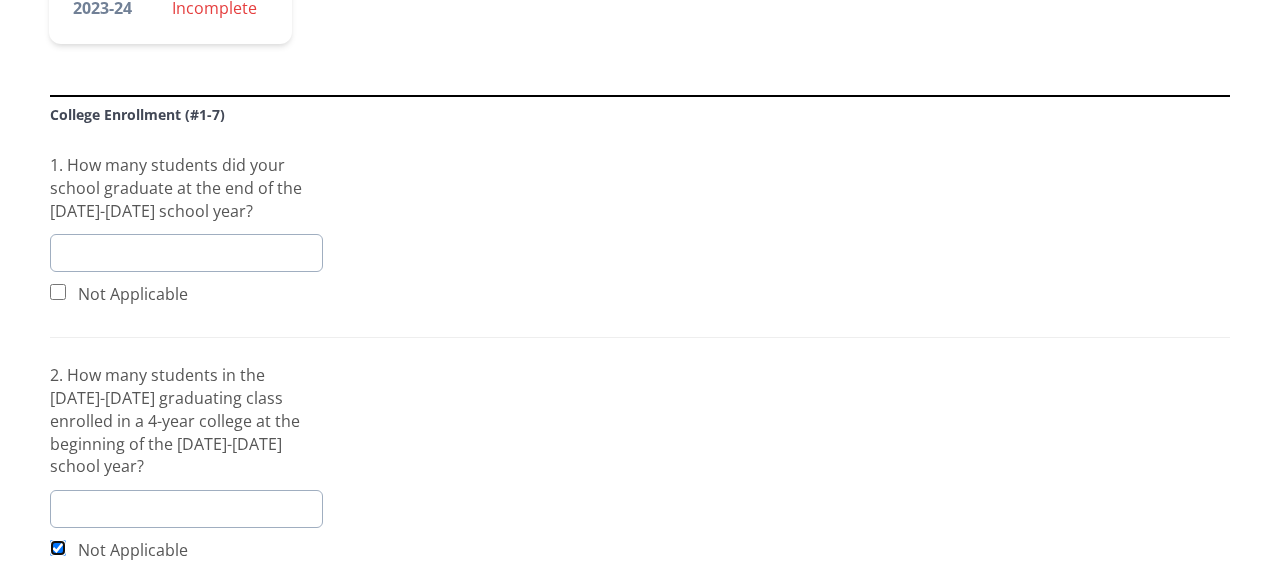 checkbox on "true" 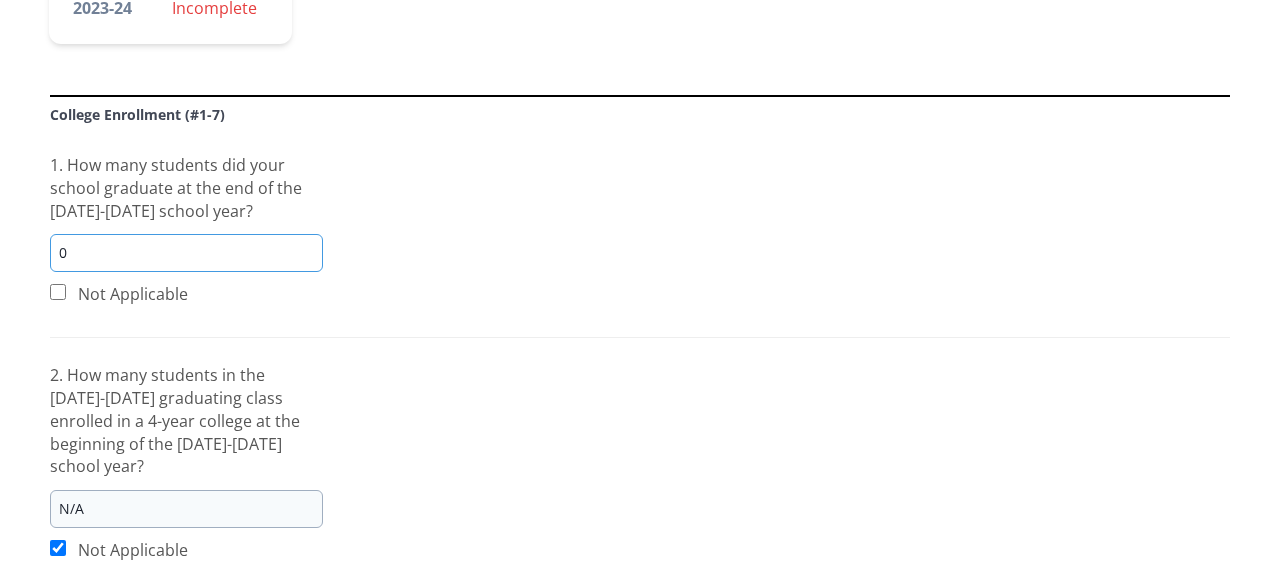 type on "0" 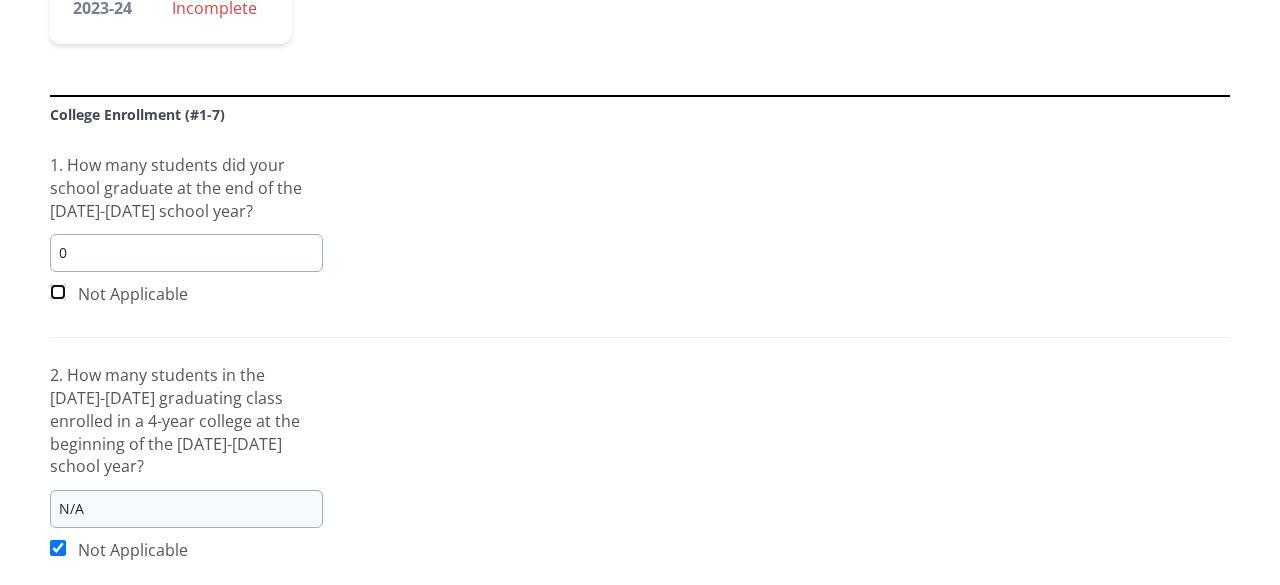 click at bounding box center (58, 292) 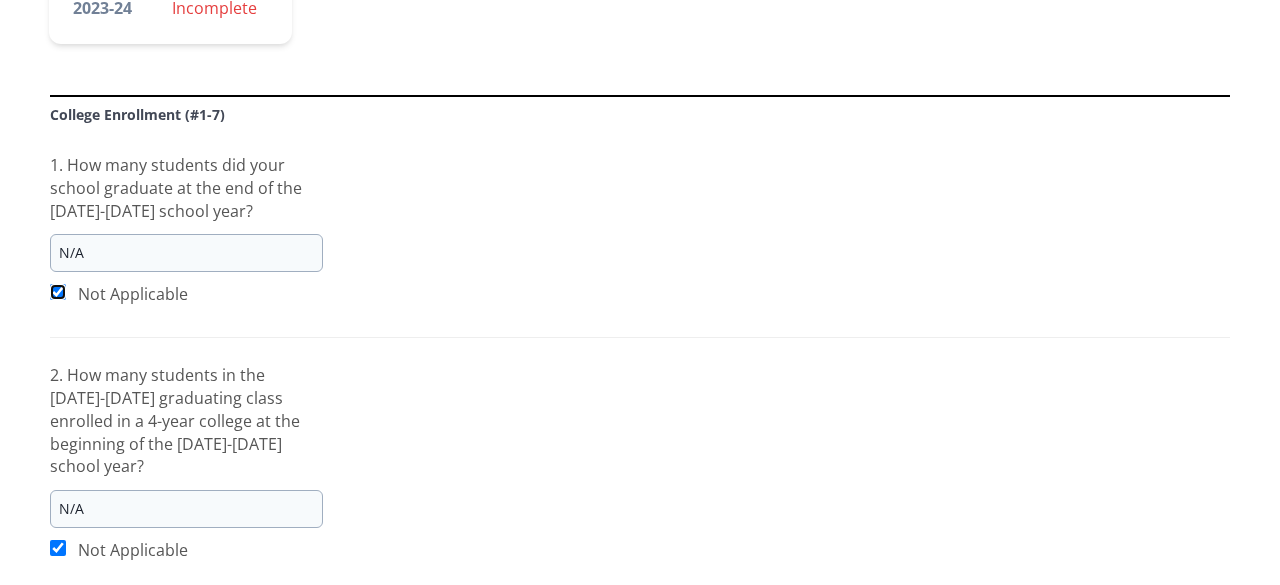 scroll, scrollTop: 744, scrollLeft: 0, axis: vertical 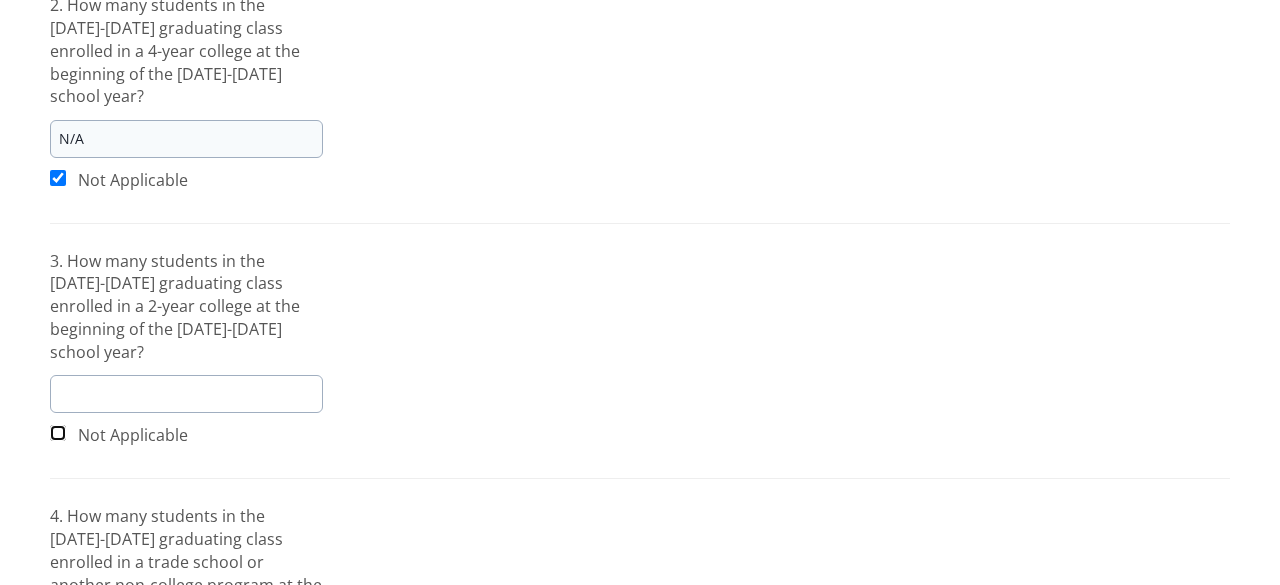 click at bounding box center (58, 433) 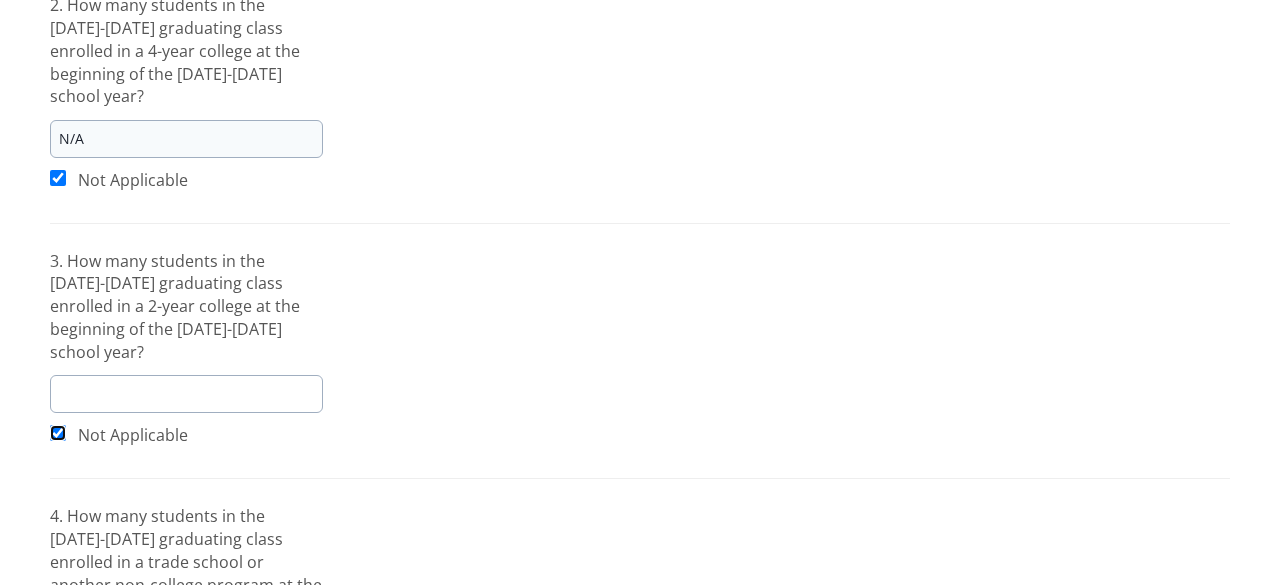 checkbox on "true" 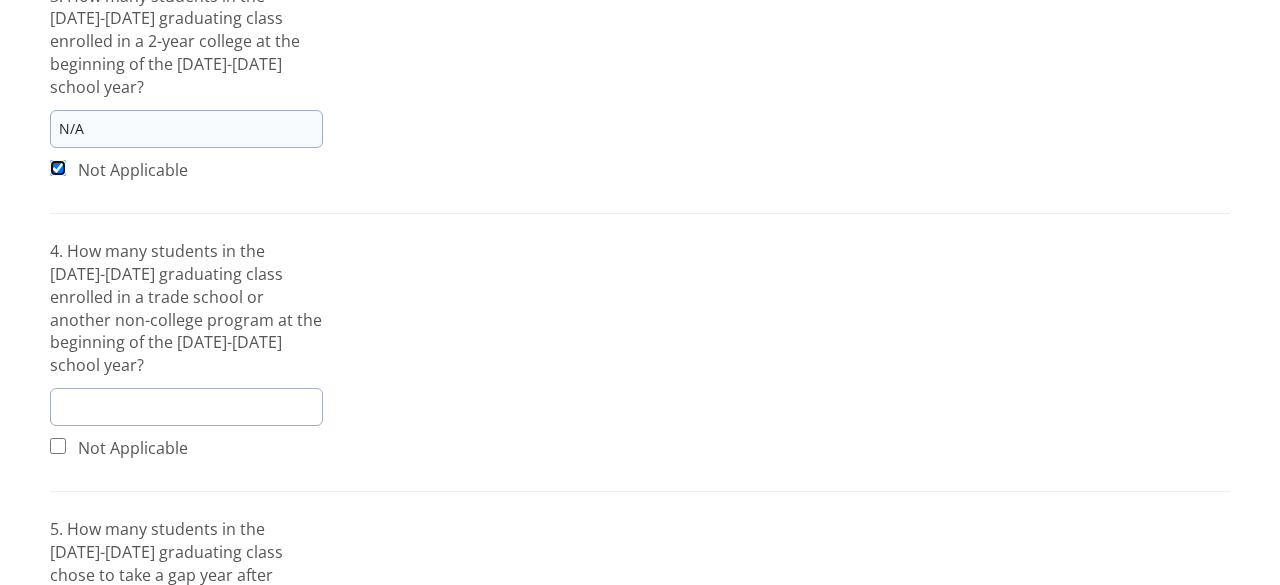 scroll, scrollTop: 1226, scrollLeft: 0, axis: vertical 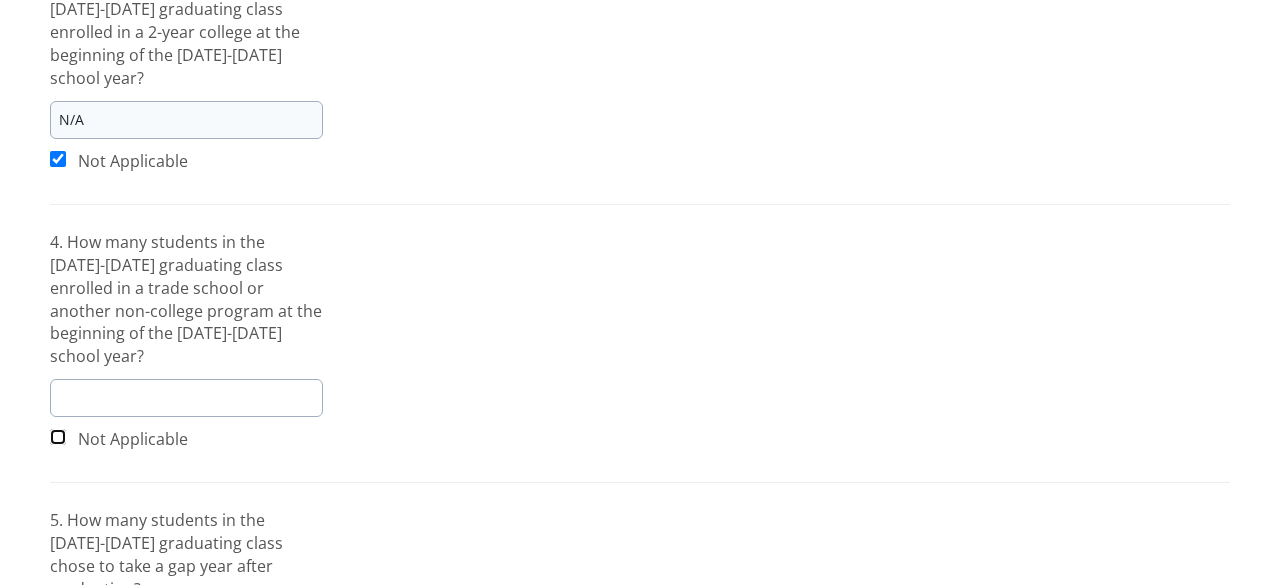 click at bounding box center (58, 437) 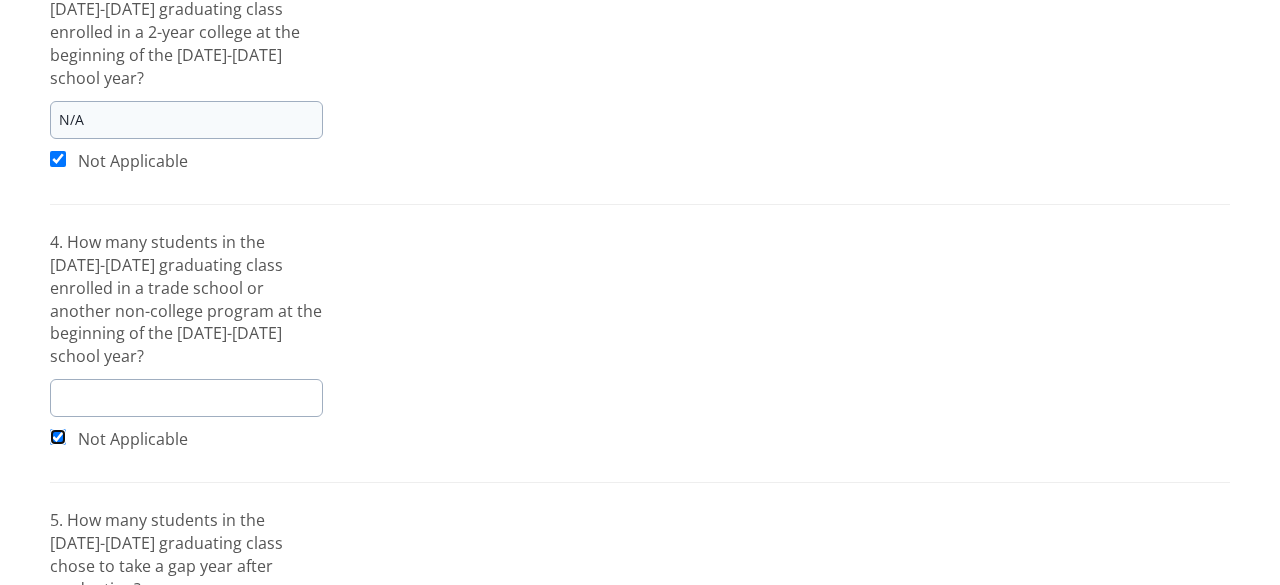 checkbox on "true" 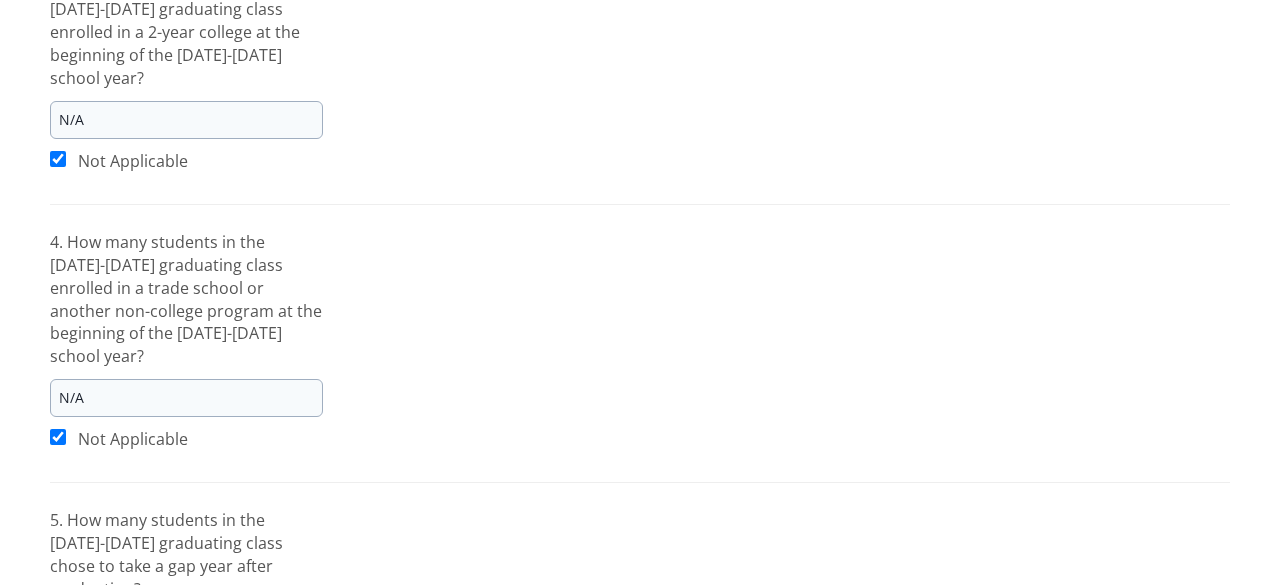 click at bounding box center [58, 670] 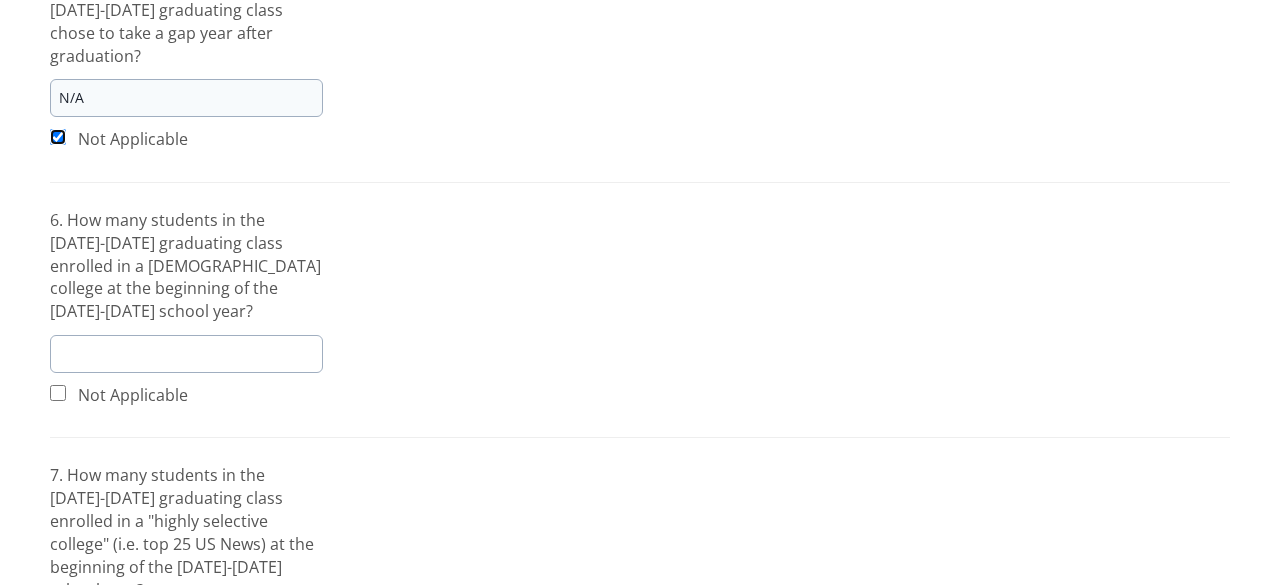 scroll, scrollTop: 1769, scrollLeft: 0, axis: vertical 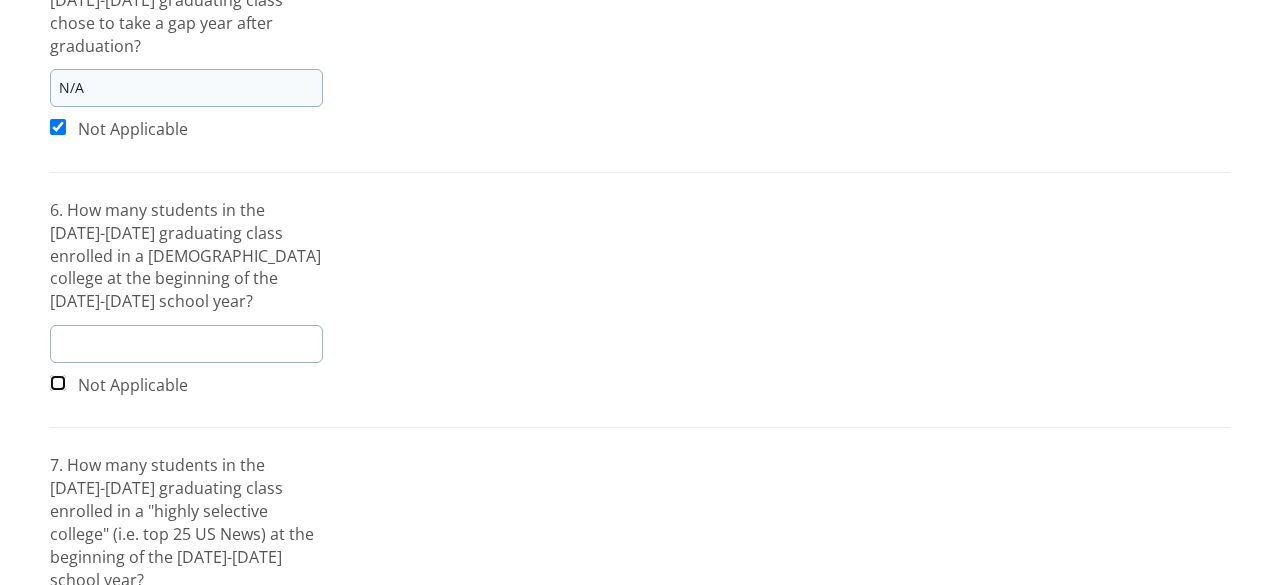 click at bounding box center [58, 383] 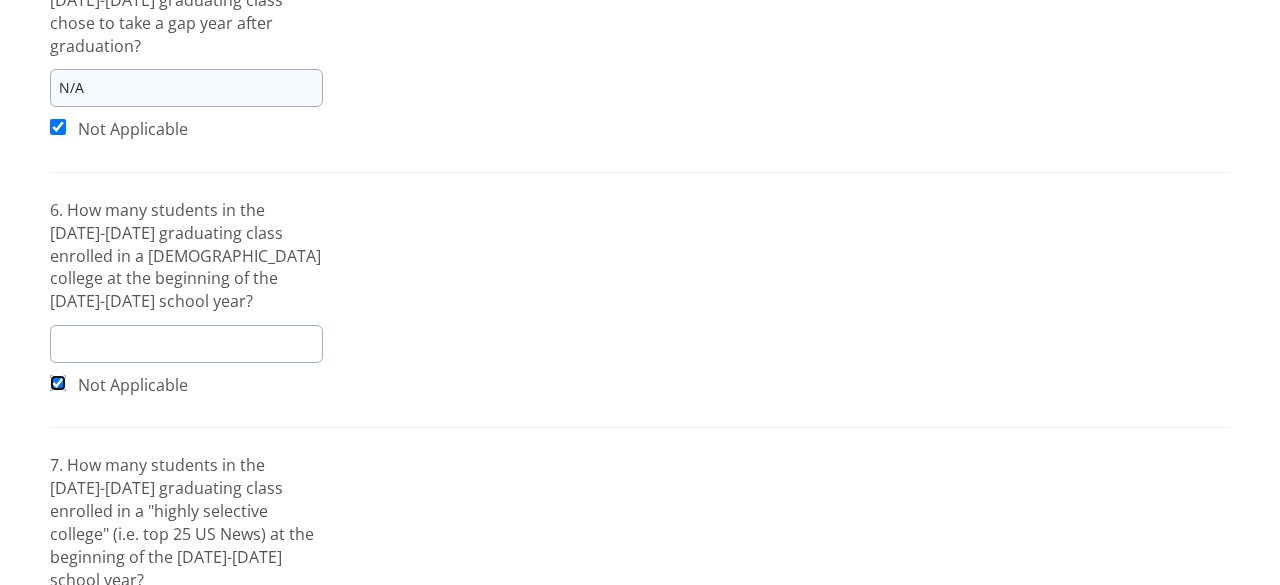 checkbox on "true" 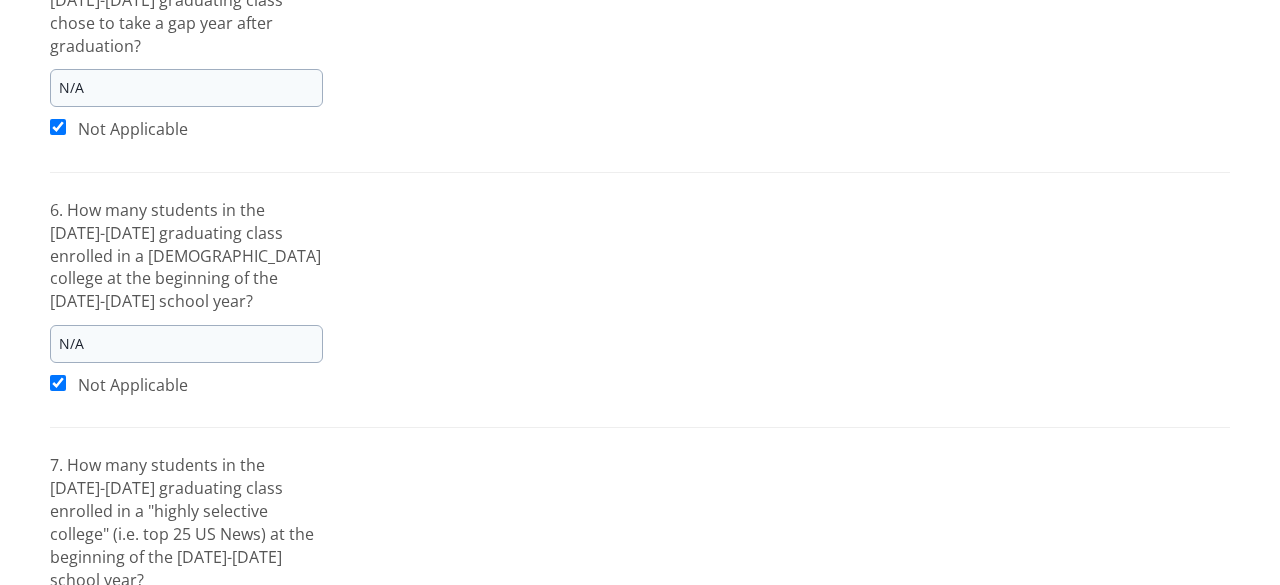 click at bounding box center (58, 661) 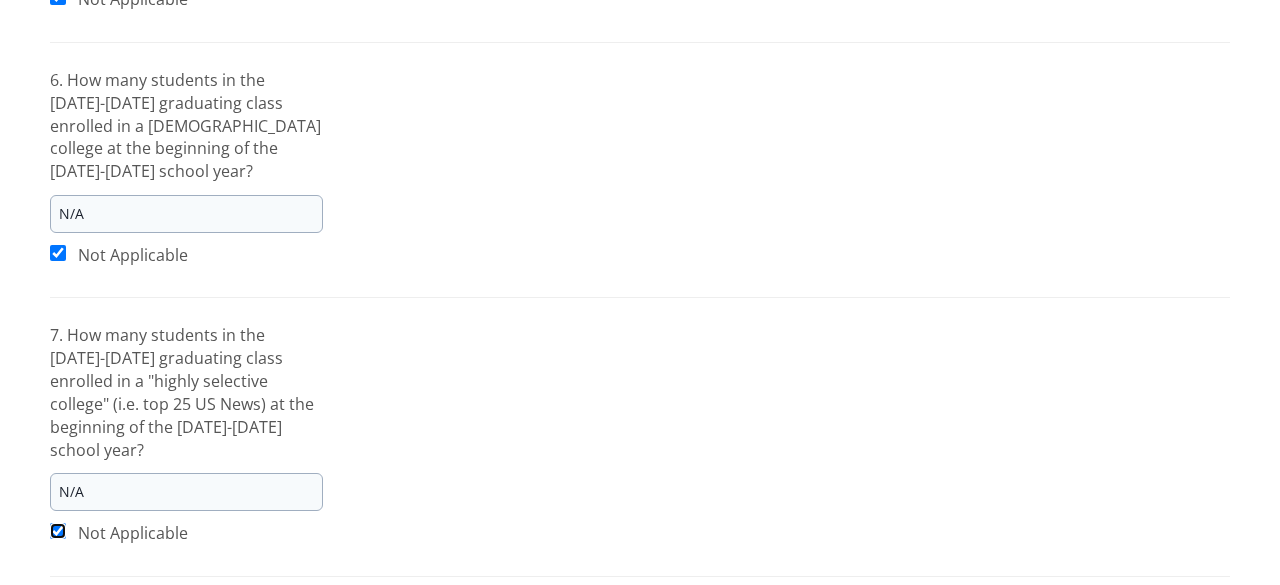 scroll, scrollTop: 1947, scrollLeft: 0, axis: vertical 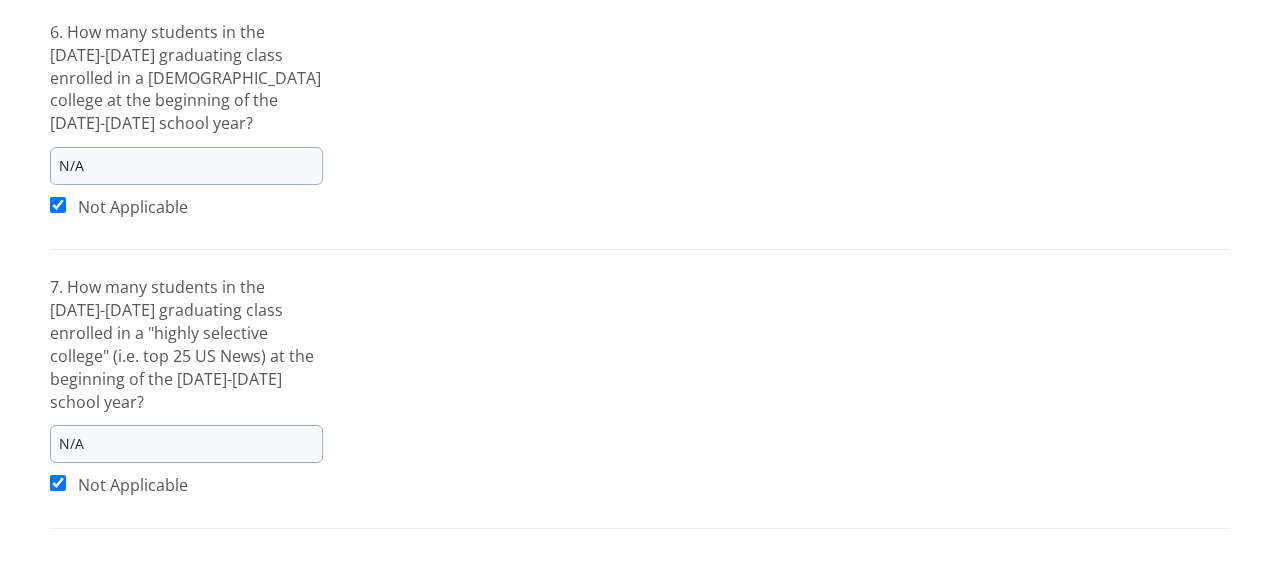 click on "Save Progress" at bounding box center [1031, 644] 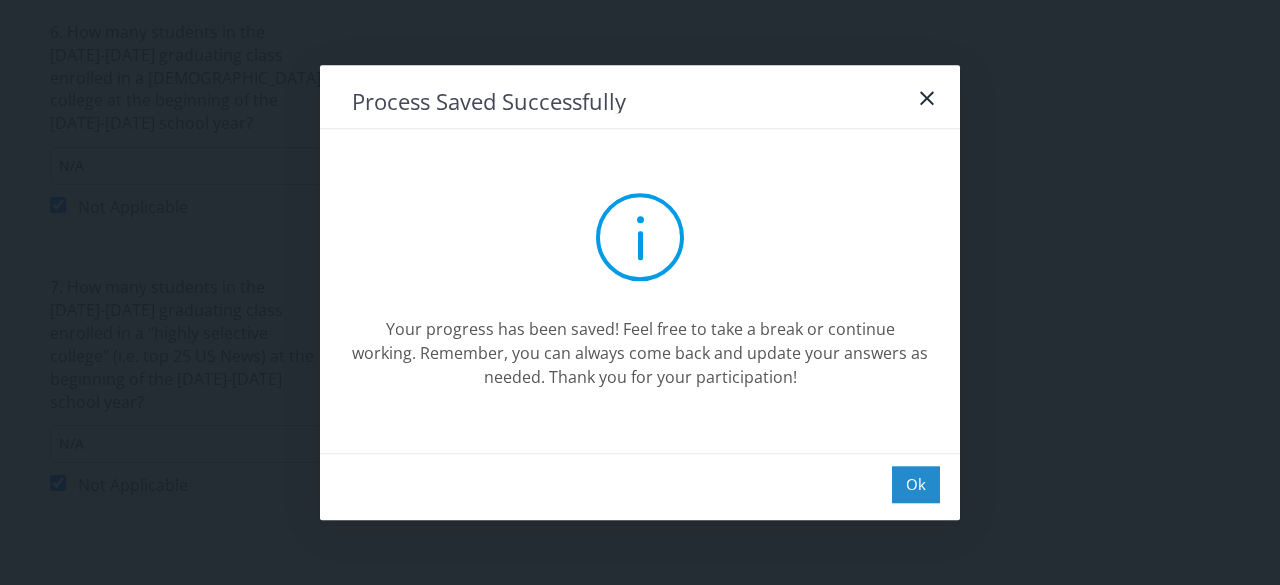 click on "Ok" at bounding box center (916, 484) 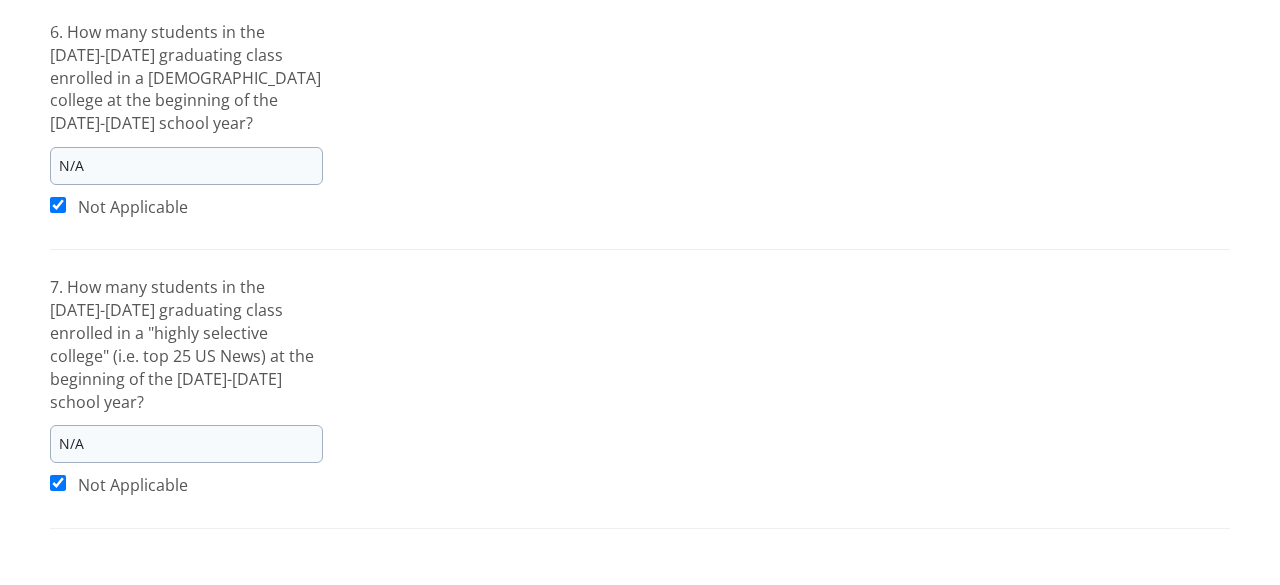 click on "Next" at bounding box center [1175, 644] 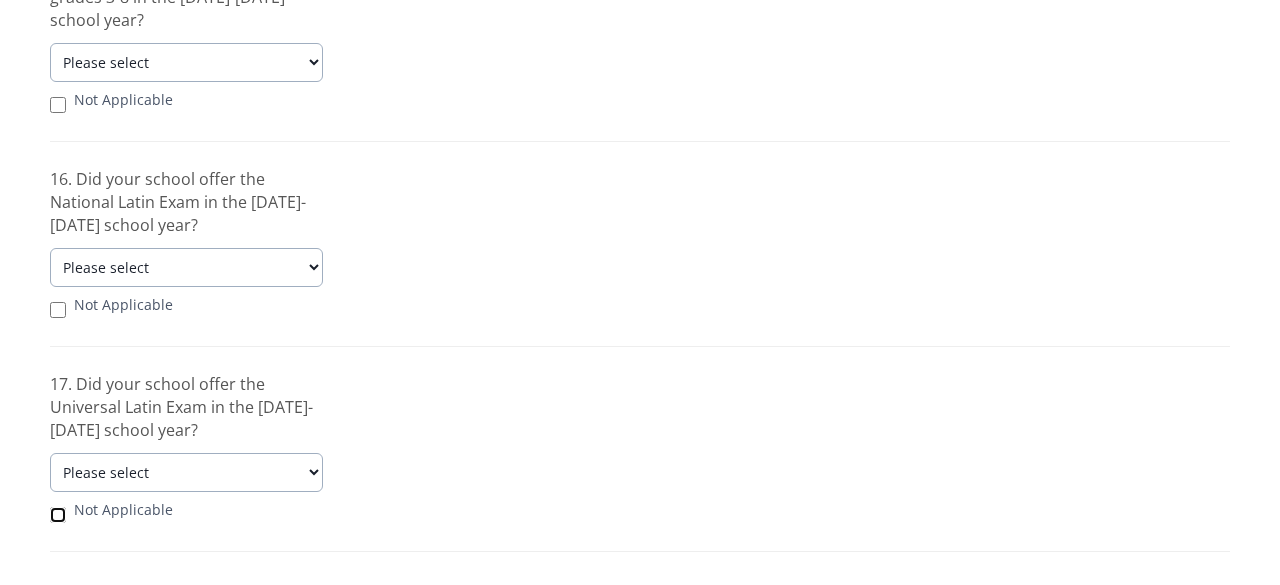 click at bounding box center [58, 515] 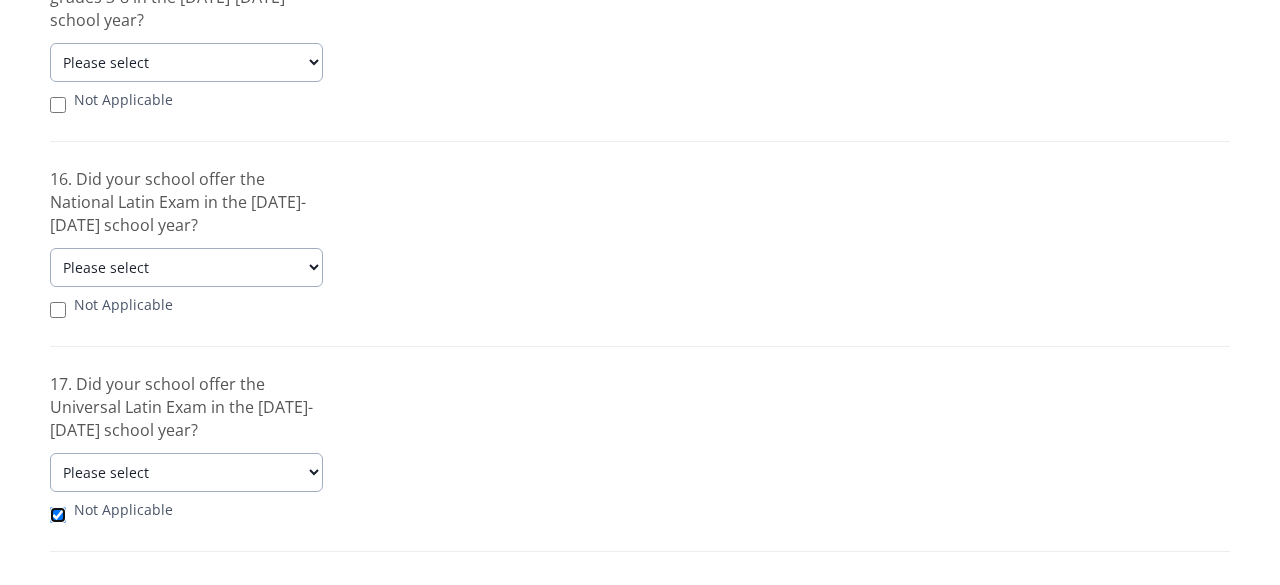 checkbox on "true" 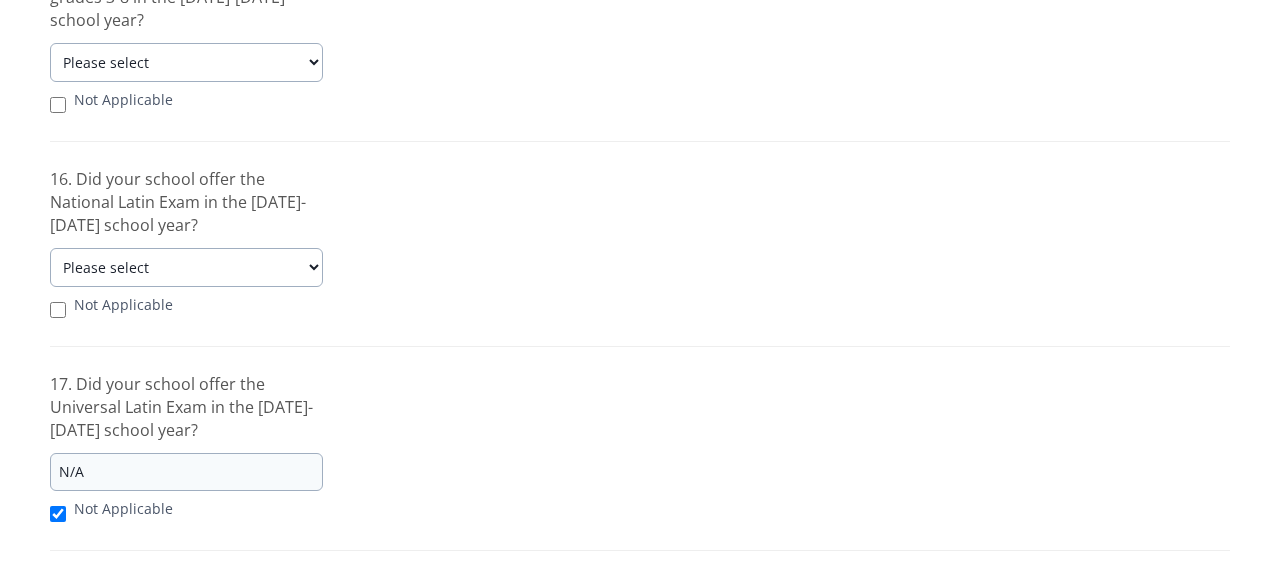 click on "Not Applicable" at bounding box center [186, 307] 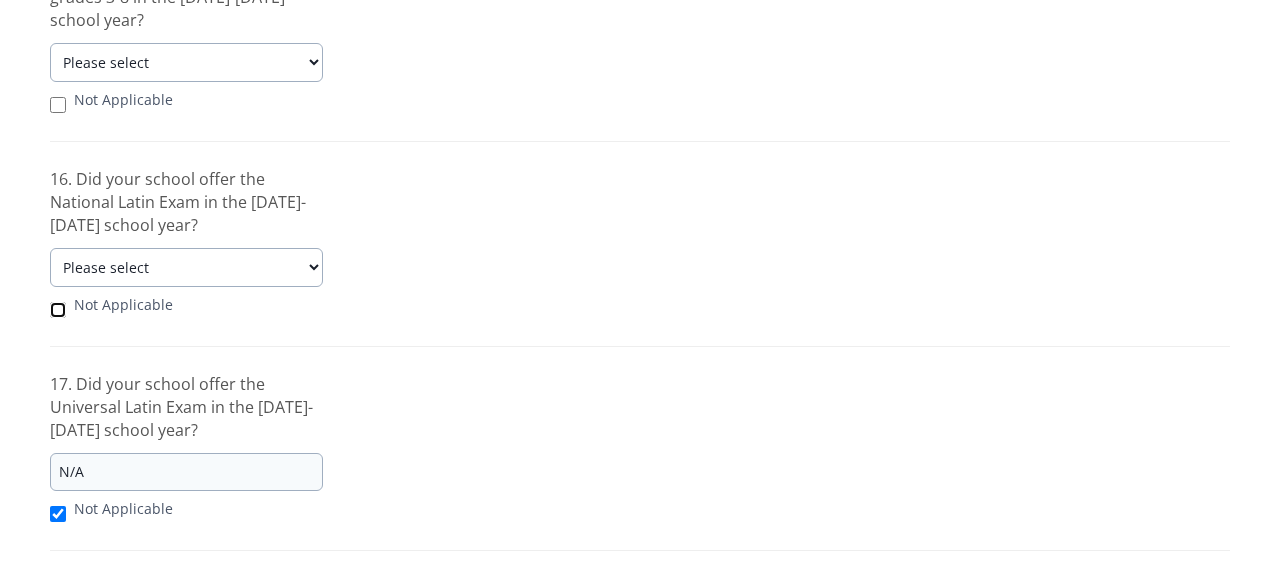 click at bounding box center [58, 310] 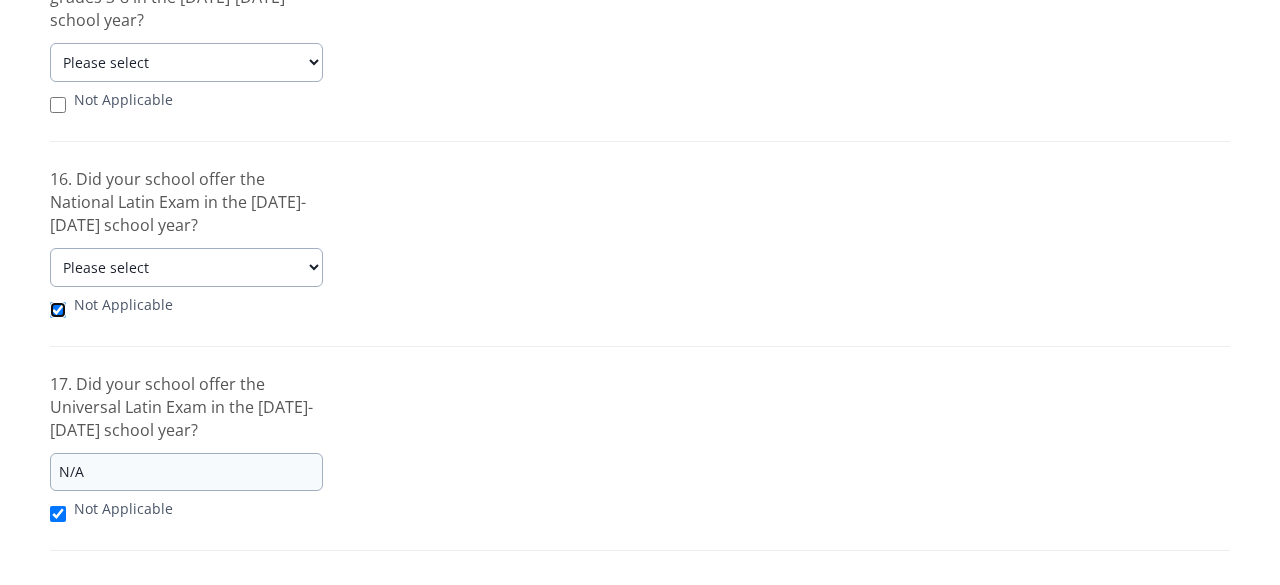 checkbox on "true" 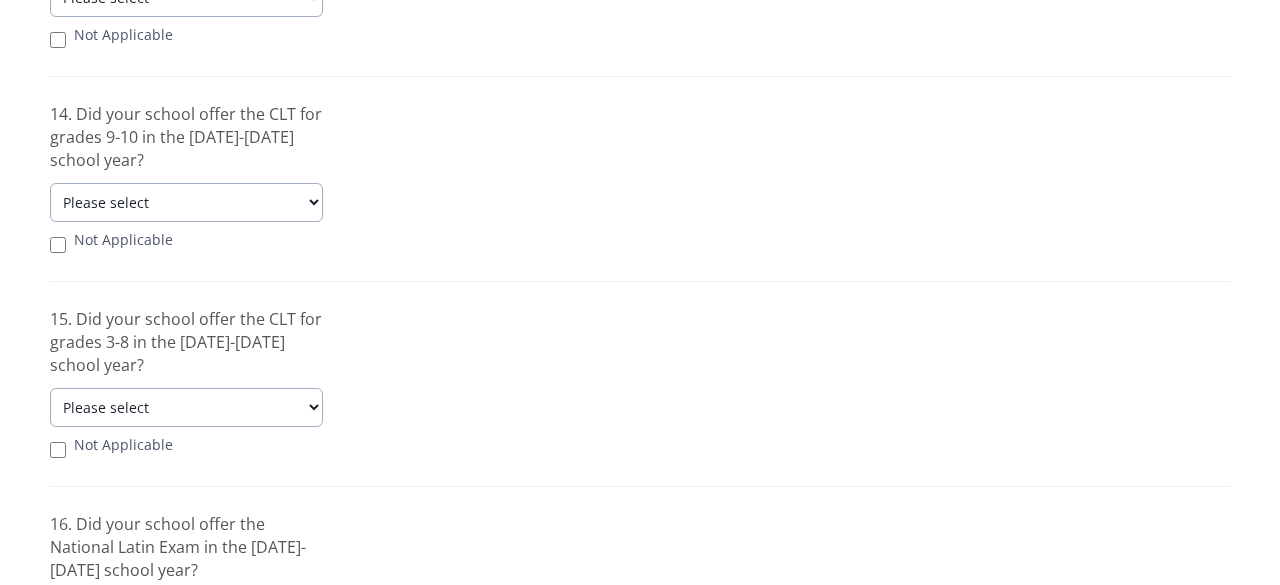 scroll, scrollTop: 1578, scrollLeft: 0, axis: vertical 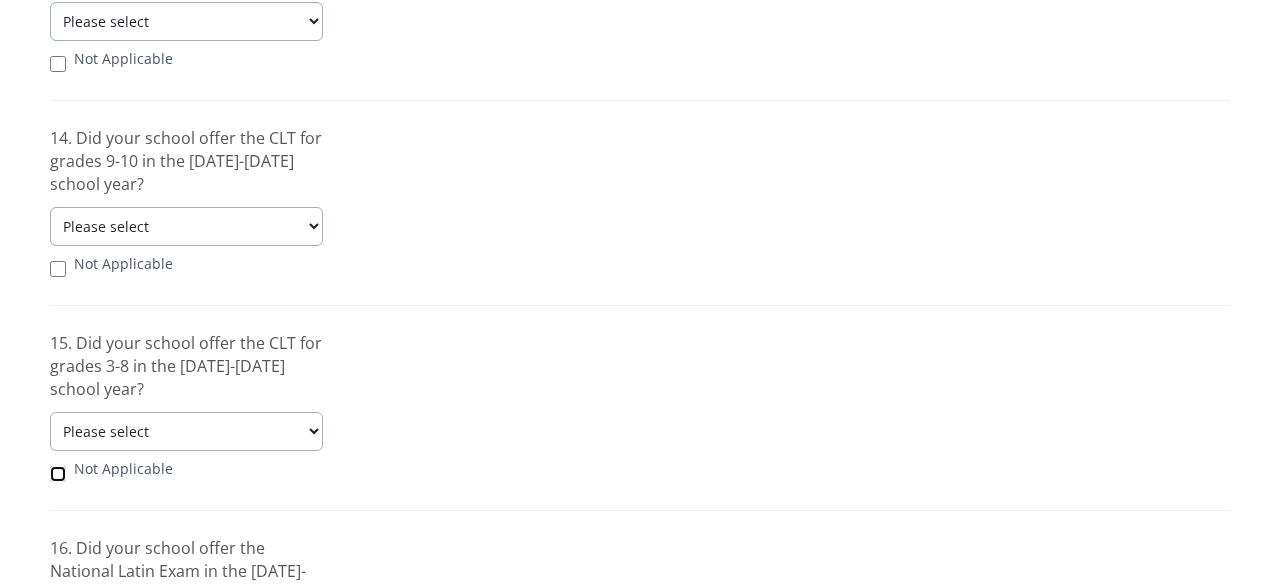 click at bounding box center [58, 474] 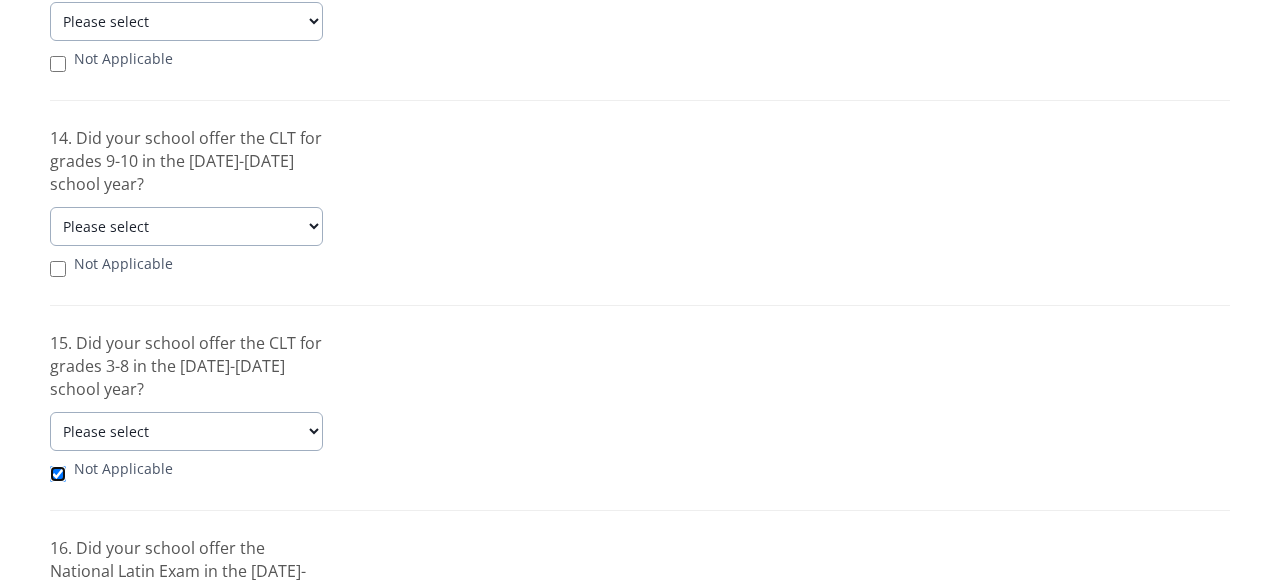 checkbox on "true" 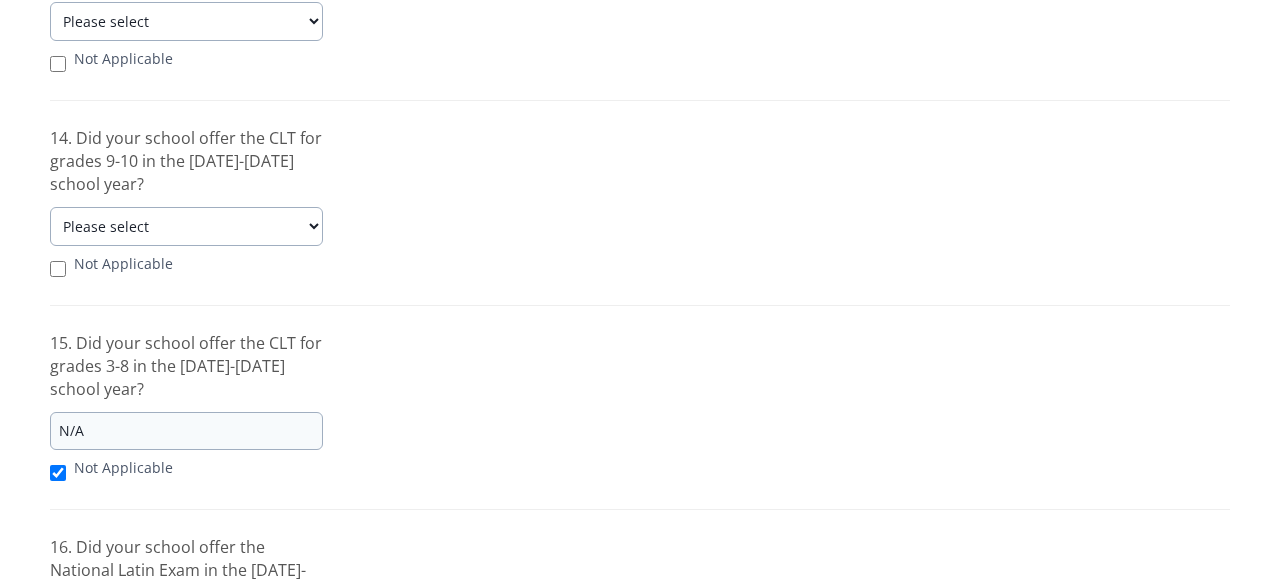 click on "15. Did your school offer the CLT for grades 3-8 in the 2023-2024 school year?
N/A     Not Applicable" at bounding box center (186, 407) 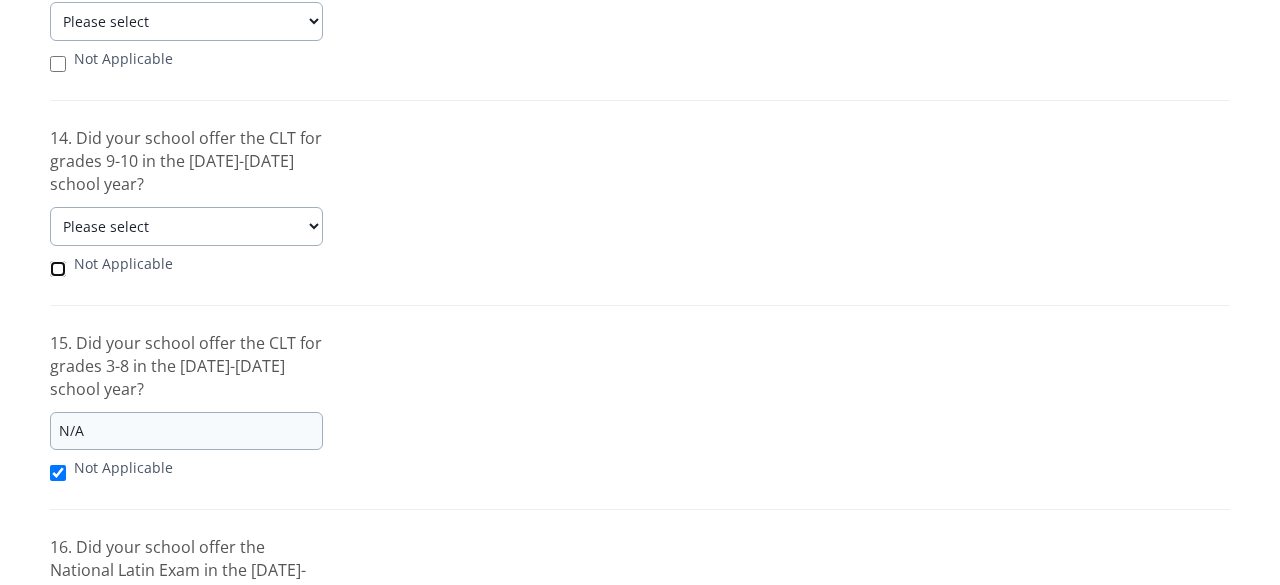 click at bounding box center (58, 269) 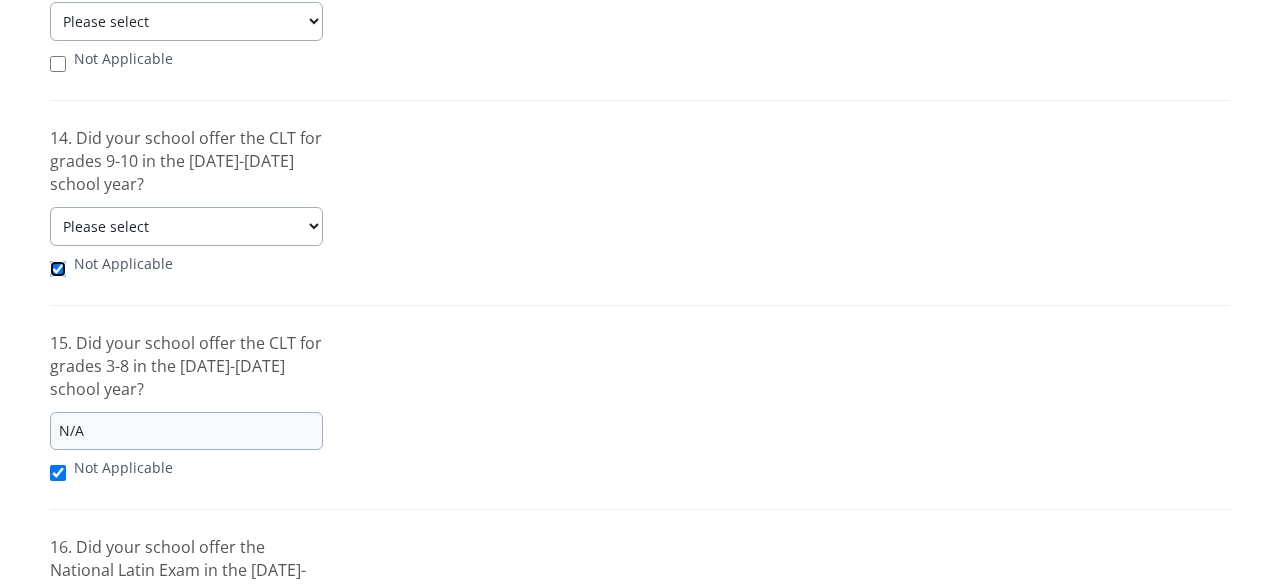 checkbox on "true" 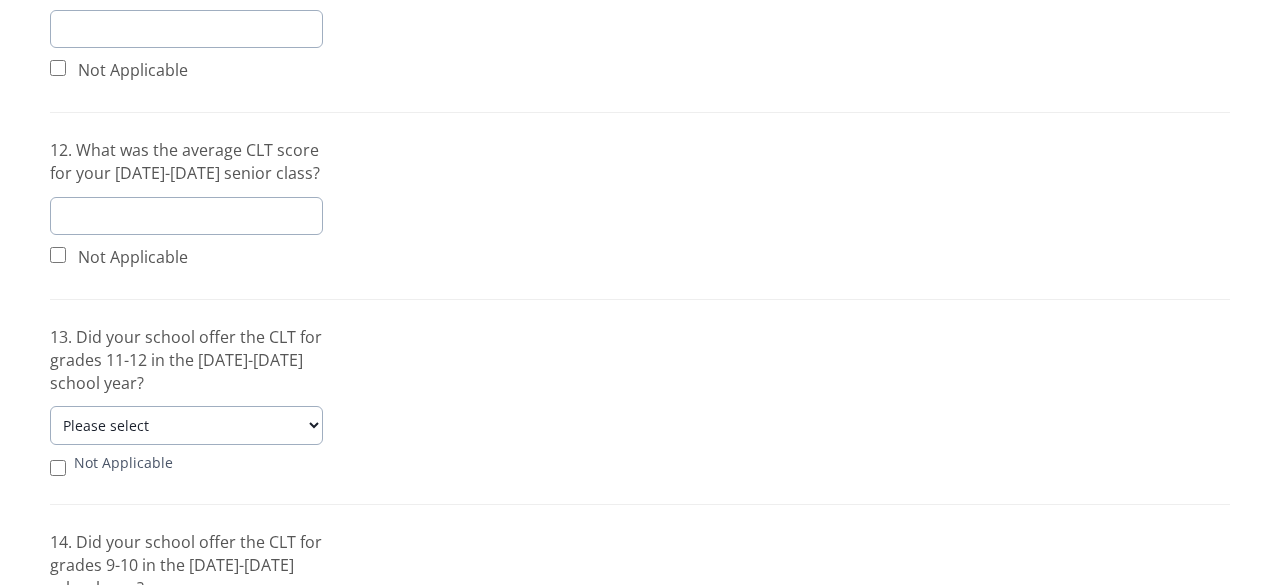 scroll, scrollTop: 1164, scrollLeft: 0, axis: vertical 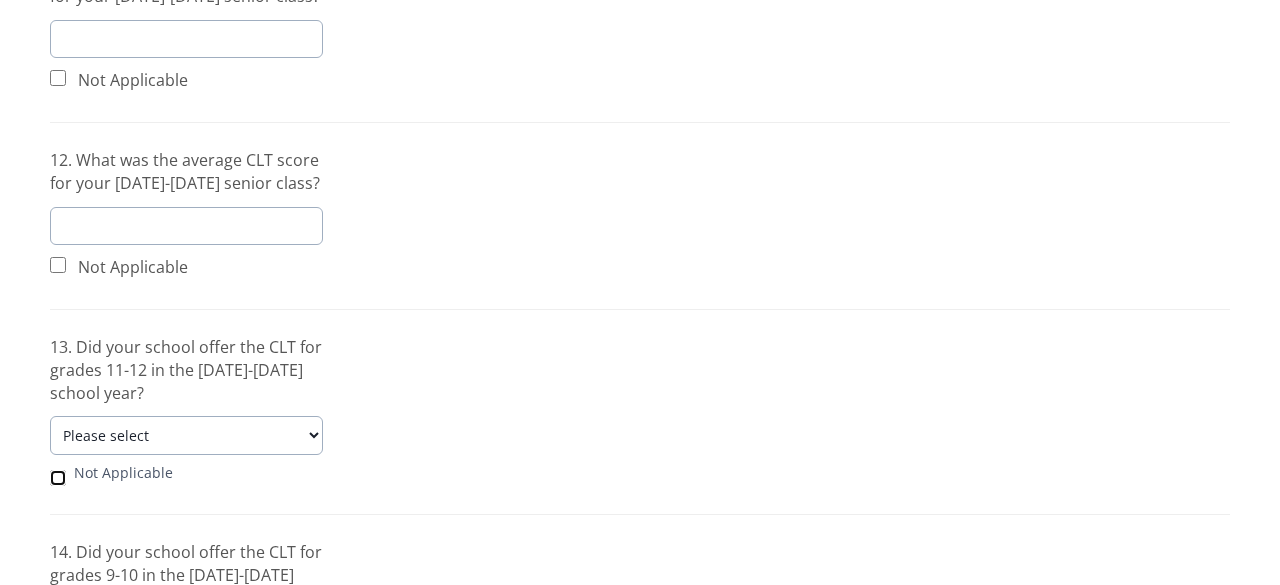 click at bounding box center [58, 478] 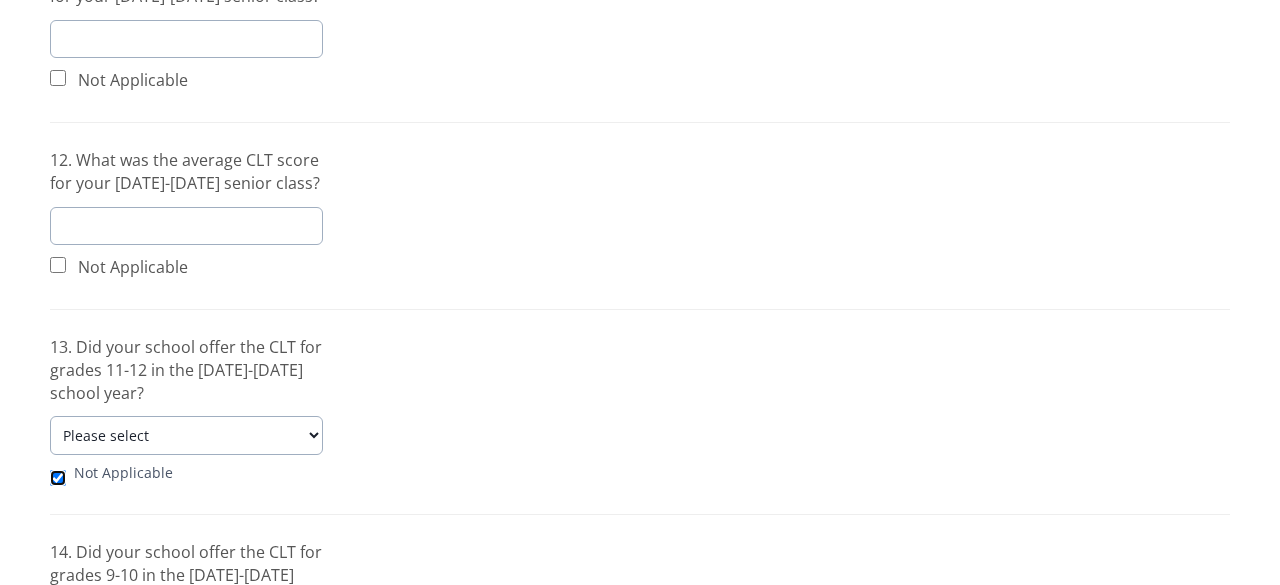 checkbox on "true" 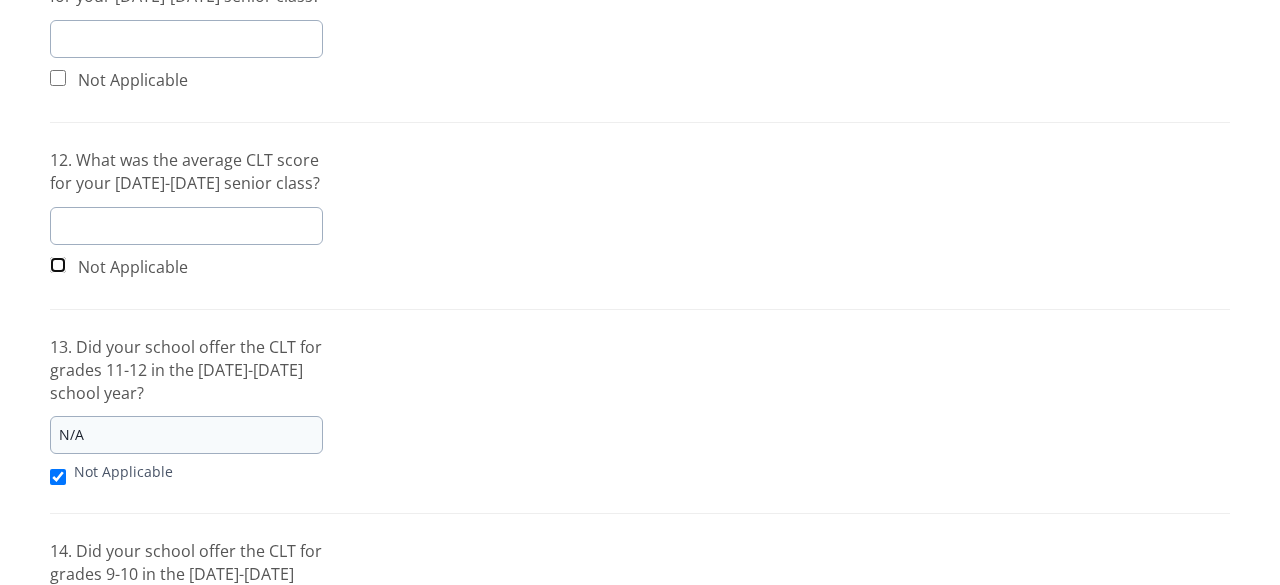 click at bounding box center (58, 265) 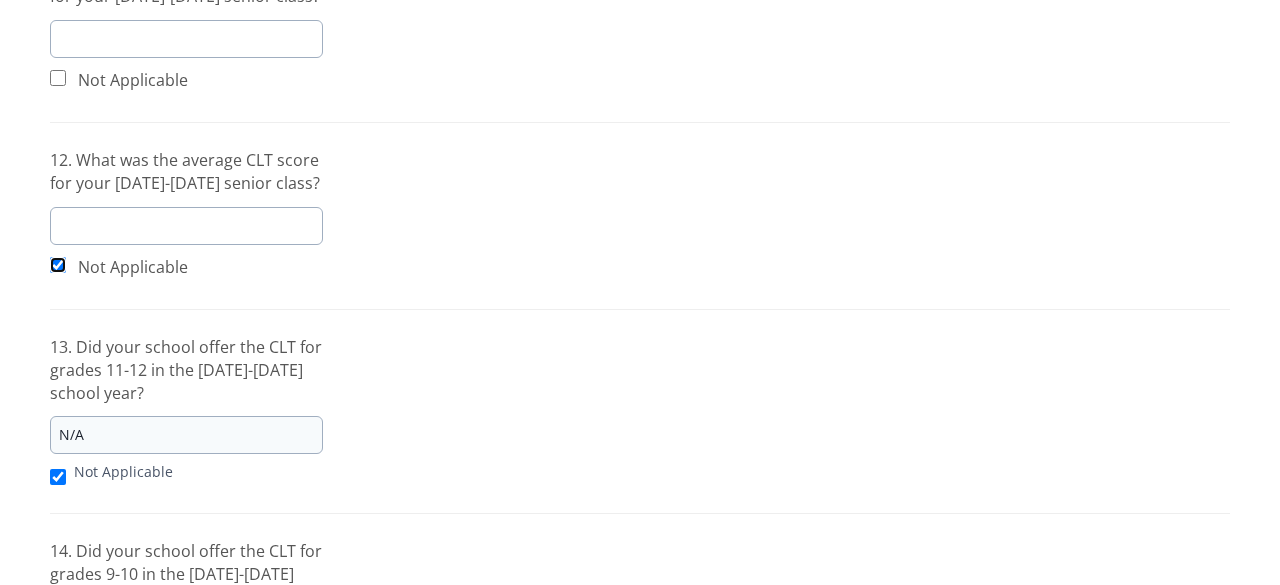 checkbox on "true" 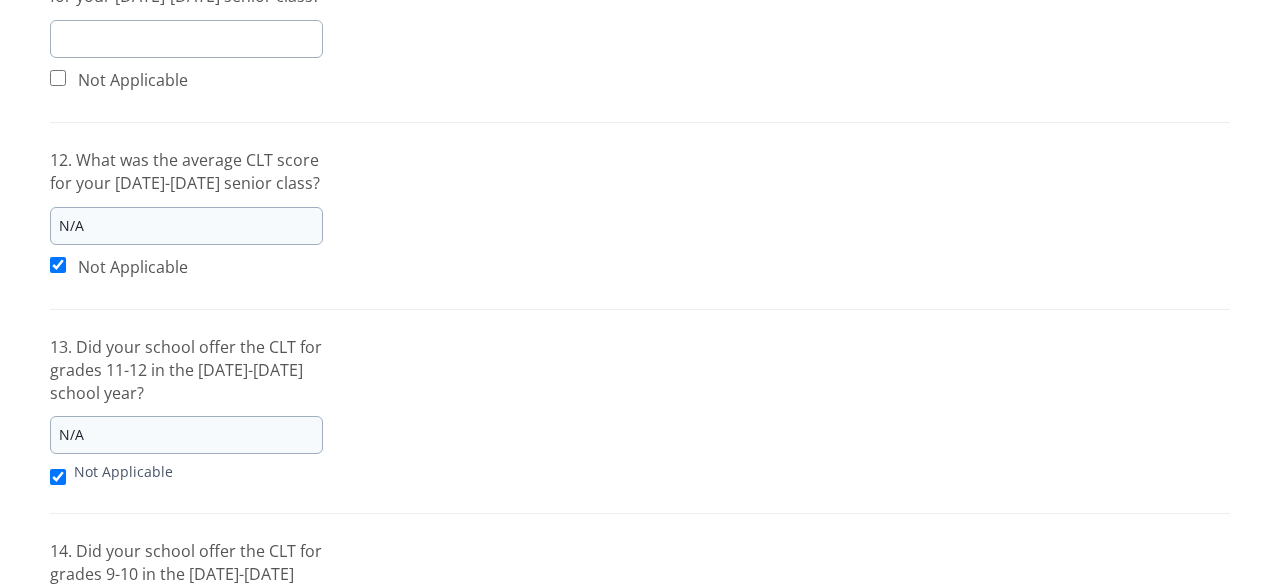 drag, startPoint x: 1264, startPoint y: 302, endPoint x: 1250, endPoint y: 271, distance: 34.0147 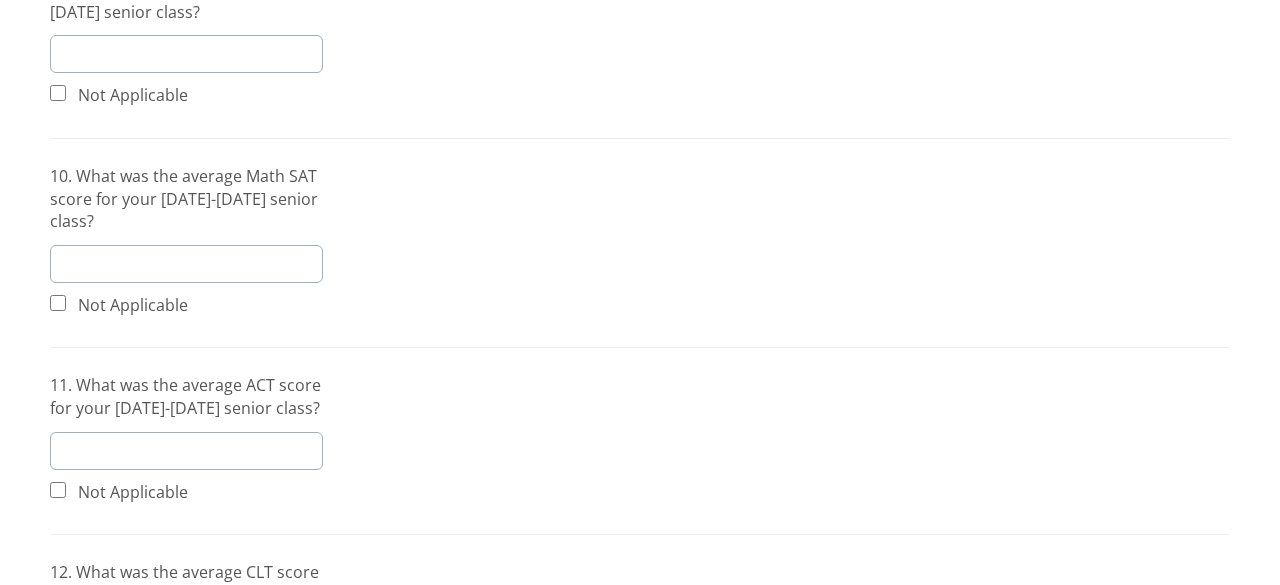 scroll, scrollTop: 745, scrollLeft: 0, axis: vertical 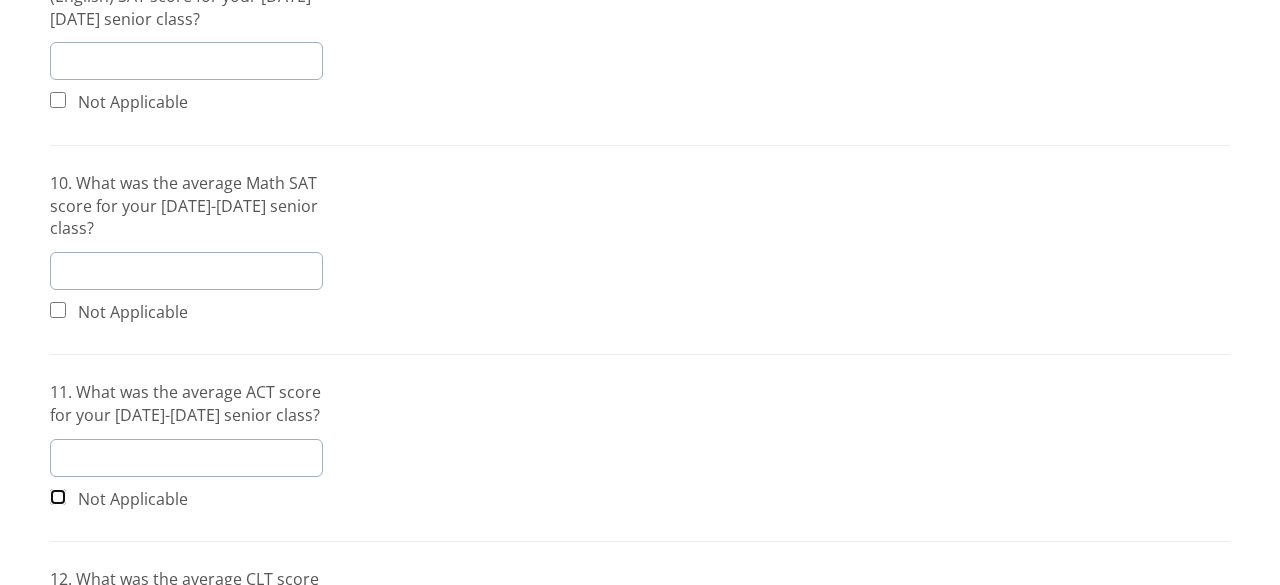 click at bounding box center (58, 497) 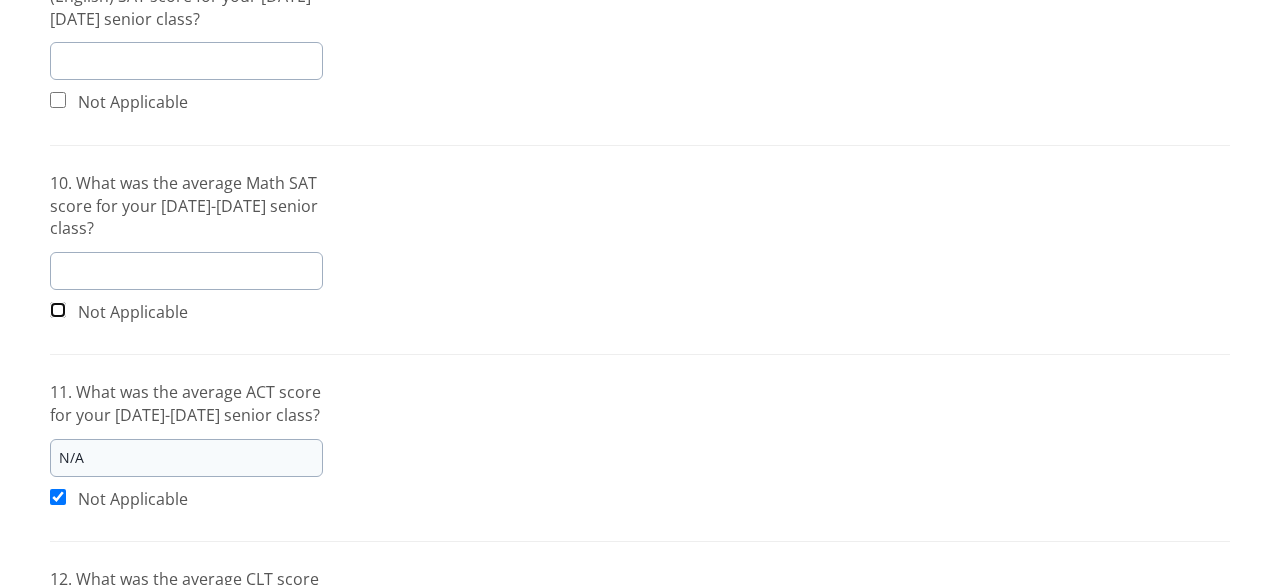 click at bounding box center (58, 310) 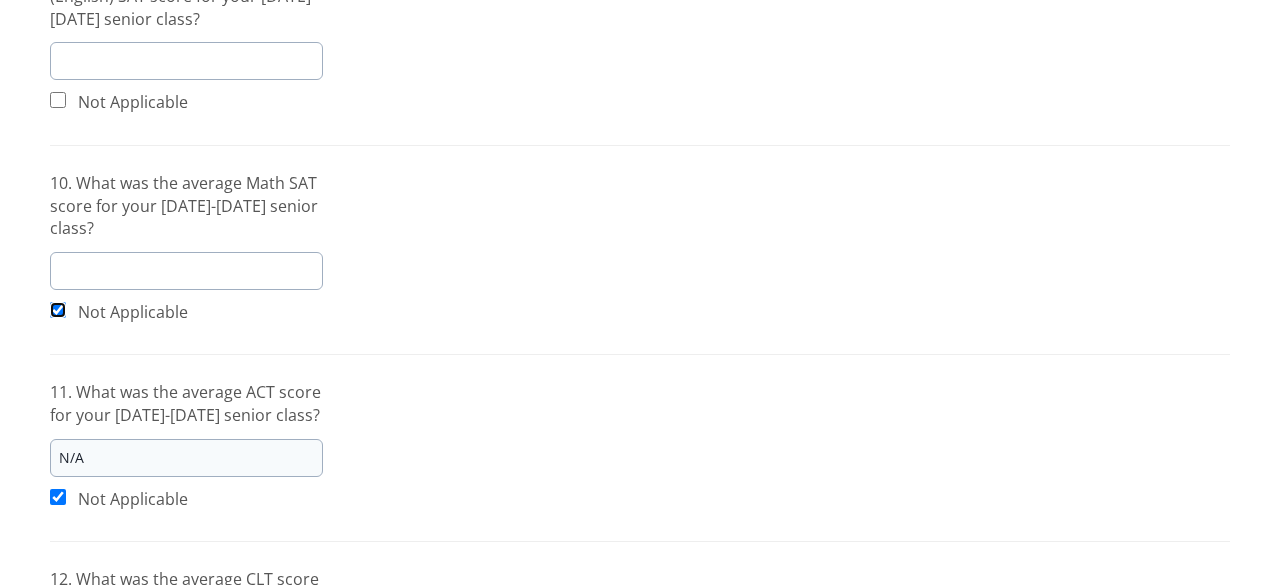 checkbox on "true" 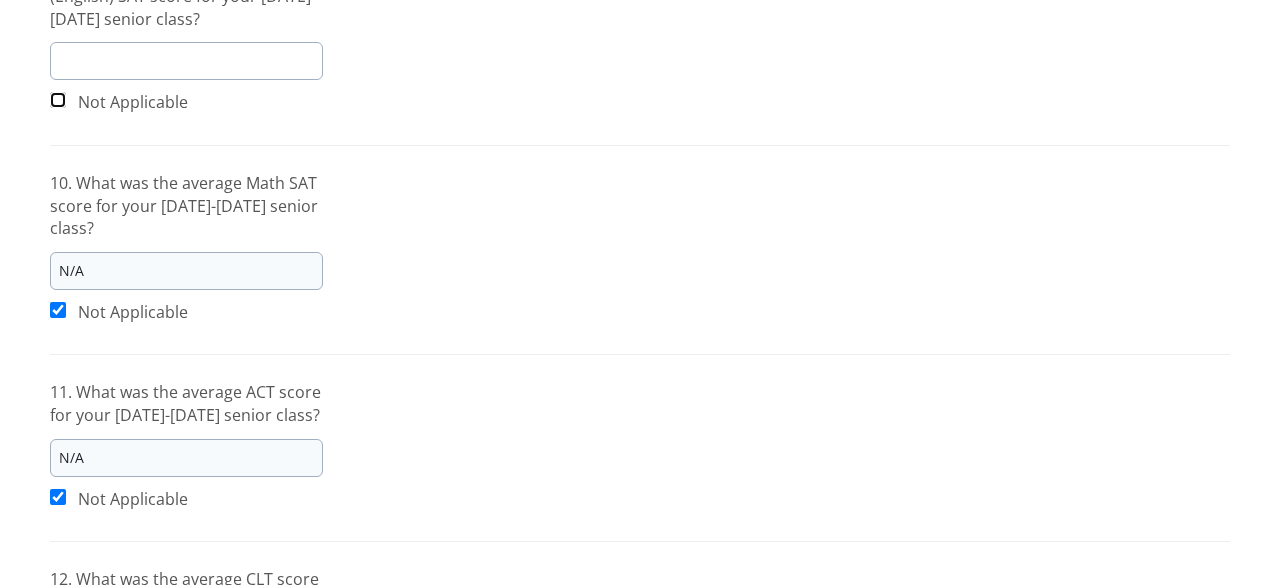 click at bounding box center [58, 100] 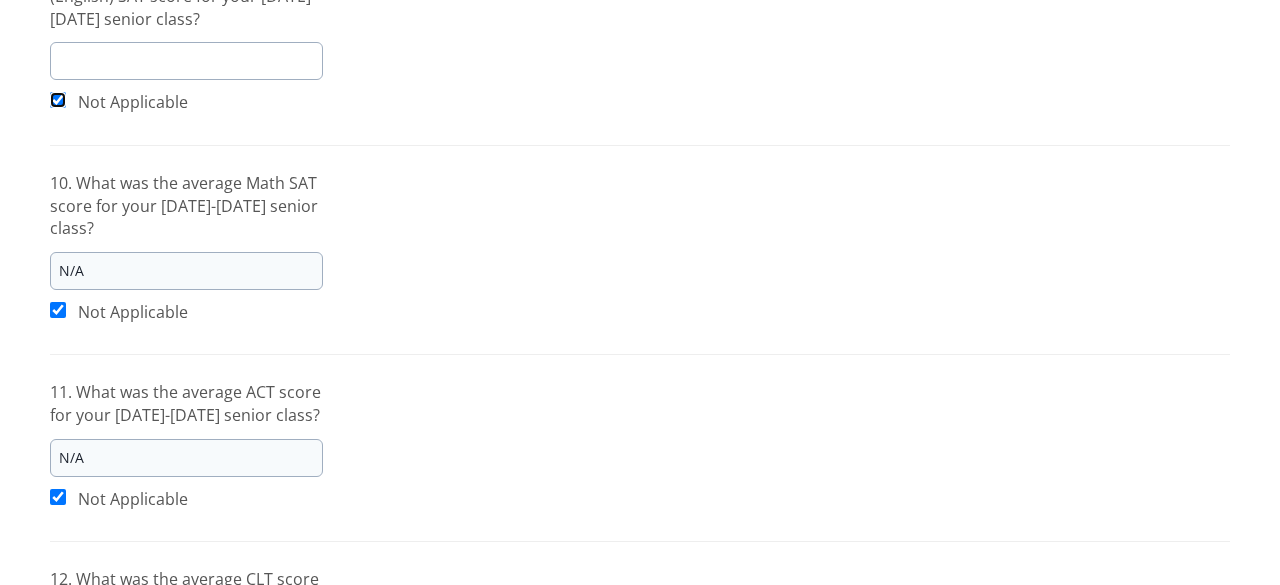checkbox on "true" 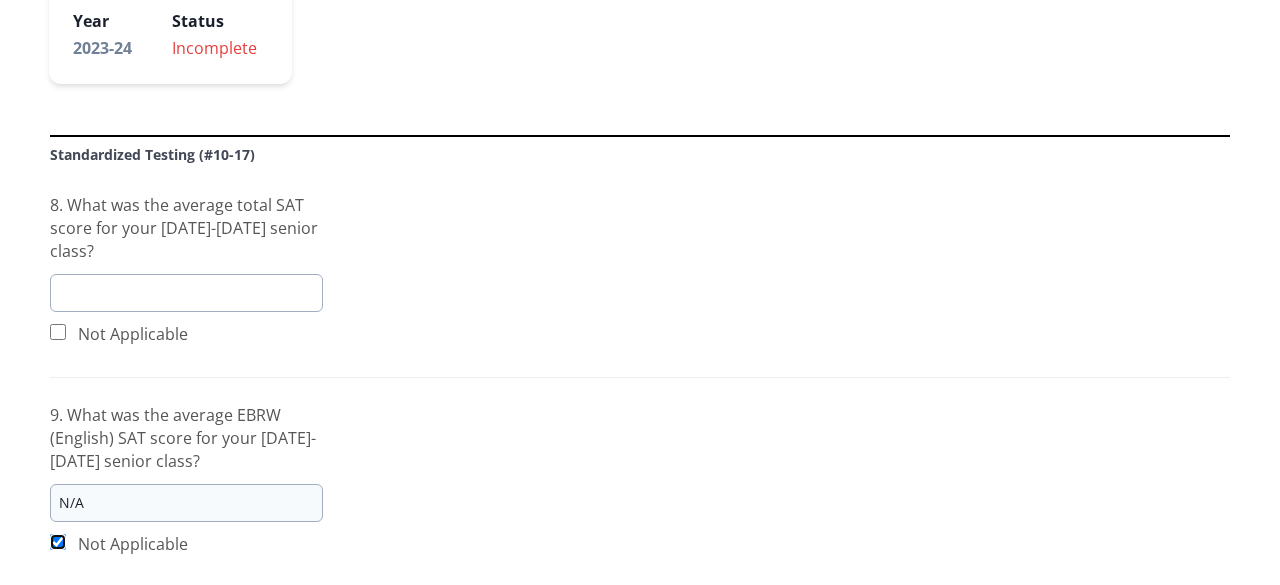 scroll, scrollTop: 286, scrollLeft: 0, axis: vertical 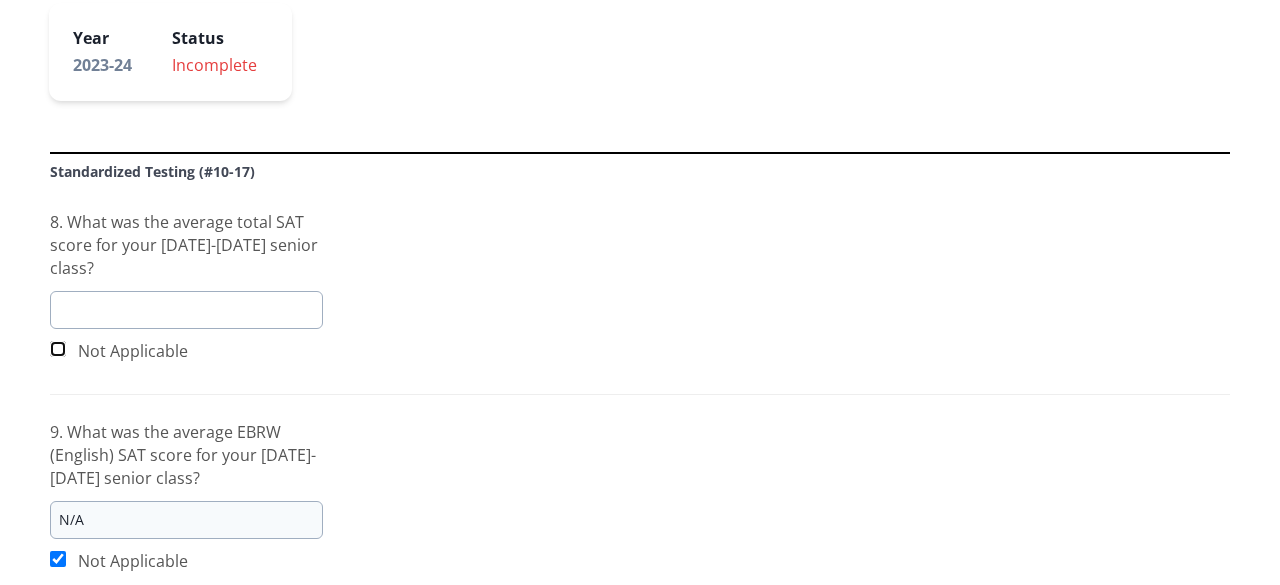 click at bounding box center [58, 349] 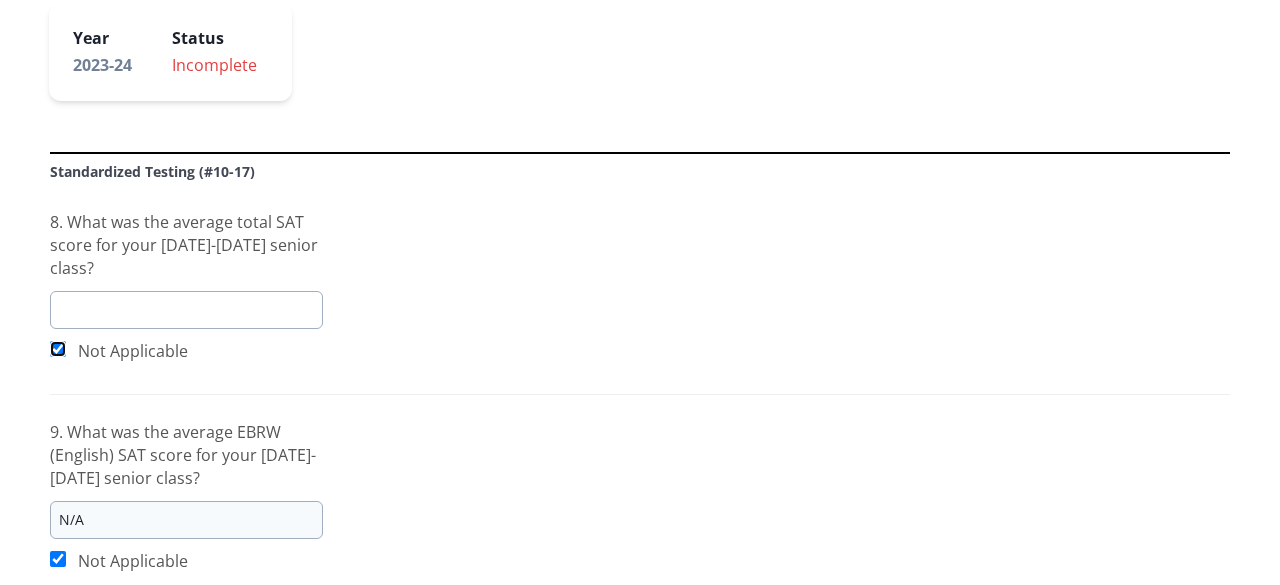 checkbox on "true" 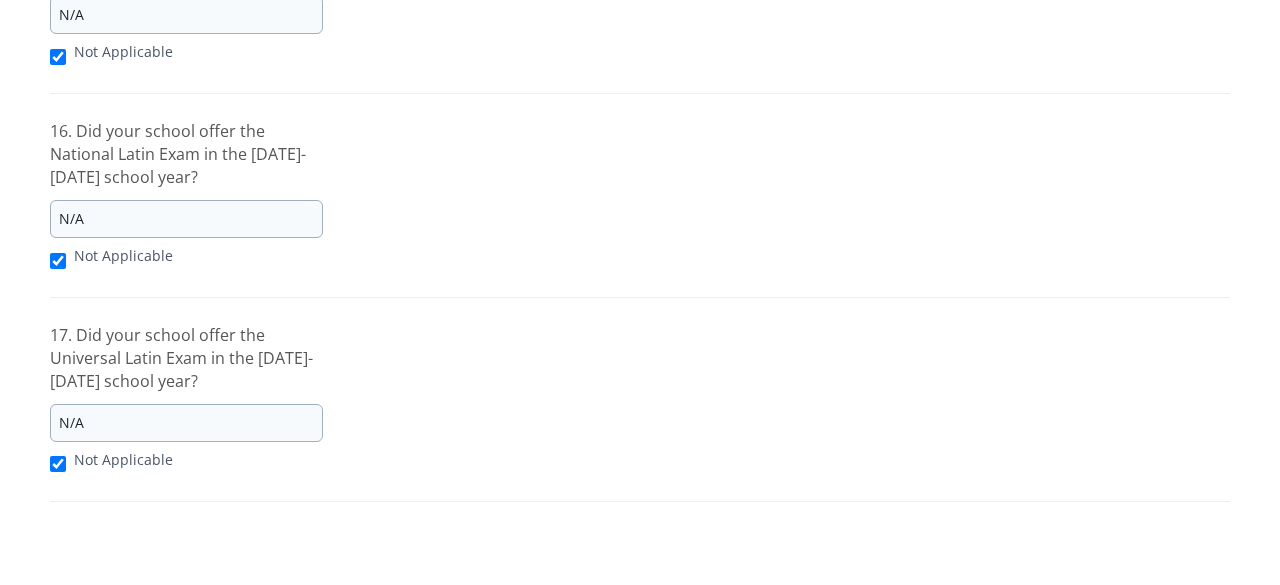 scroll, scrollTop: 2100, scrollLeft: 0, axis: vertical 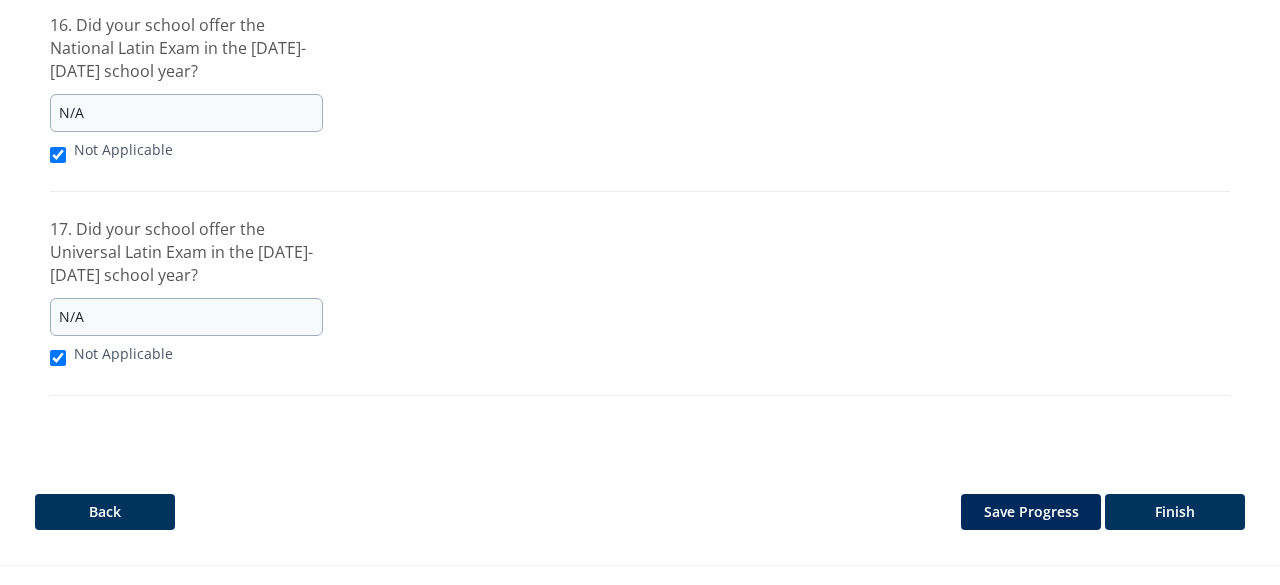 click on "Save Progress" at bounding box center [1031, 512] 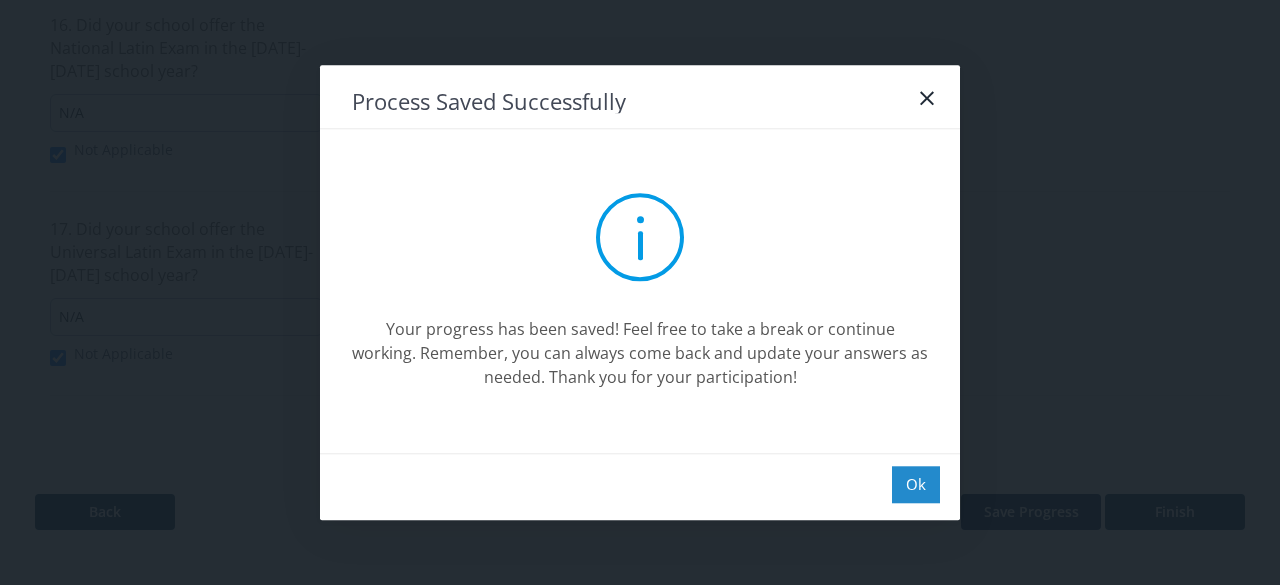 click on "Ok" at bounding box center [916, 484] 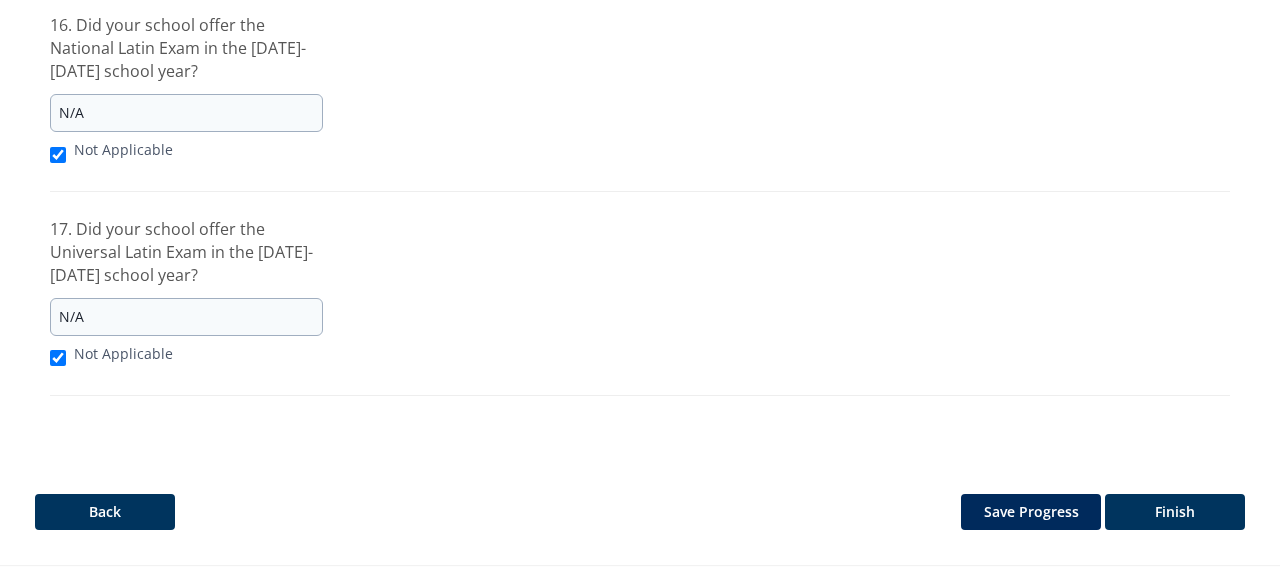 click on "Finish" at bounding box center [1175, 512] 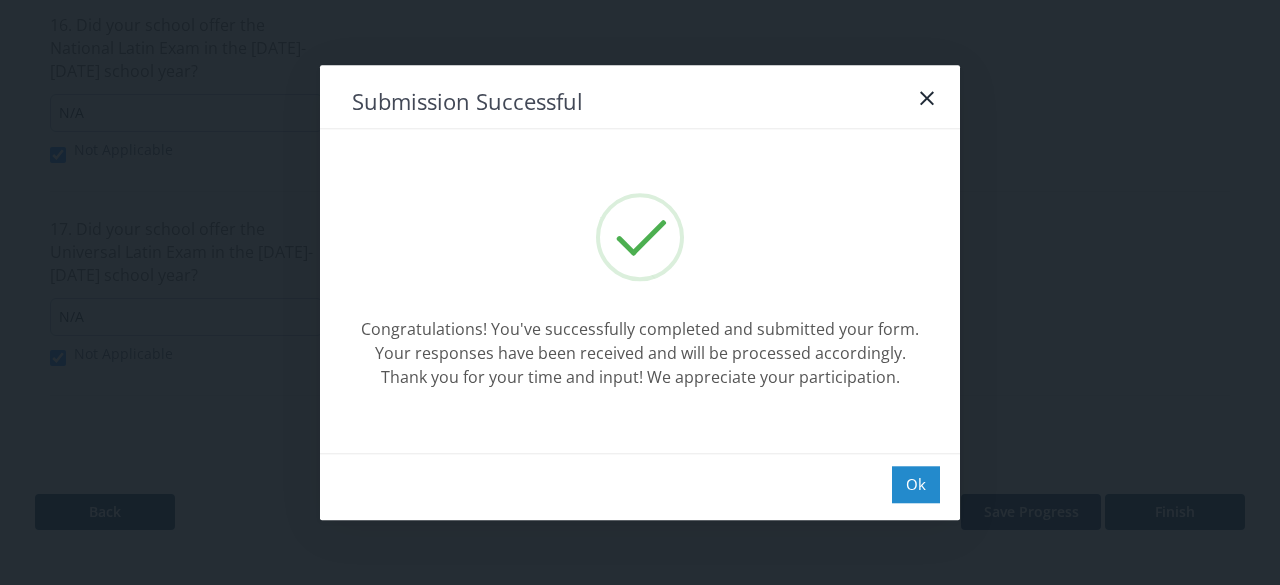 click on "Ok" at bounding box center [916, 484] 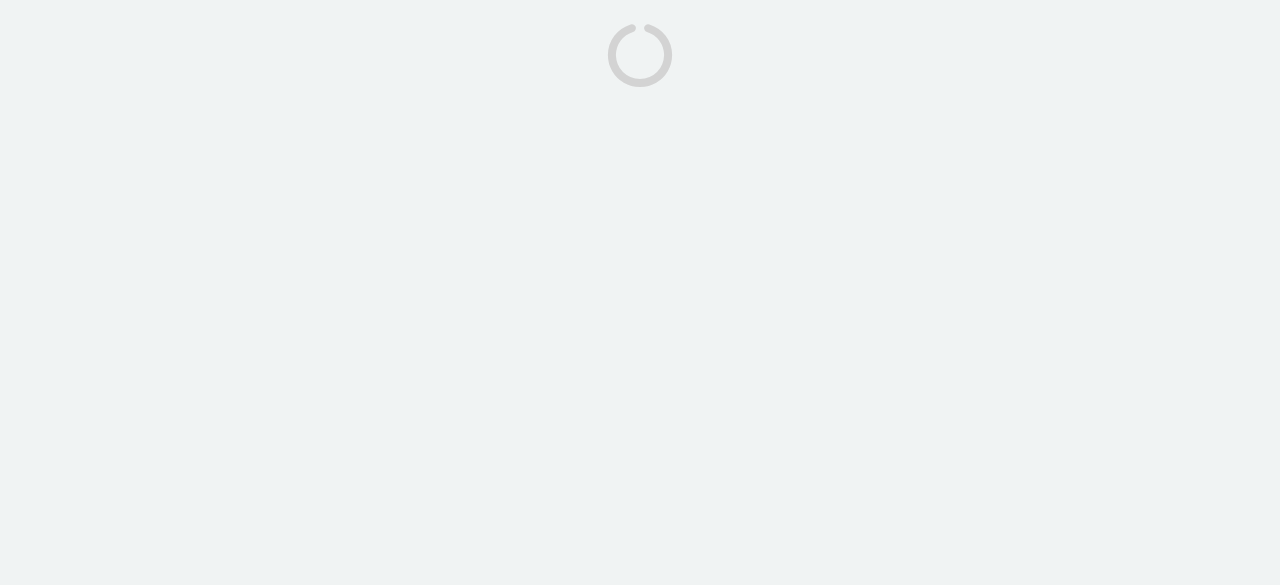 scroll, scrollTop: 0, scrollLeft: 0, axis: both 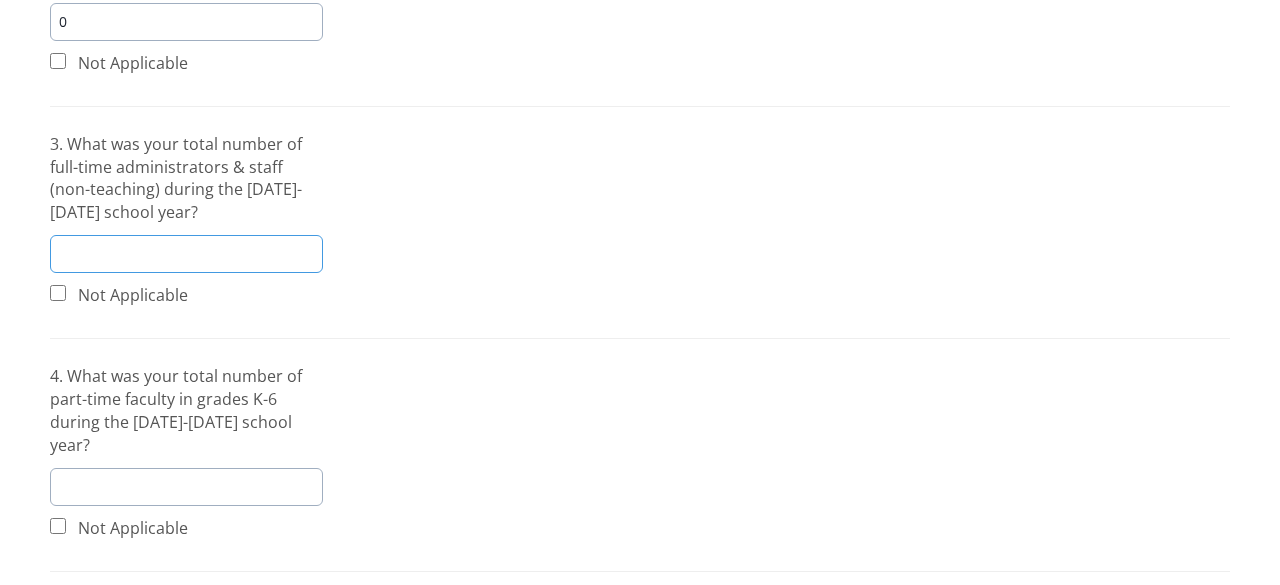 click at bounding box center [186, 254] 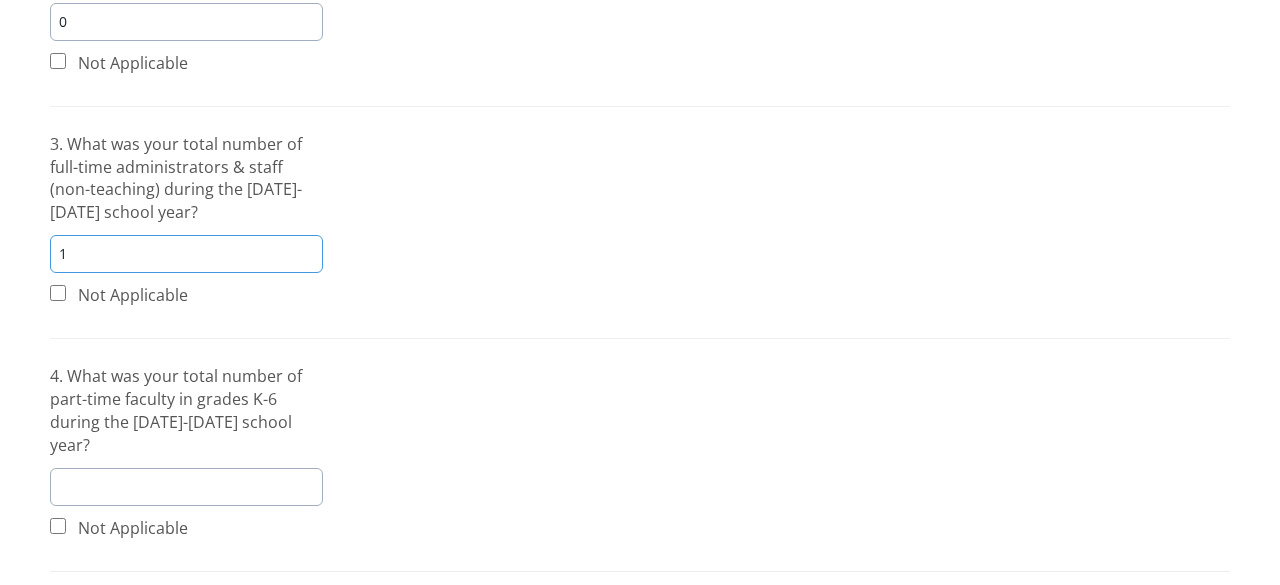 click on "1" at bounding box center (186, 254) 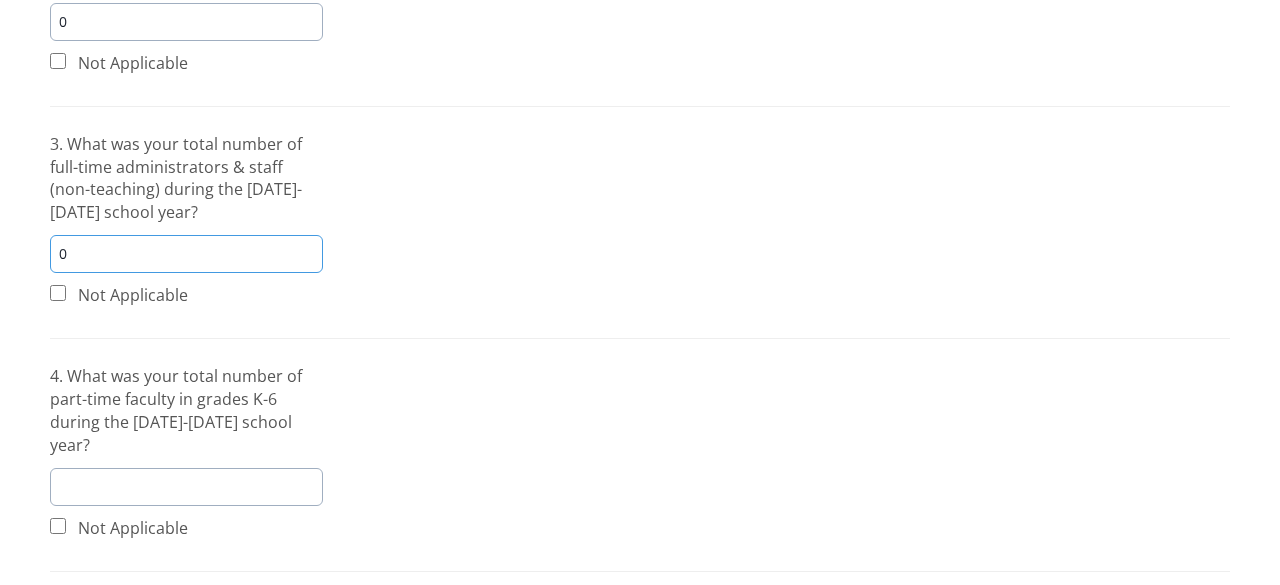 type on "0" 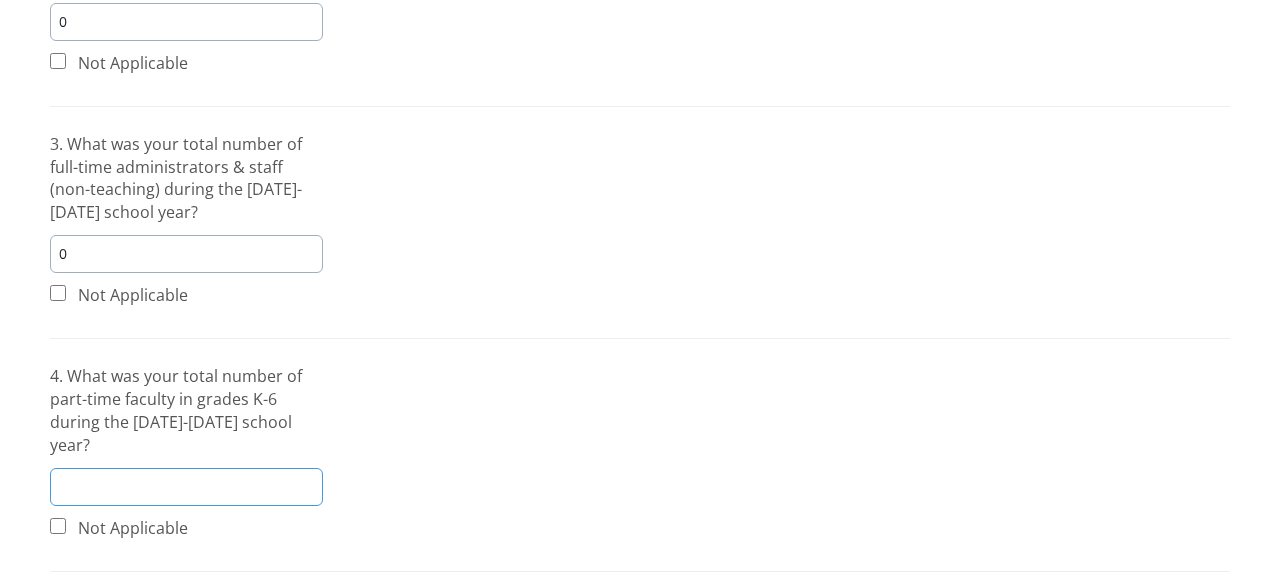 click at bounding box center (186, 487) 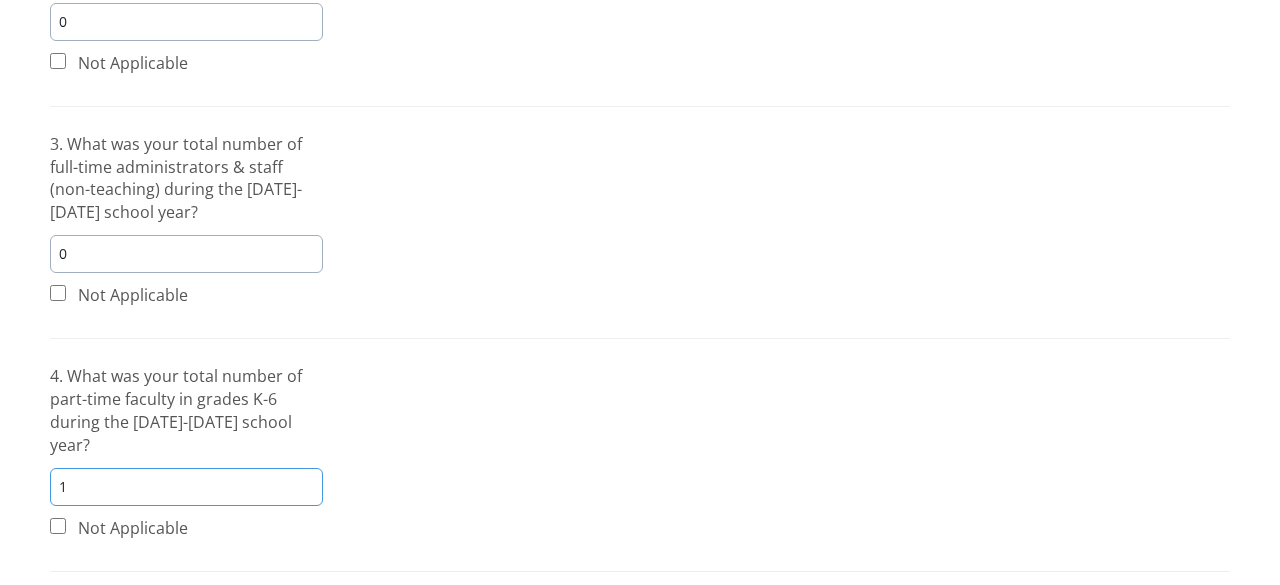 click on "1" at bounding box center [186, 487] 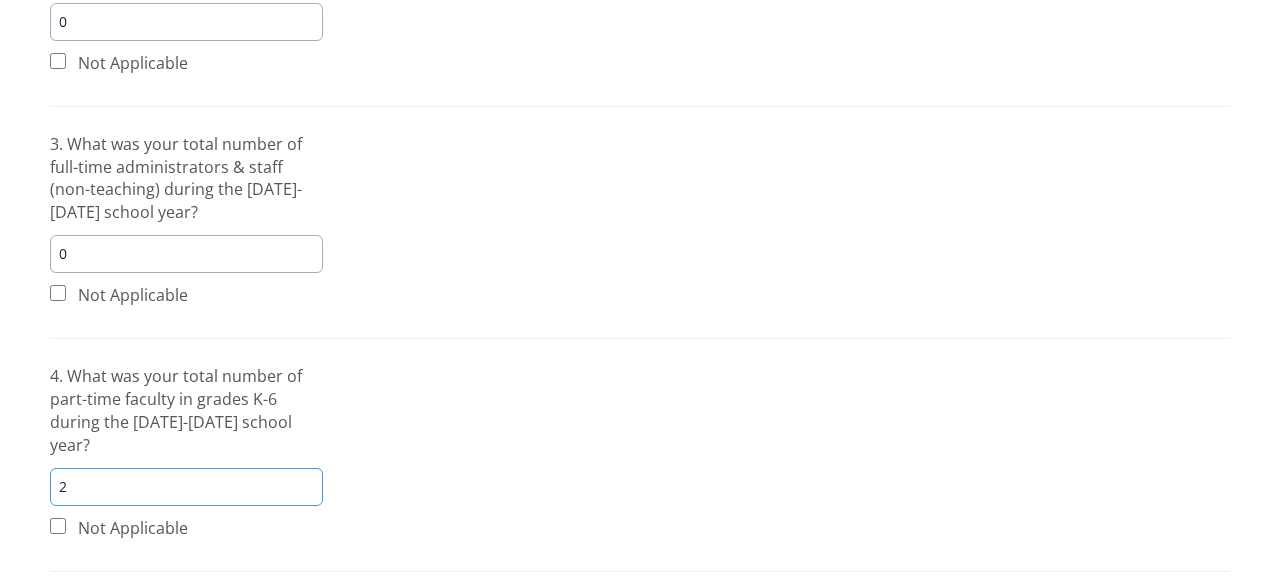 type on "2" 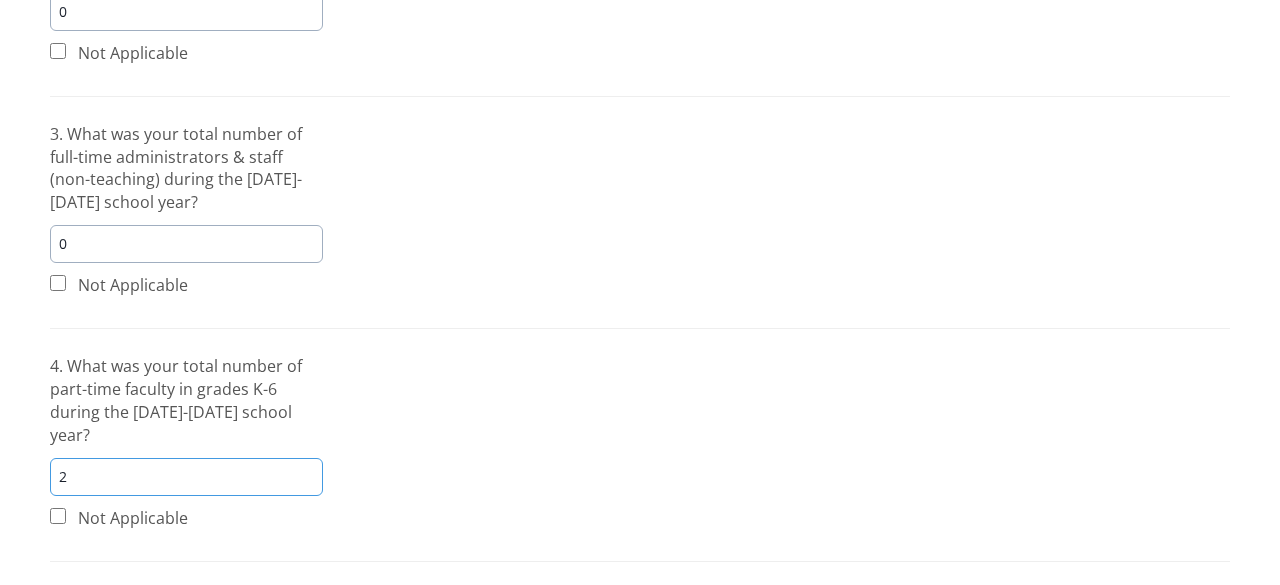scroll, scrollTop: 1057, scrollLeft: 0, axis: vertical 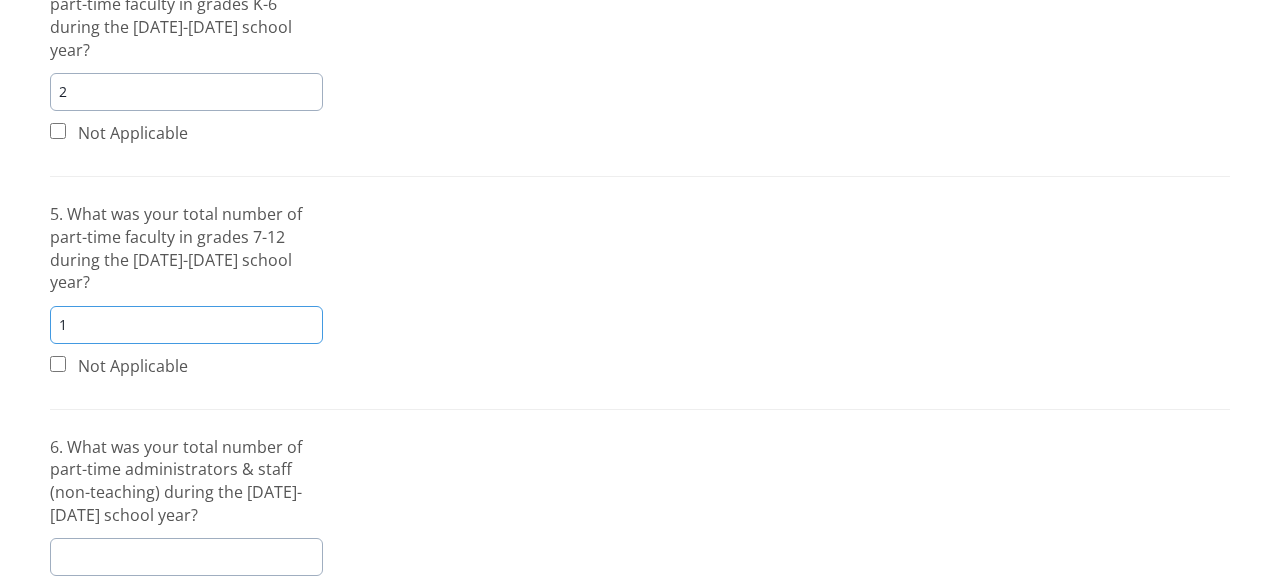 click on "1" at bounding box center [186, 325] 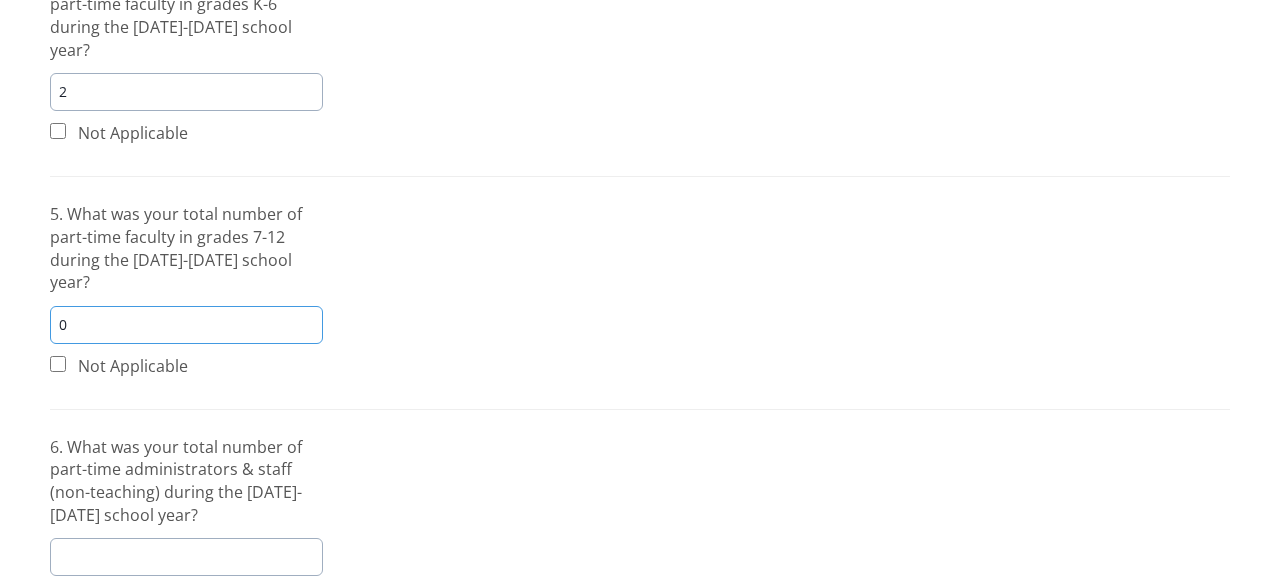 type on "0" 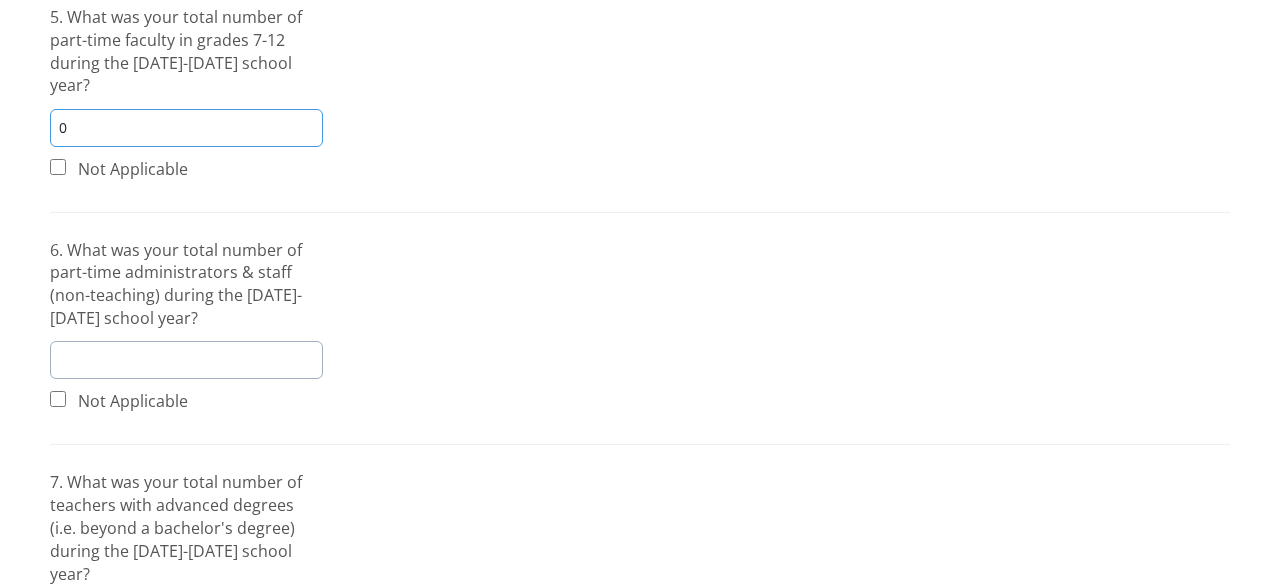 scroll, scrollTop: 1628, scrollLeft: 0, axis: vertical 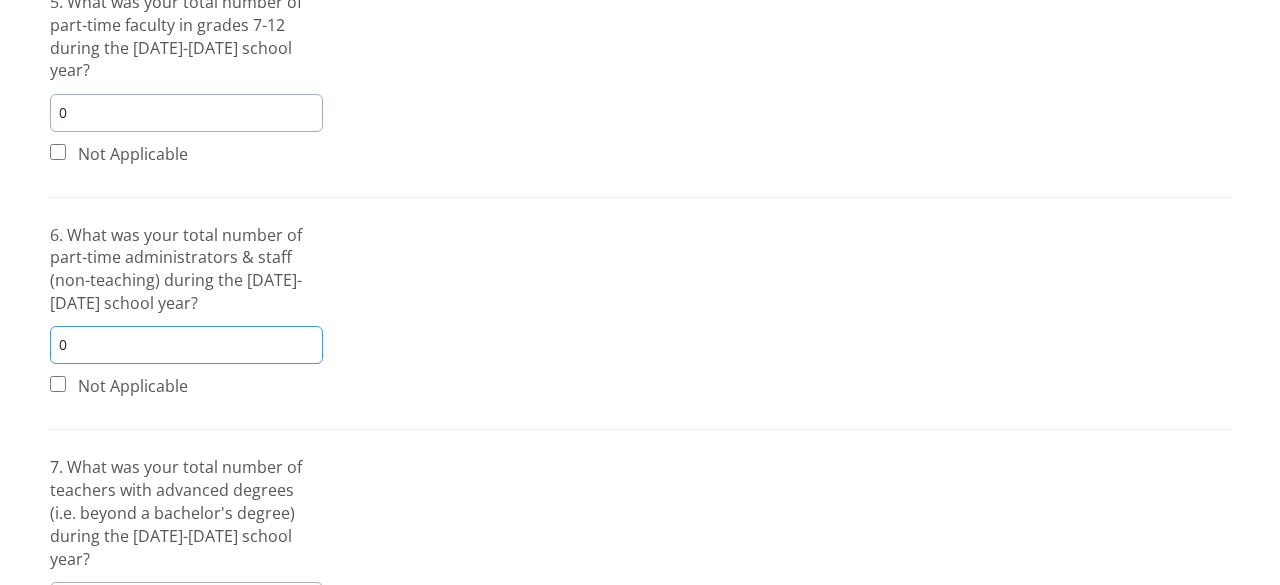 type on "0" 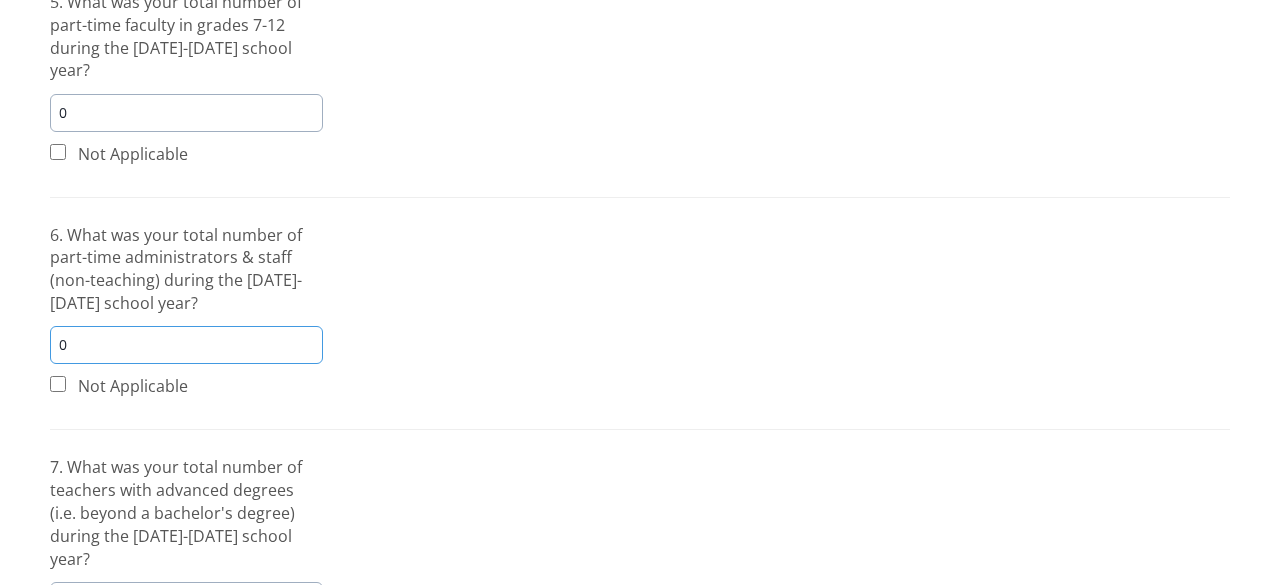 scroll, scrollTop: 1732, scrollLeft: 0, axis: vertical 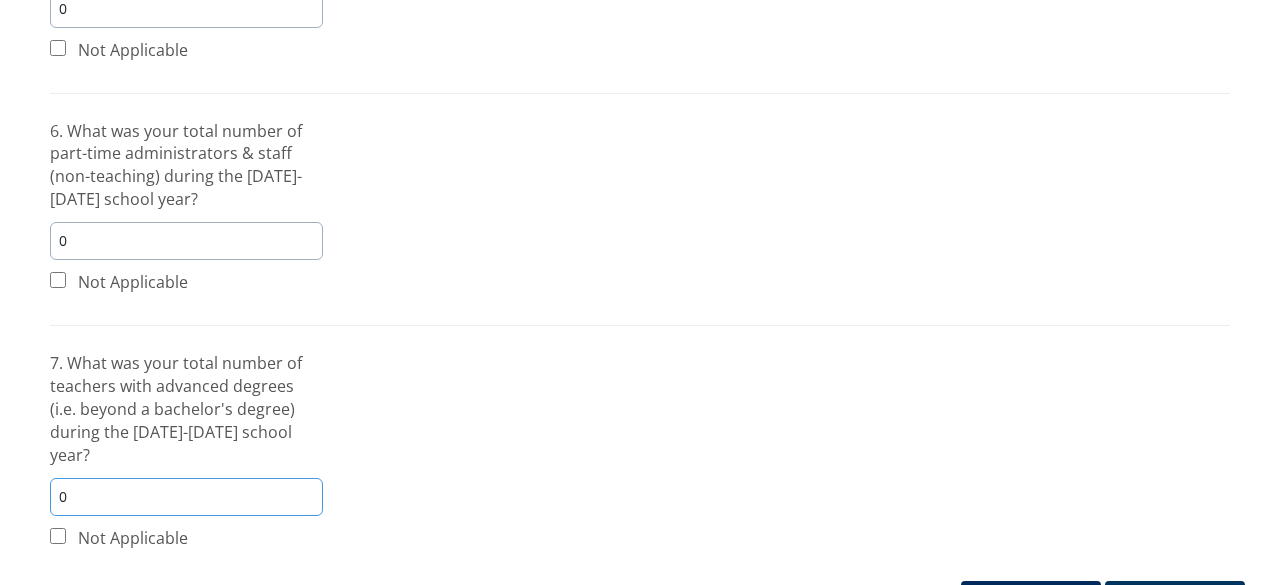 type on "0" 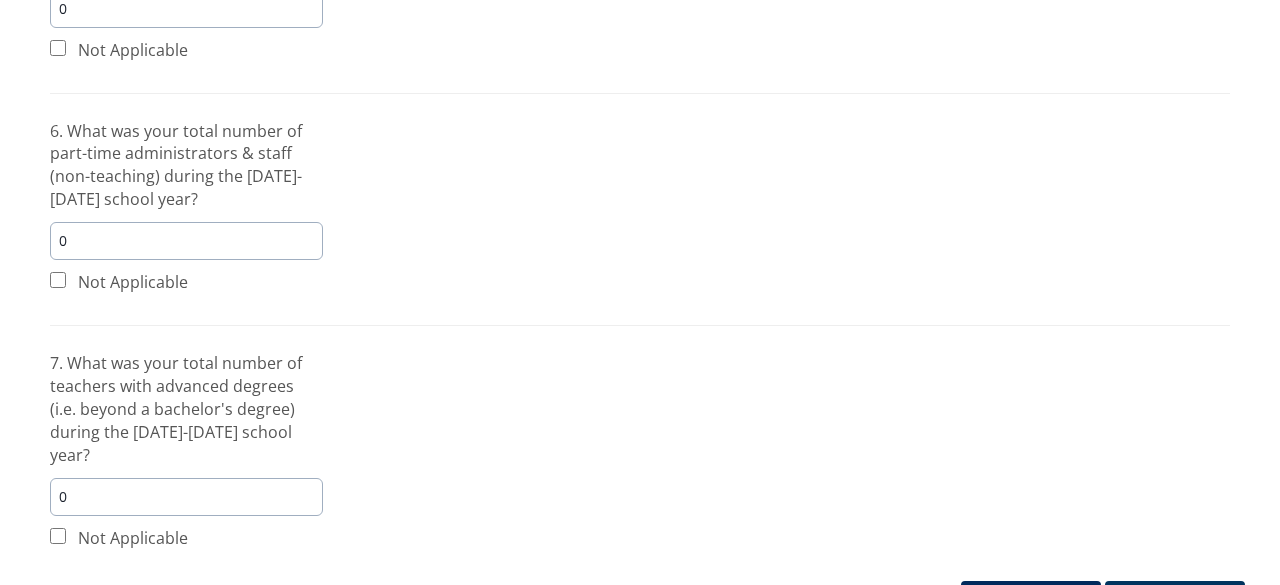 click on "Save Progress" at bounding box center (1031, 599) 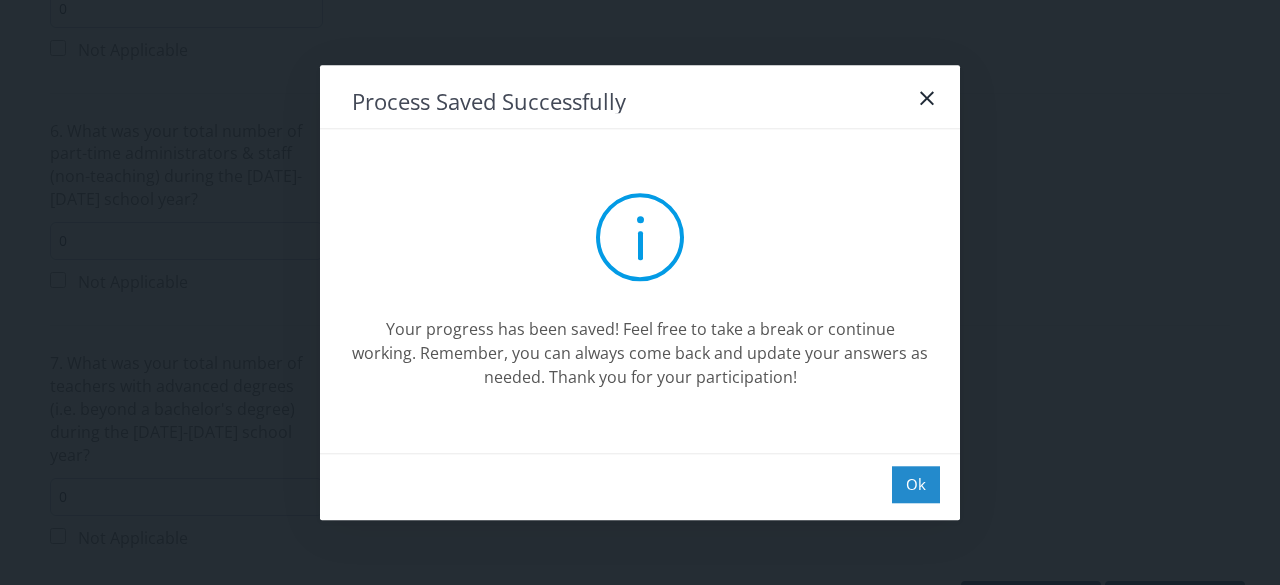 click on "Ok" at bounding box center (916, 484) 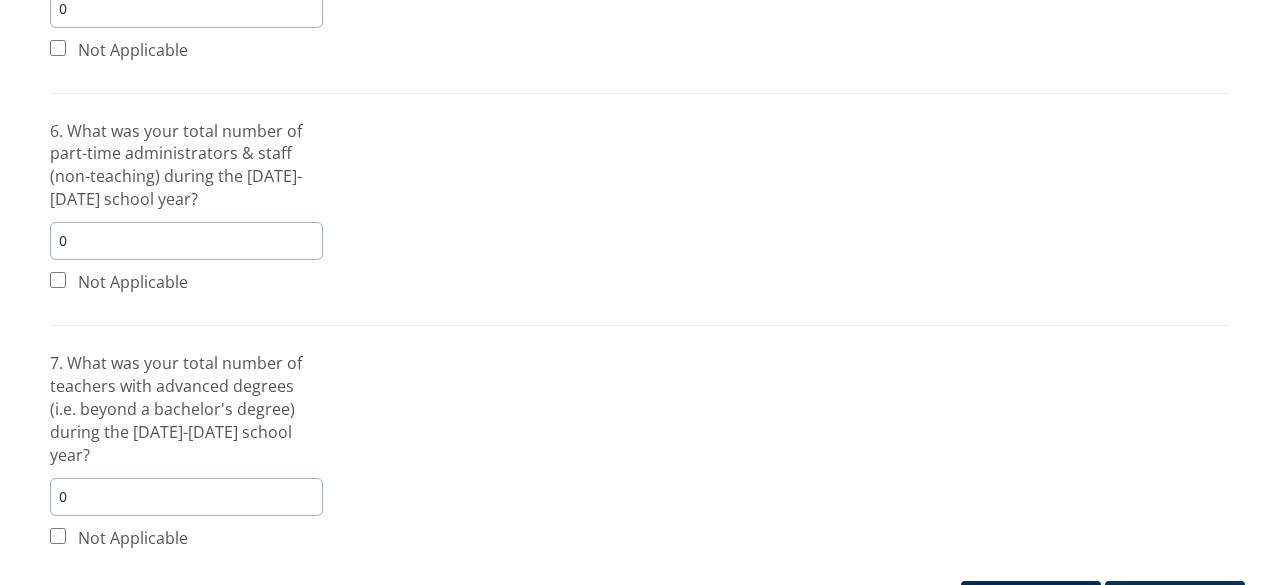 click on "Next" at bounding box center [1175, 599] 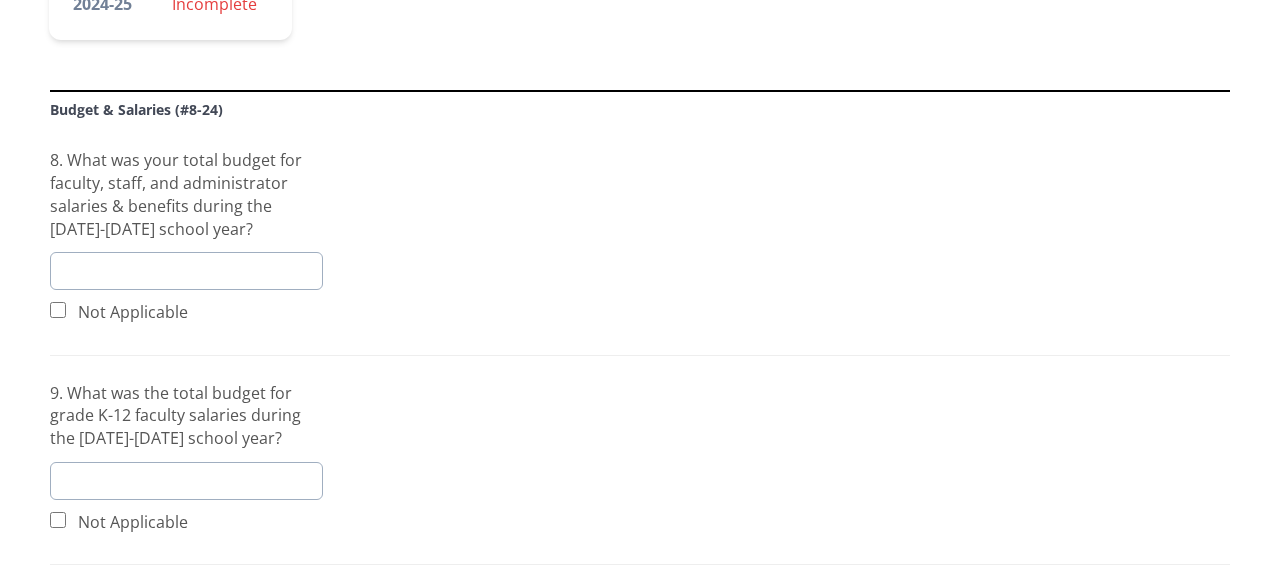 scroll, scrollTop: 369, scrollLeft: 0, axis: vertical 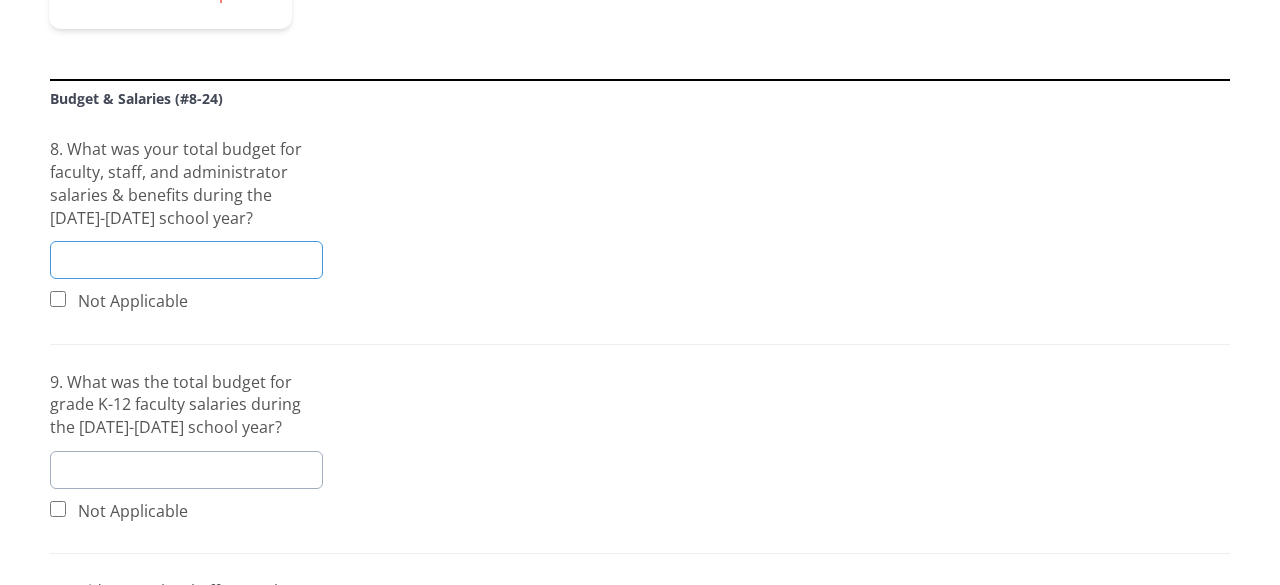 click at bounding box center [186, 260] 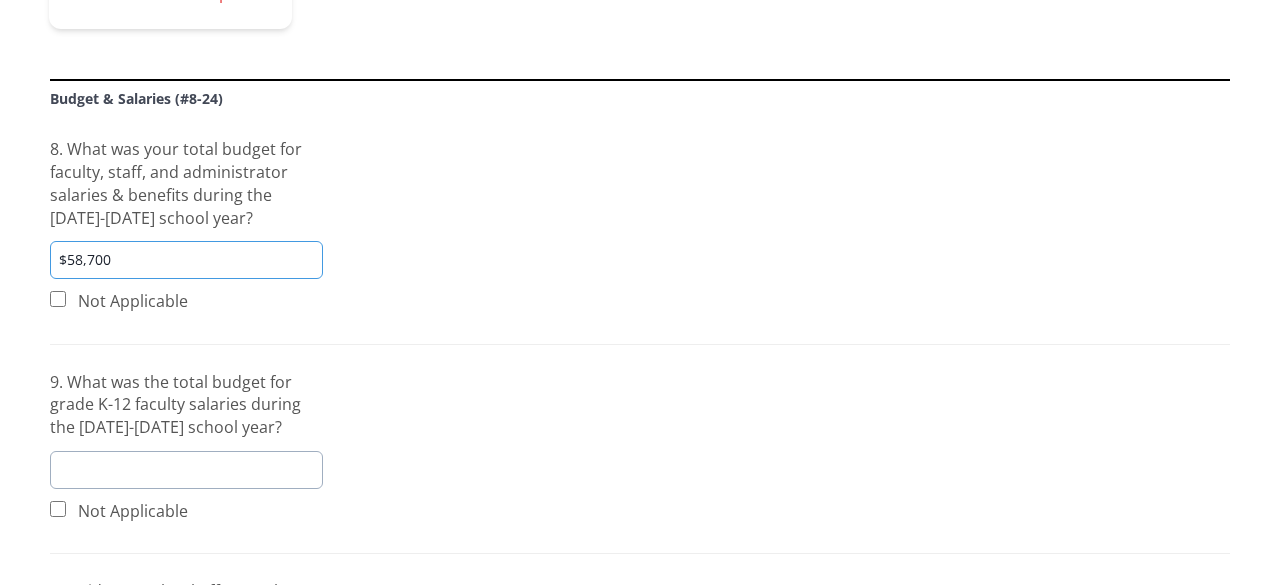 type on "$58,700" 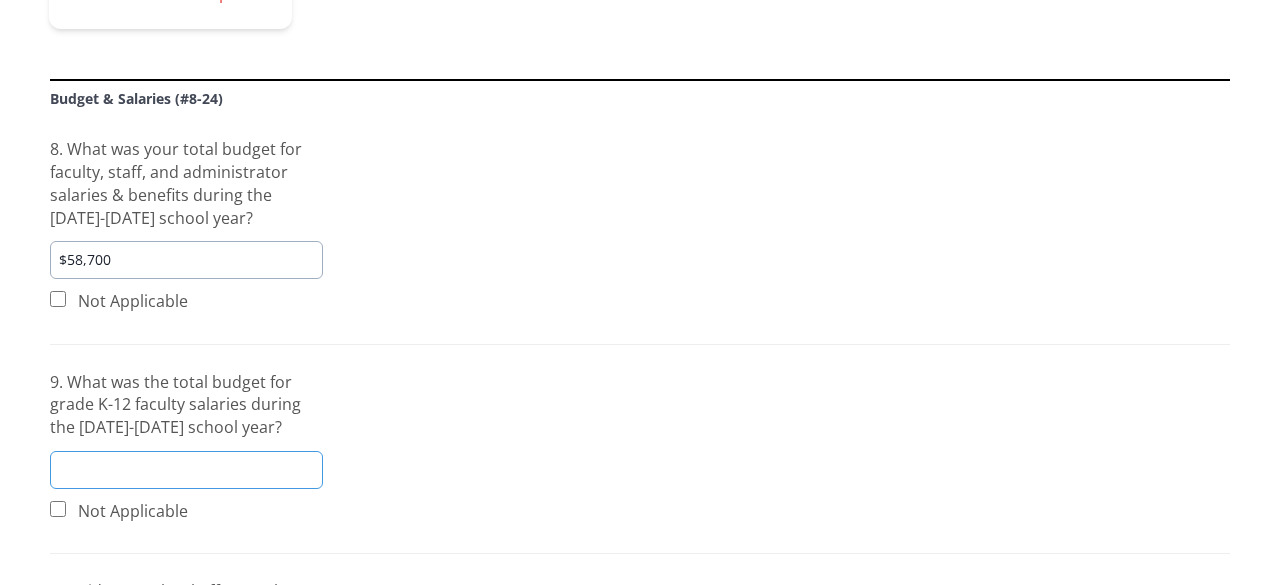 click at bounding box center (186, 470) 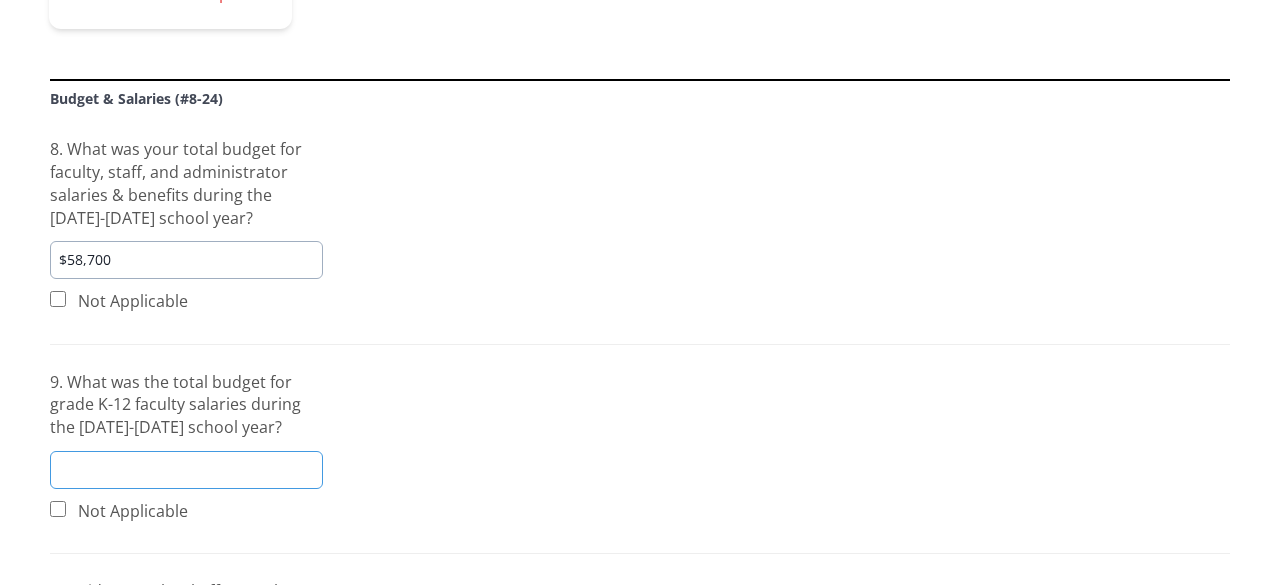 click at bounding box center (186, 470) 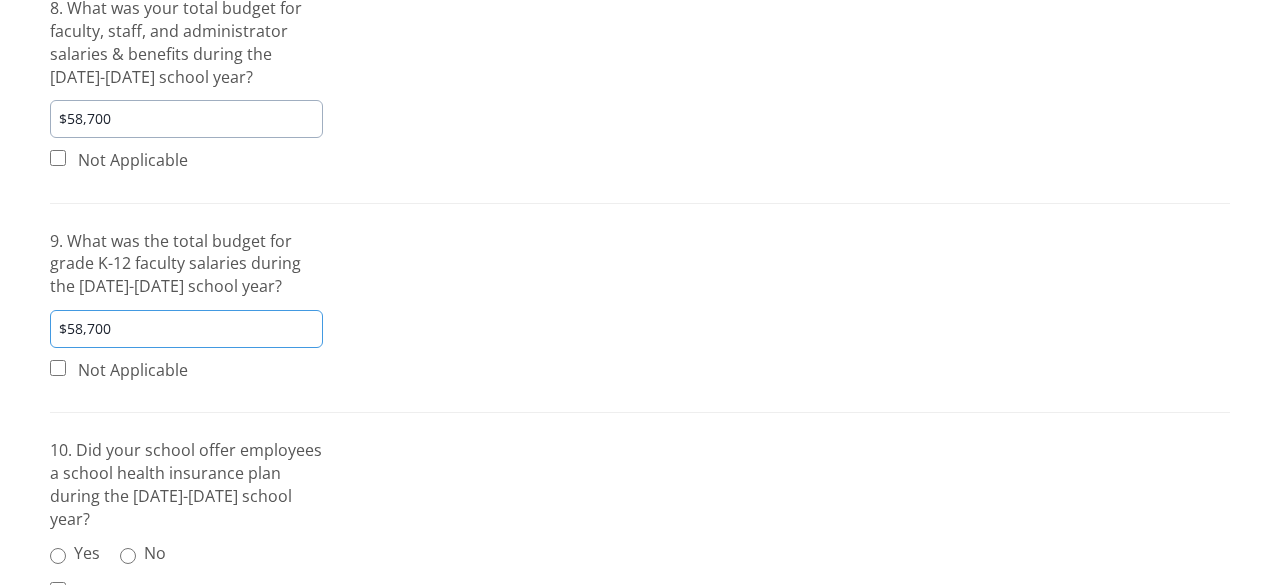 scroll, scrollTop: 520, scrollLeft: 0, axis: vertical 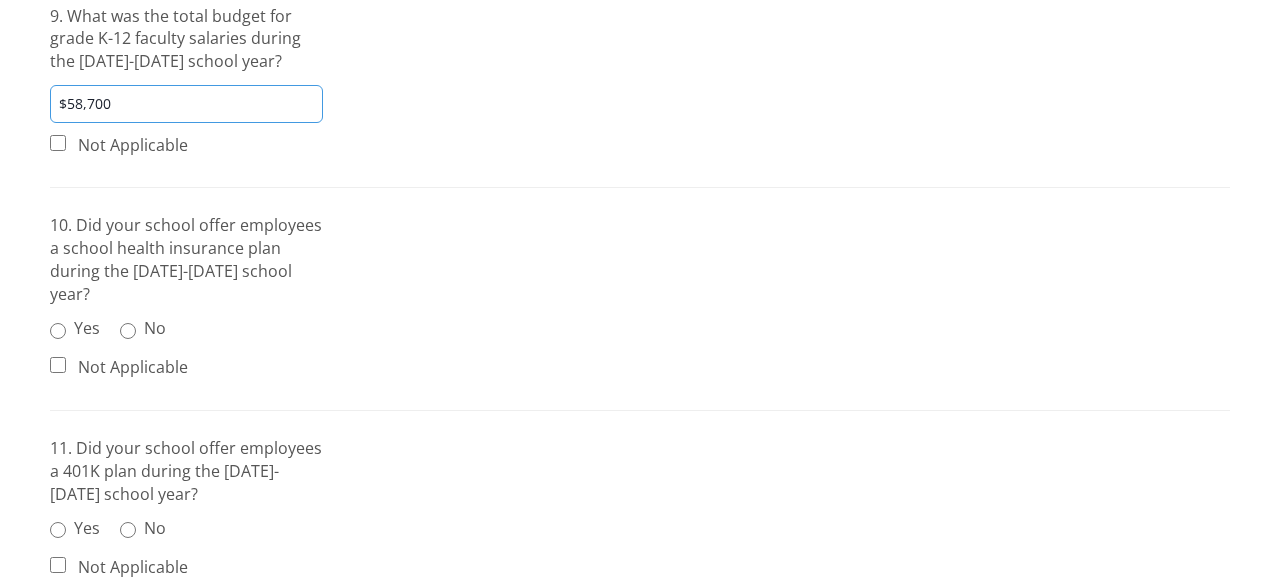 type on "$58,700" 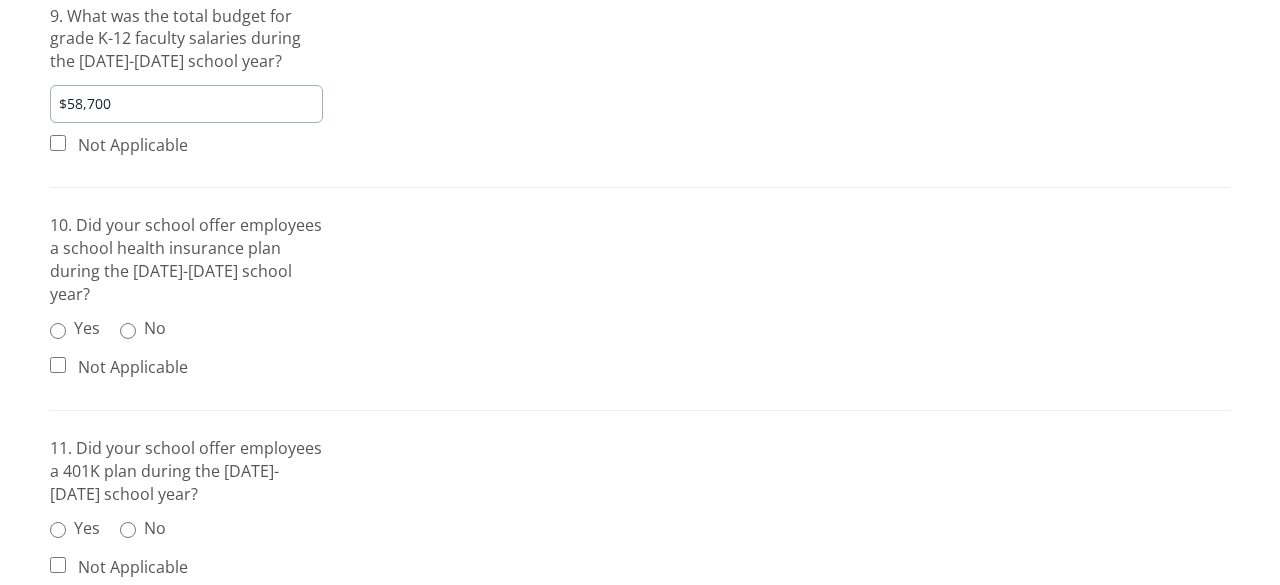 click on "No" at bounding box center (143, 328) 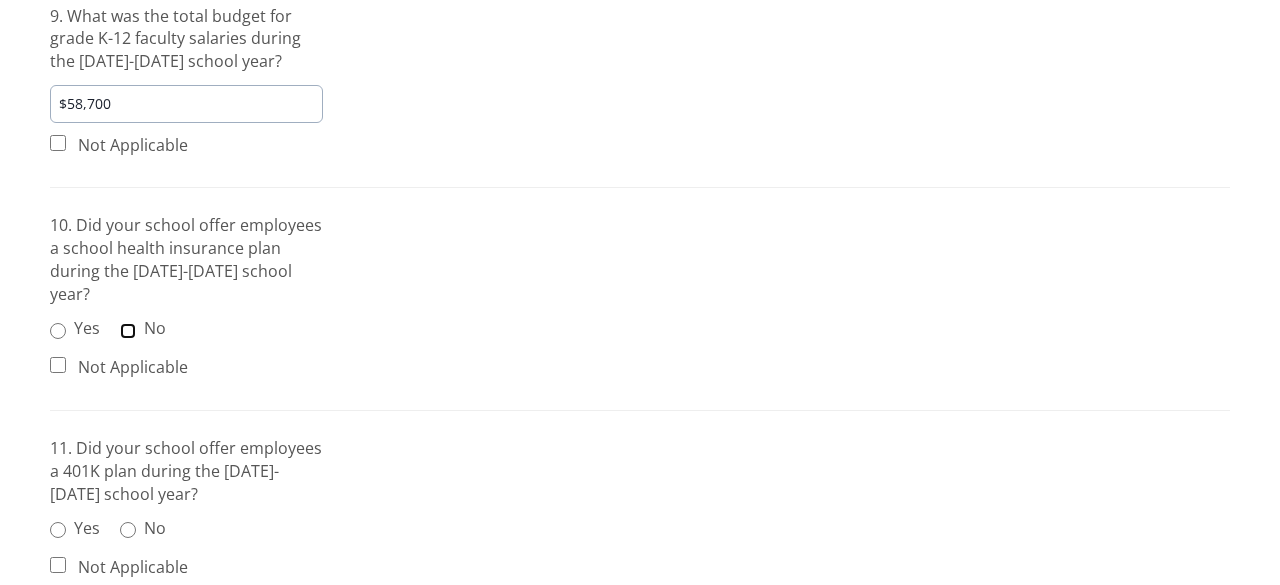 click on "No" at bounding box center [128, 331] 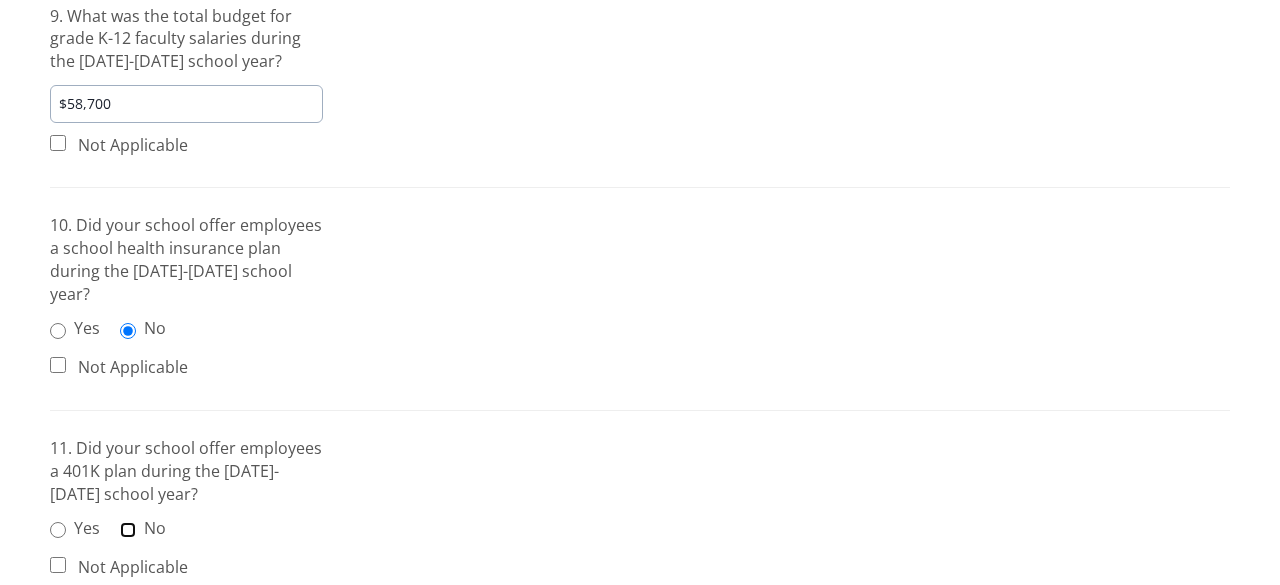 click on "No" at bounding box center [128, 530] 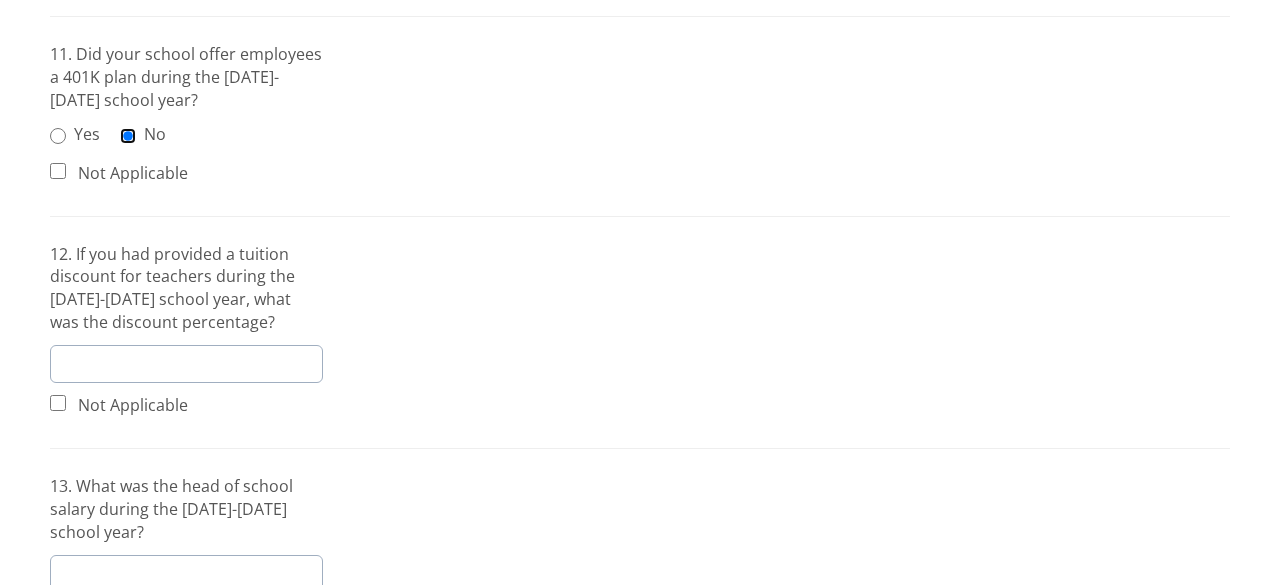 scroll, scrollTop: 1140, scrollLeft: 0, axis: vertical 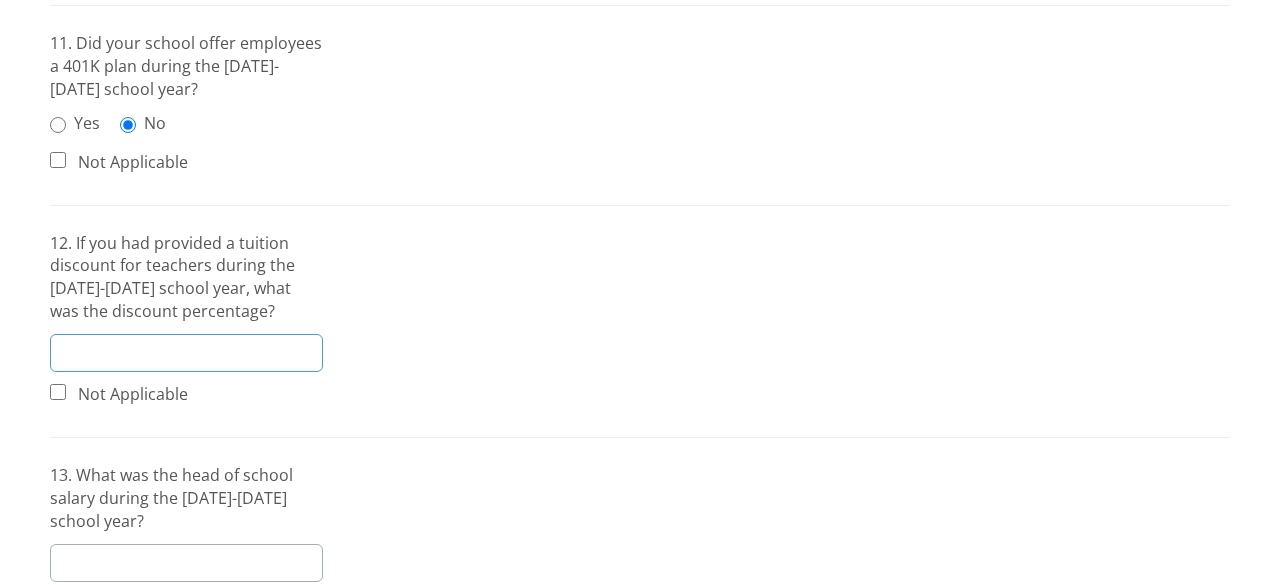 click at bounding box center [186, 353] 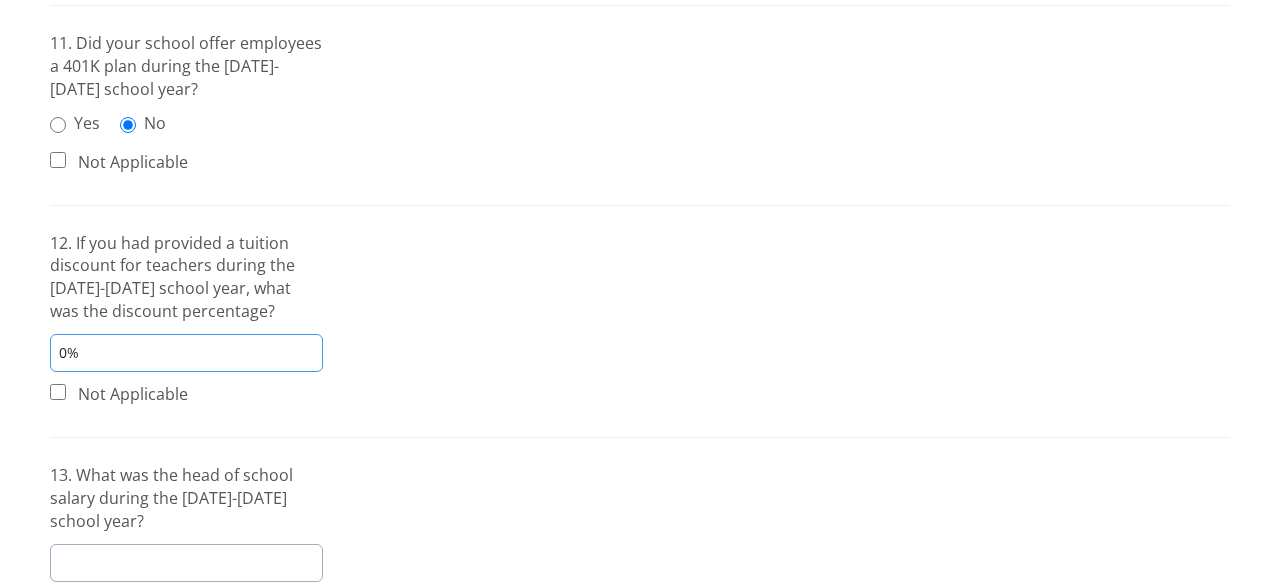 type on "0%" 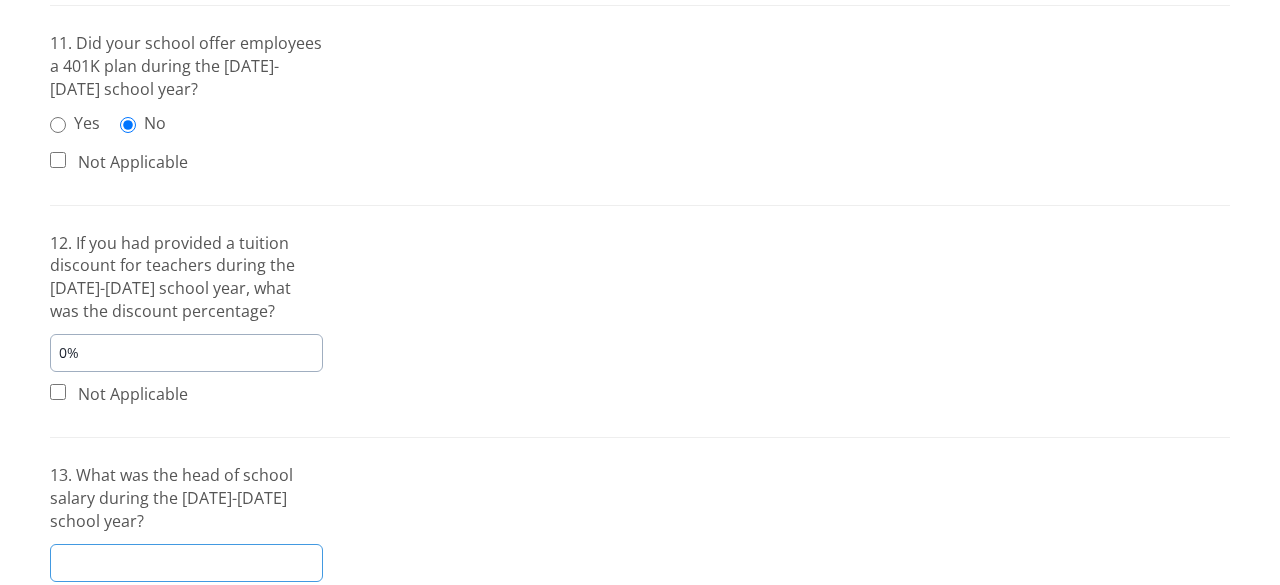 click at bounding box center [186, 563] 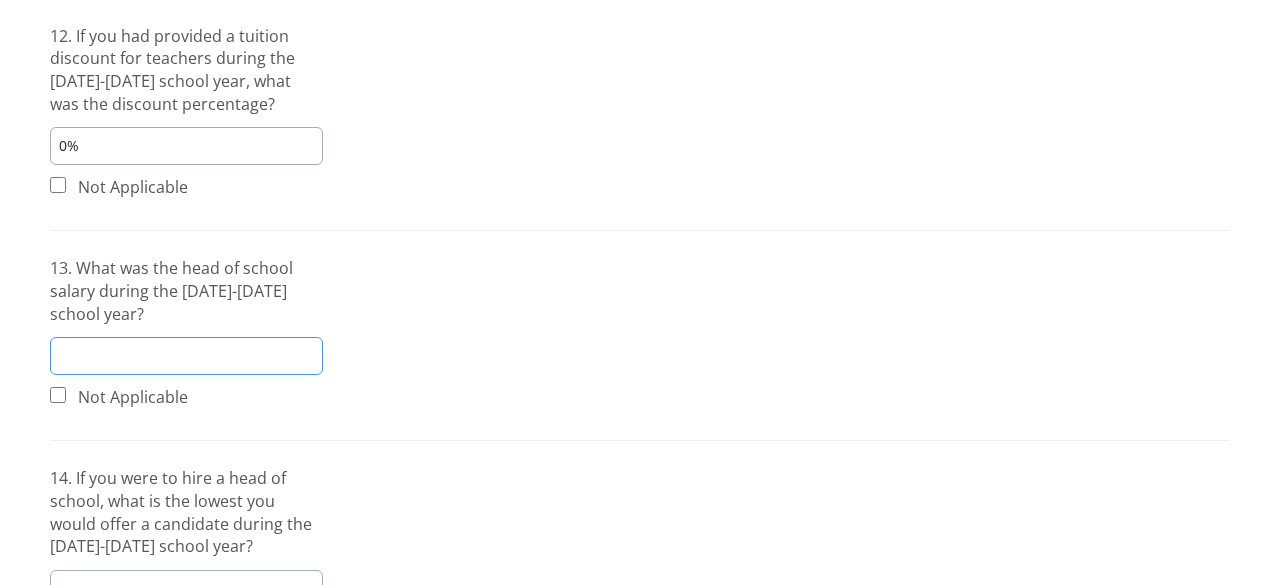 scroll, scrollTop: 1374, scrollLeft: 0, axis: vertical 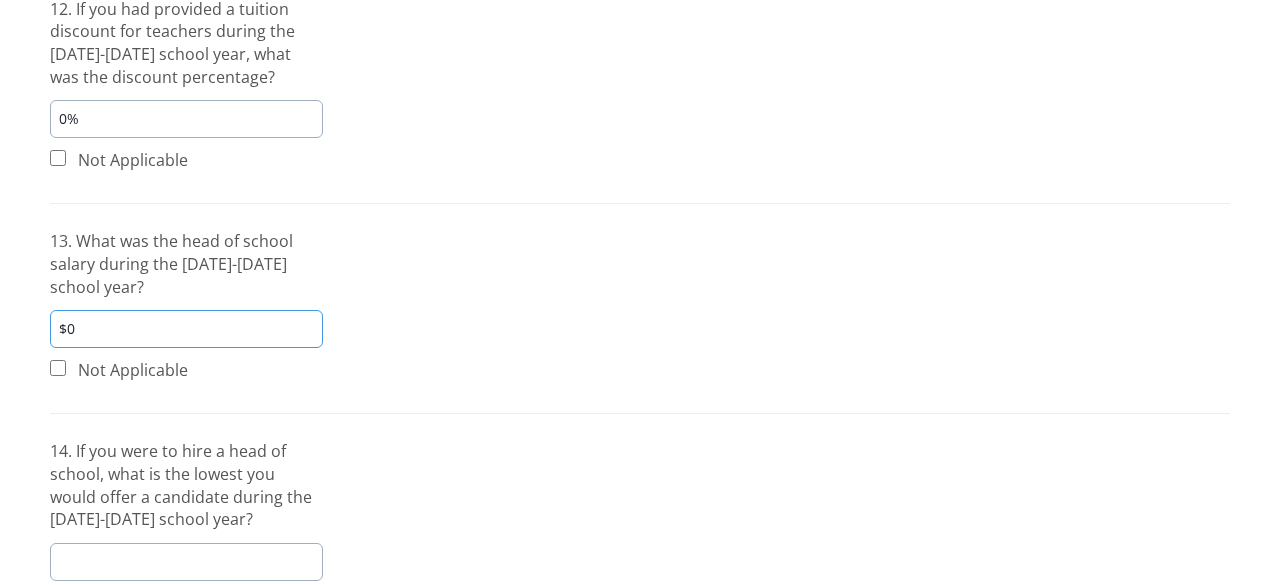 type on "$0" 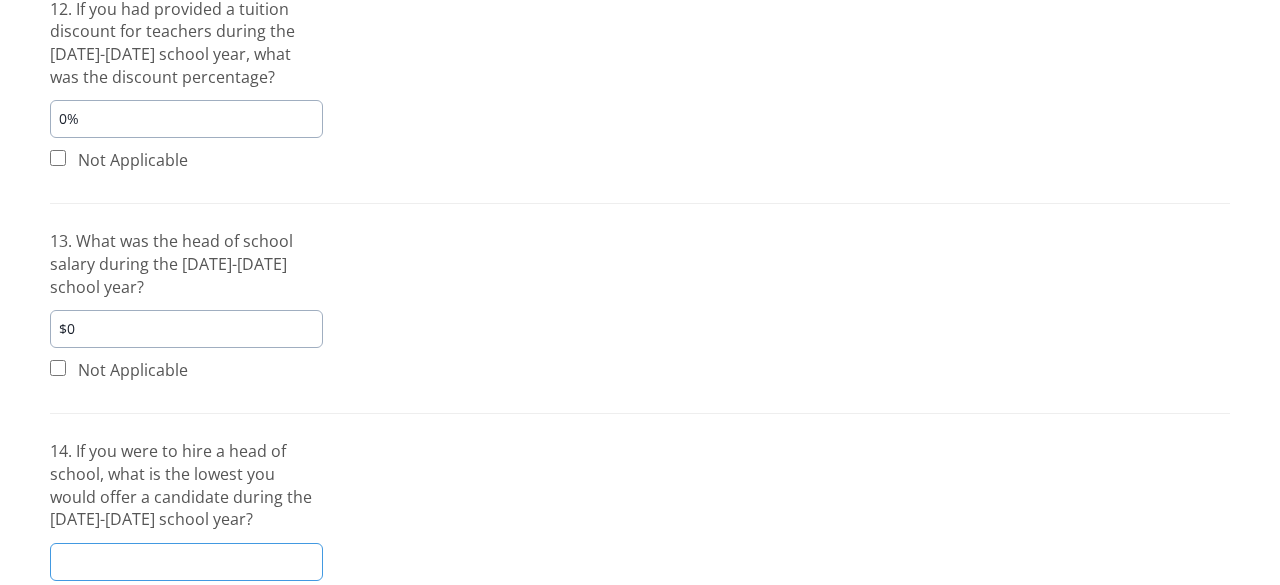 click at bounding box center (186, 562) 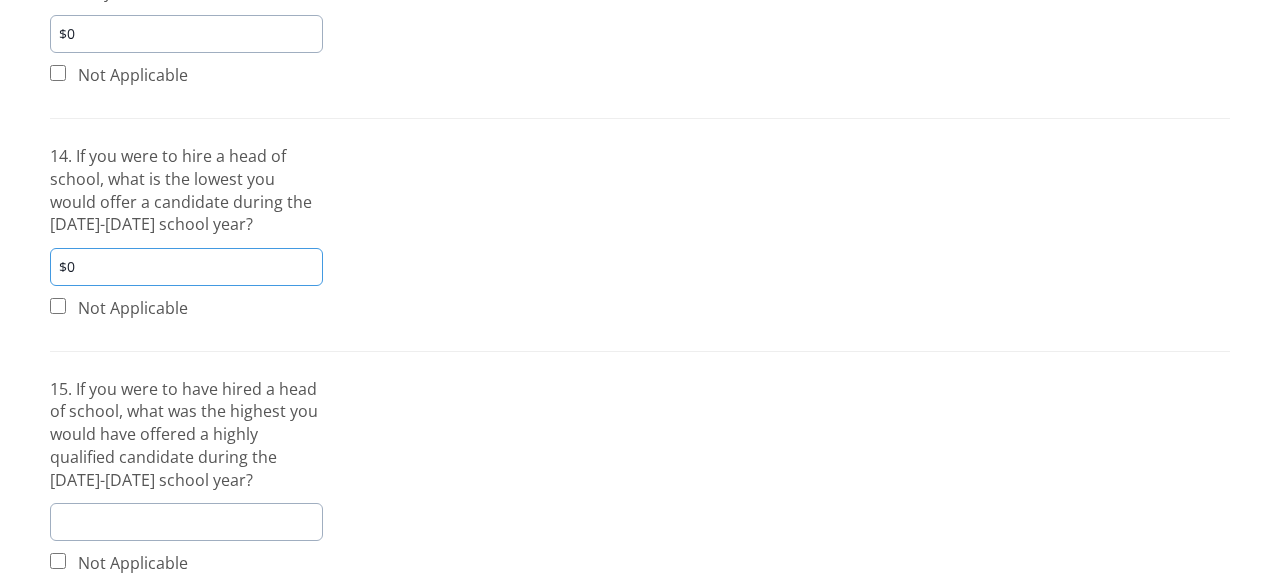 scroll, scrollTop: 1674, scrollLeft: 0, axis: vertical 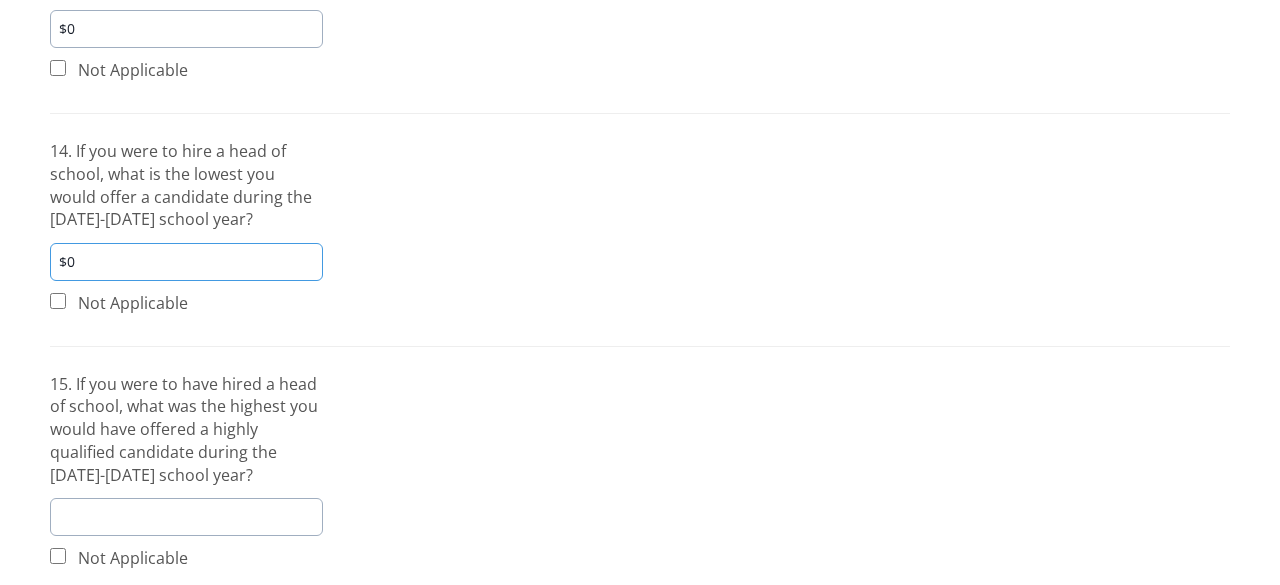 type on "$0" 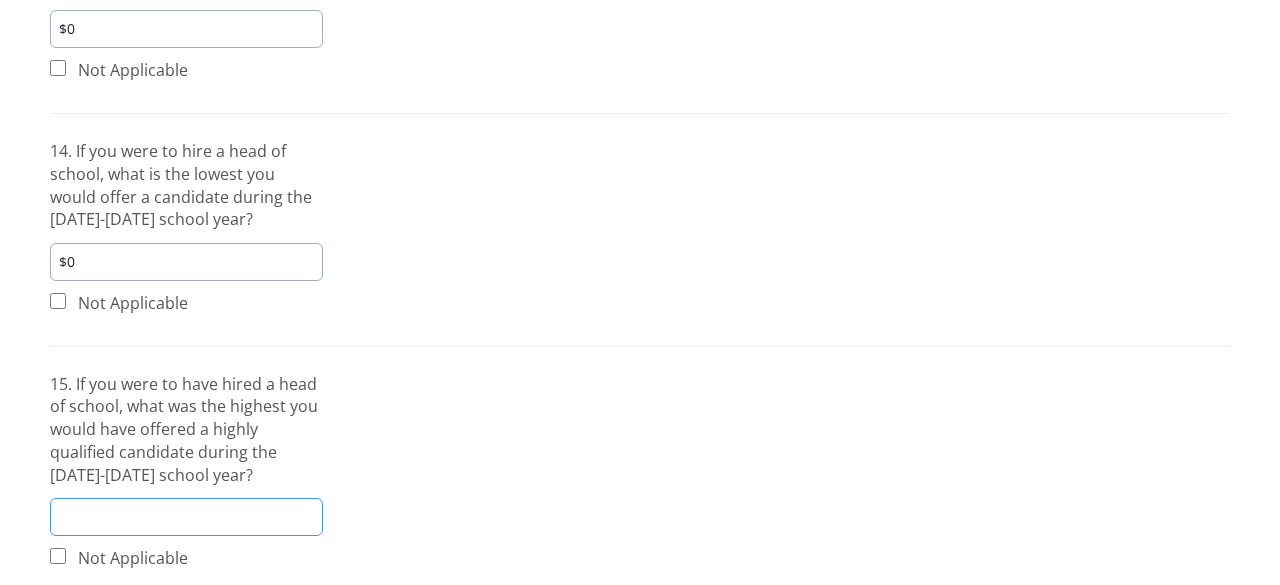 click at bounding box center [186, 517] 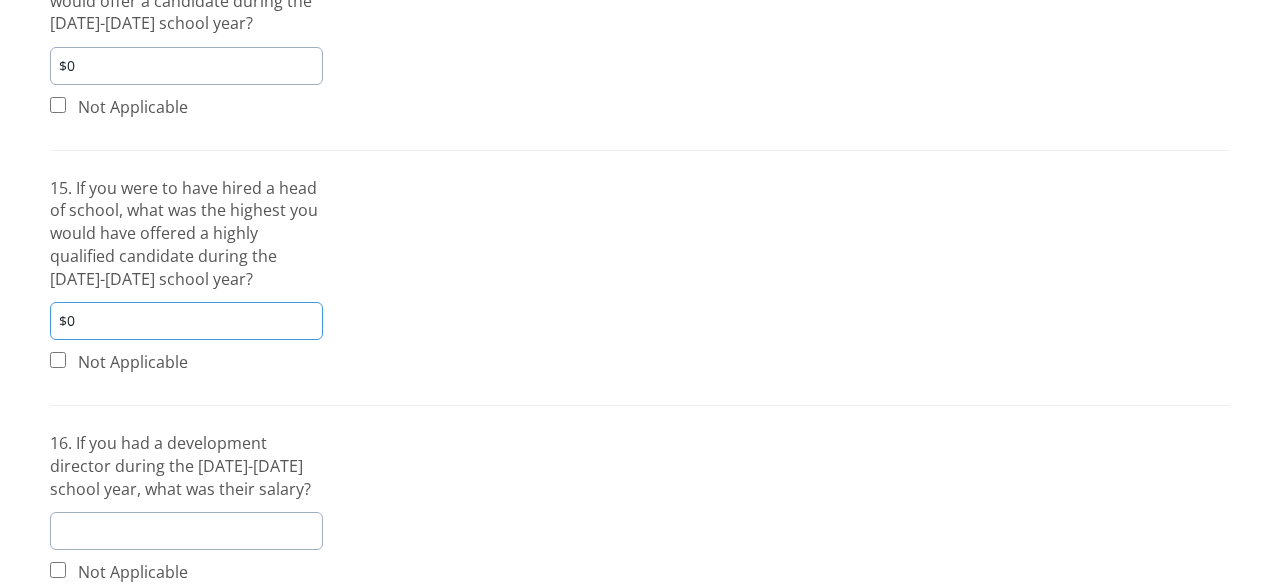 scroll, scrollTop: 1881, scrollLeft: 0, axis: vertical 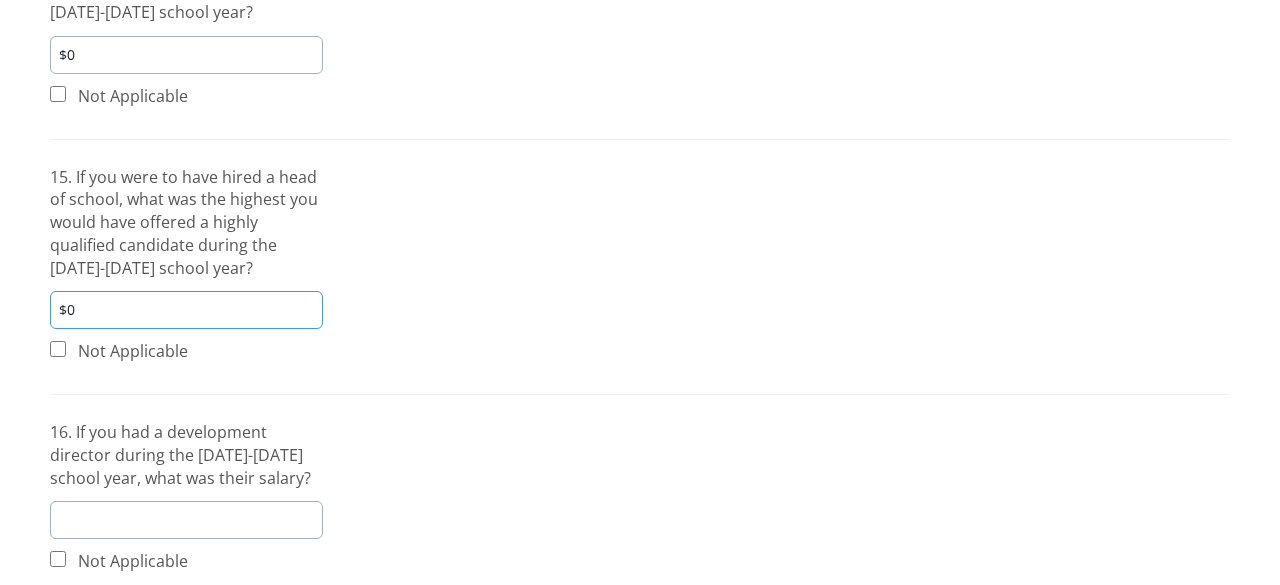 type on "$0" 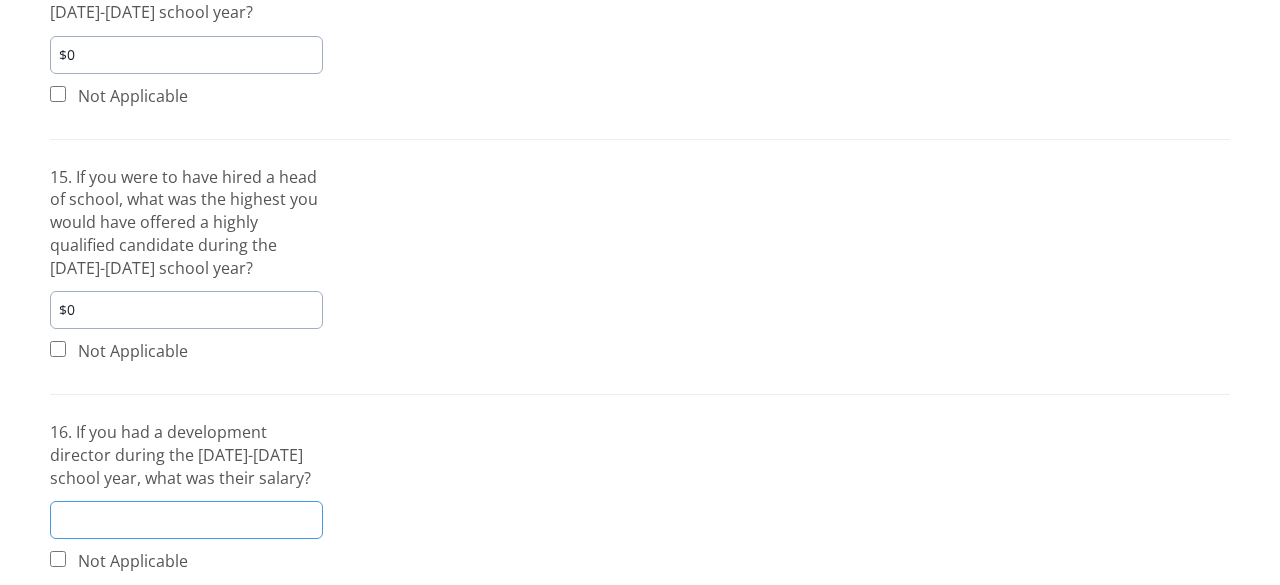 click at bounding box center [186, 520] 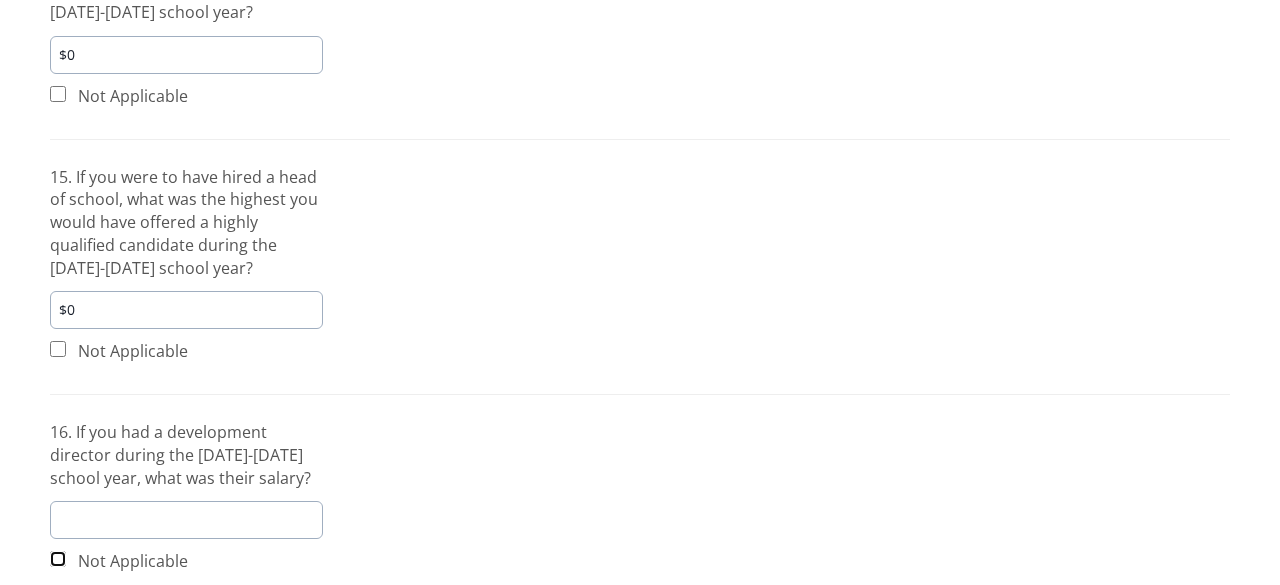 click at bounding box center [58, 559] 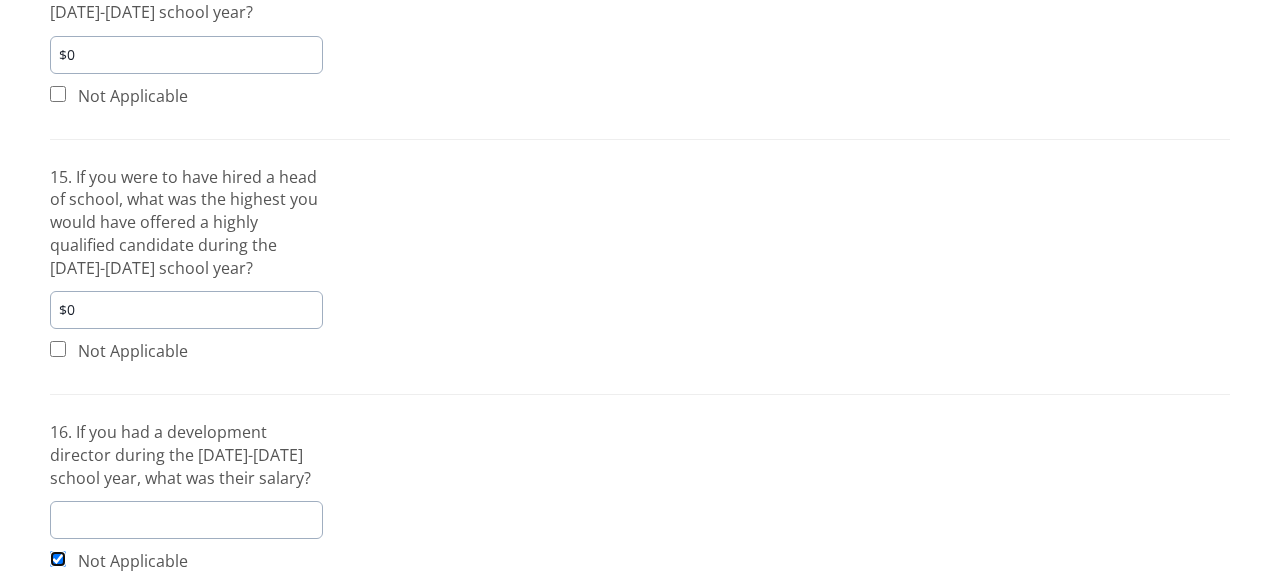checkbox on "true" 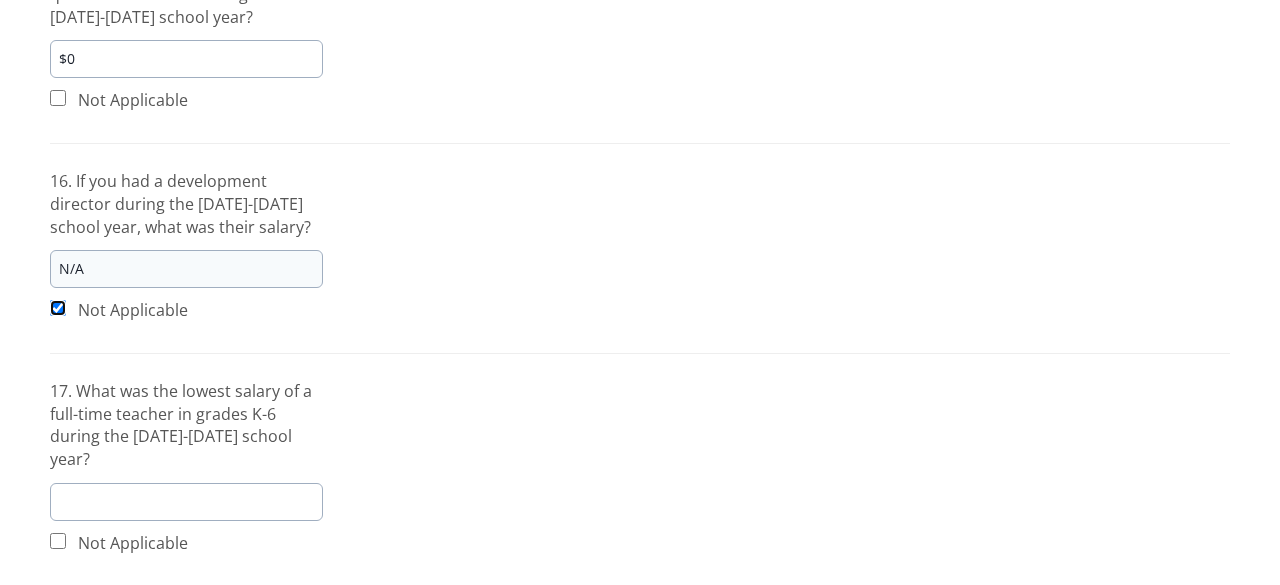 scroll, scrollTop: 2137, scrollLeft: 0, axis: vertical 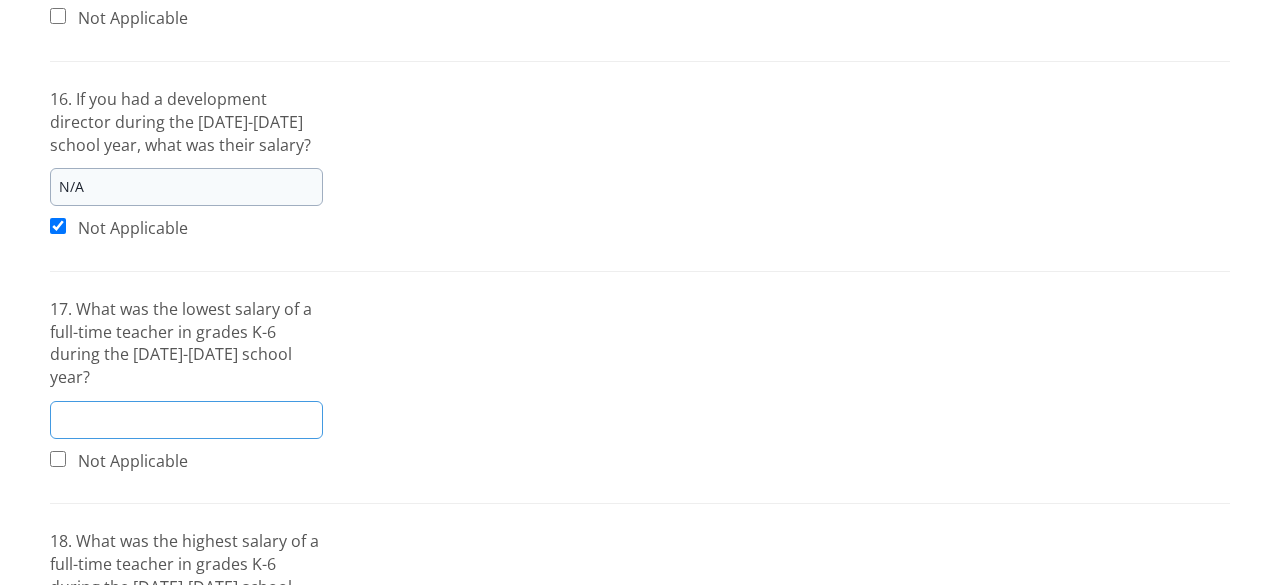 click at bounding box center (186, 420) 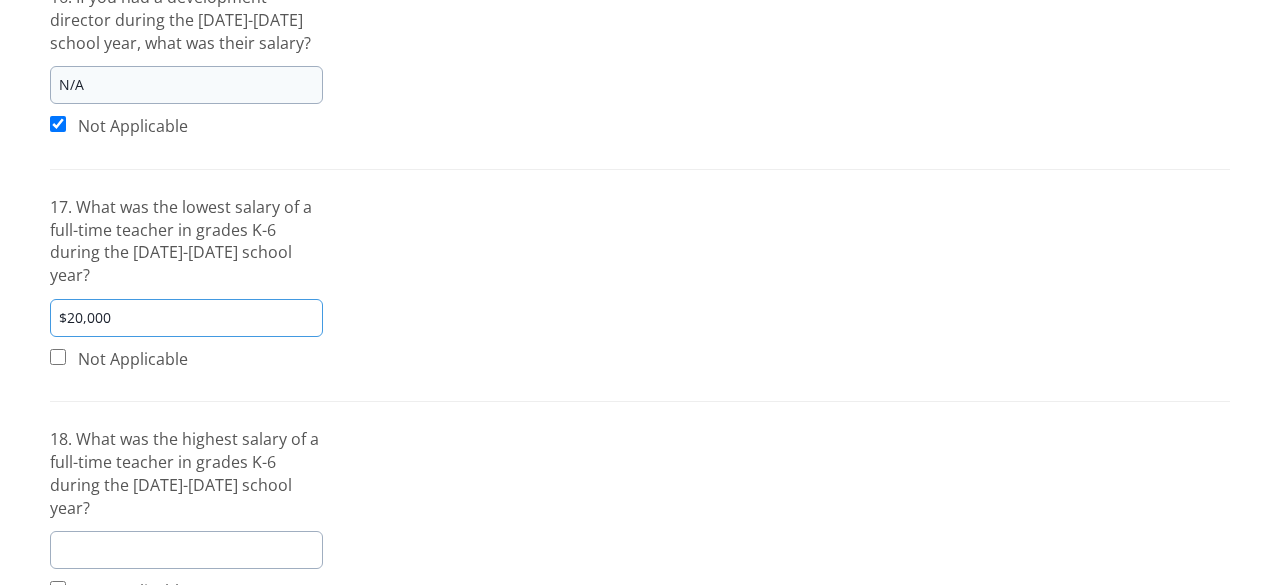 scroll, scrollTop: 2438, scrollLeft: 0, axis: vertical 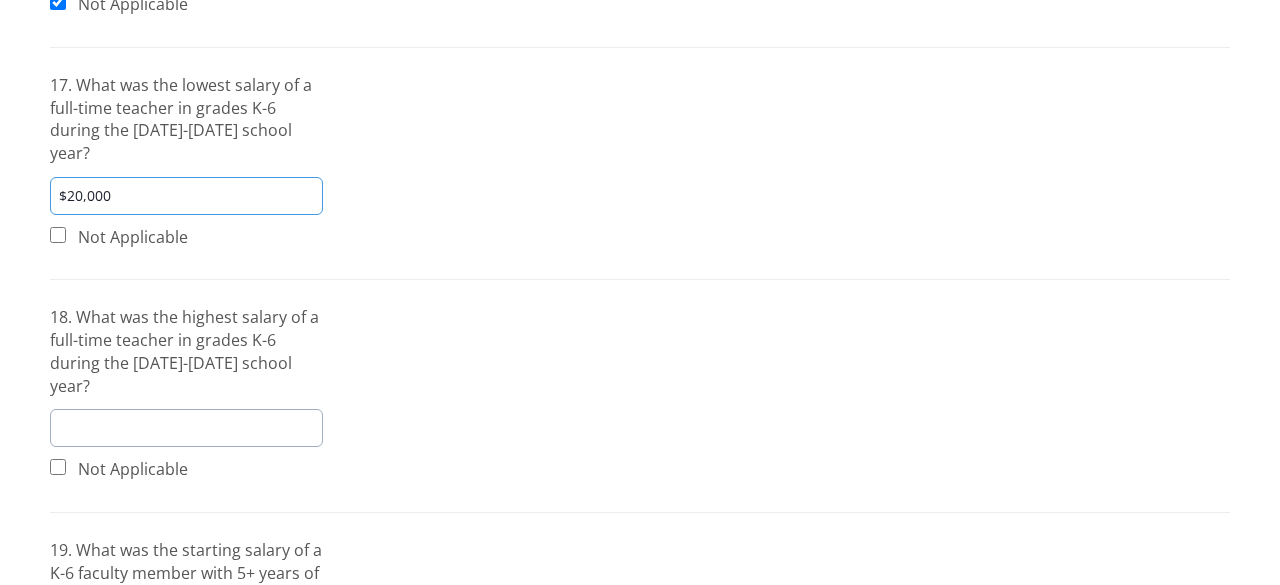 type on "$20,000" 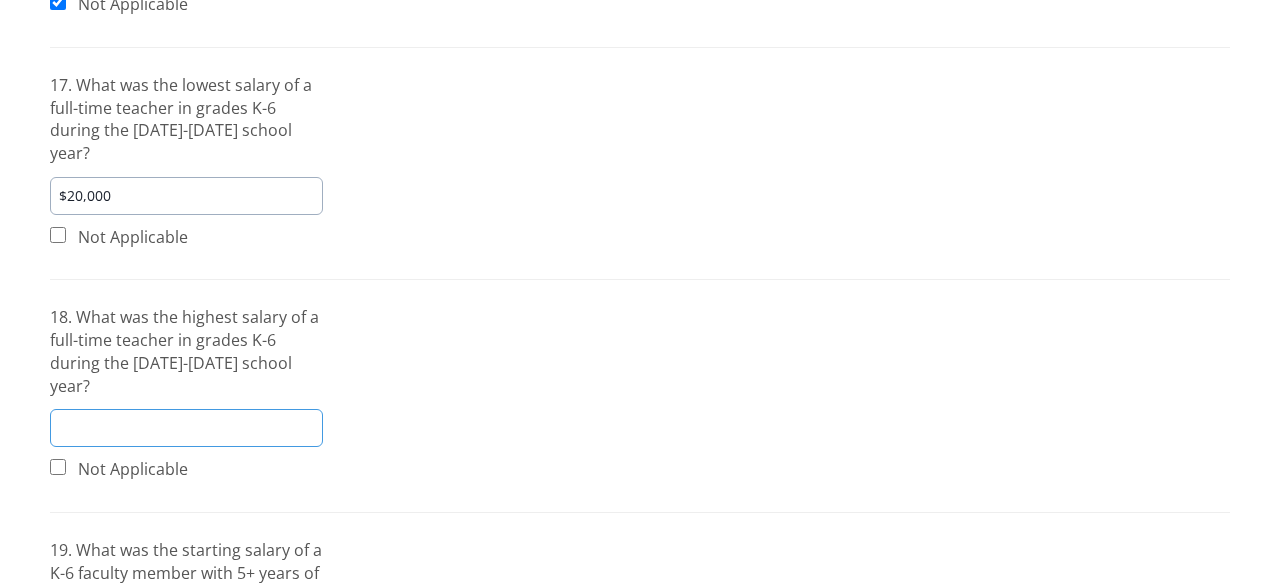 click at bounding box center (186, 428) 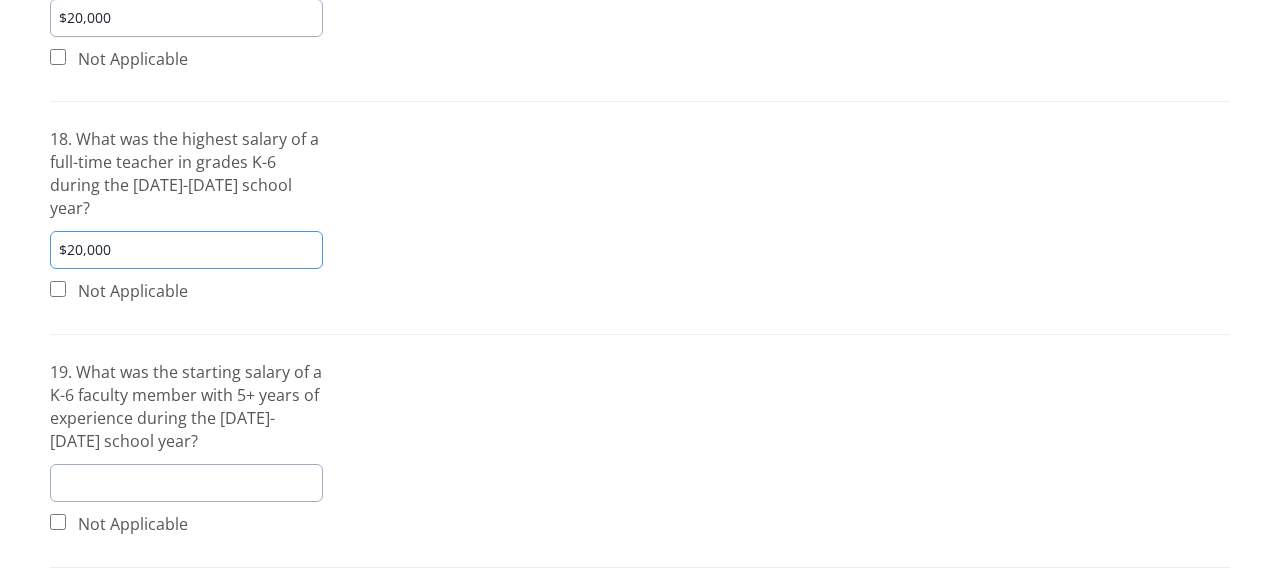scroll, scrollTop: 2622, scrollLeft: 0, axis: vertical 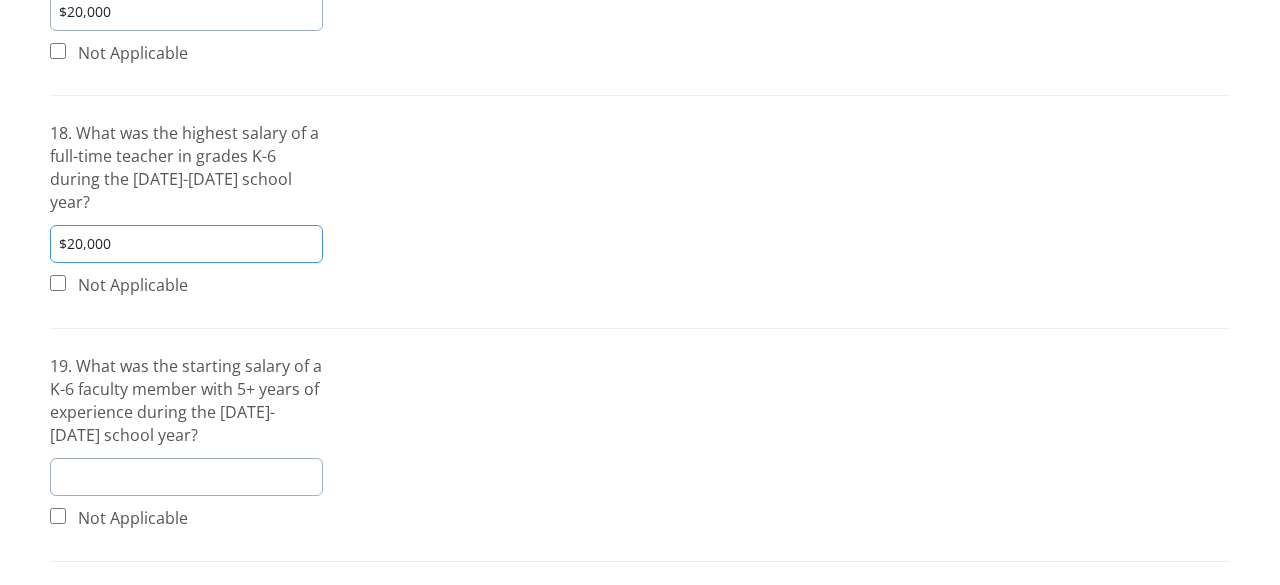 type on "$20,000" 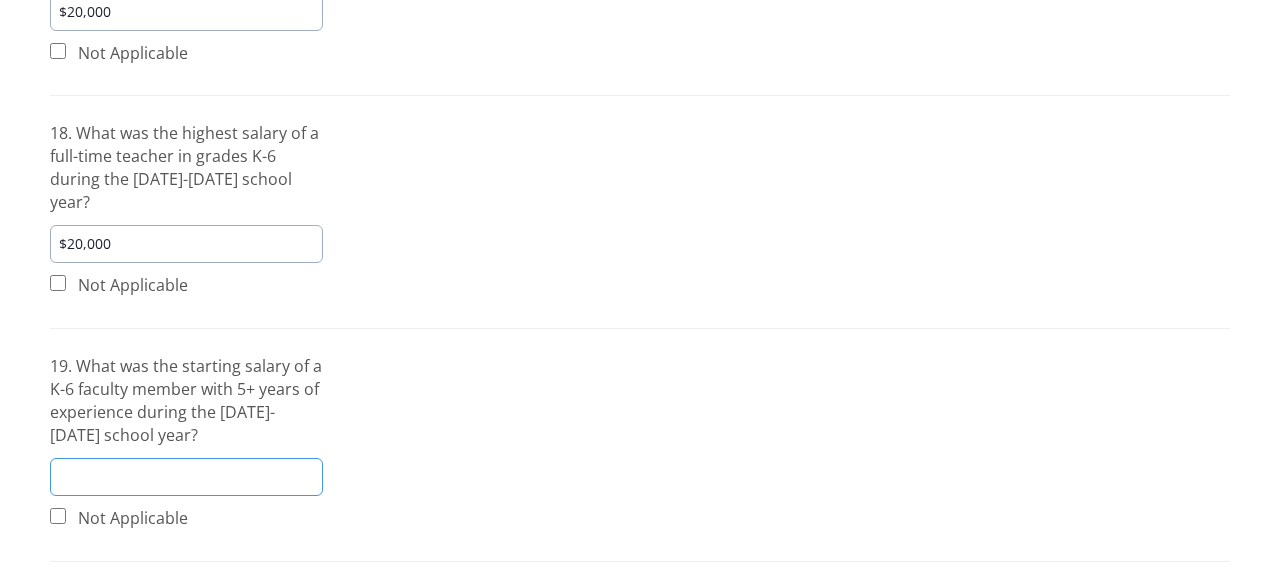 click at bounding box center [186, 477] 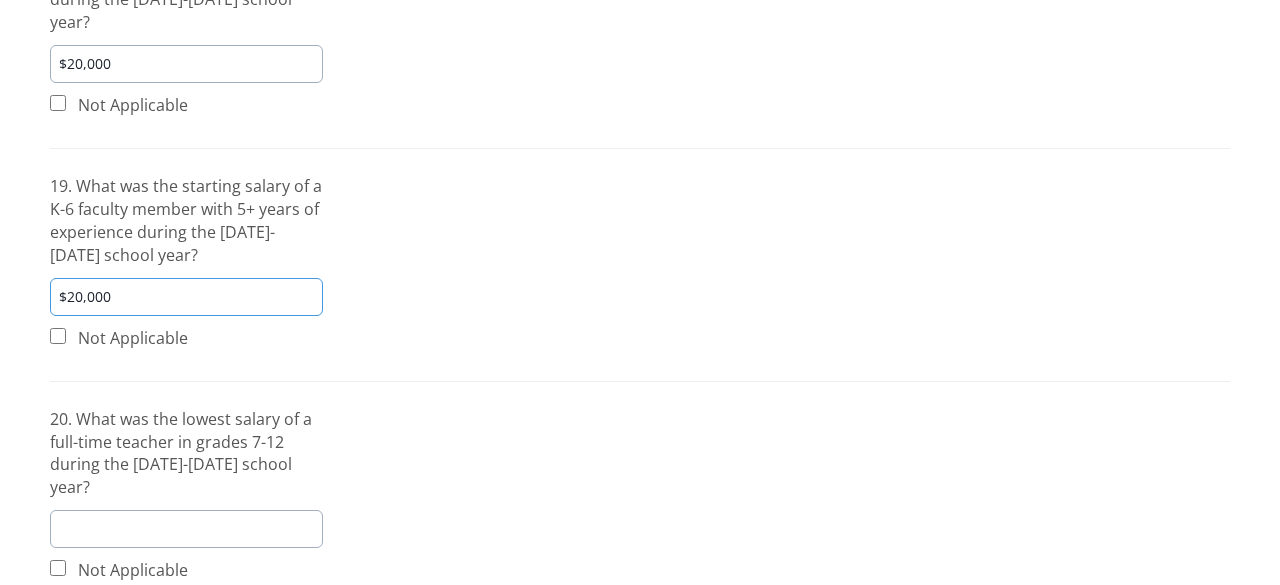 scroll, scrollTop: 2852, scrollLeft: 0, axis: vertical 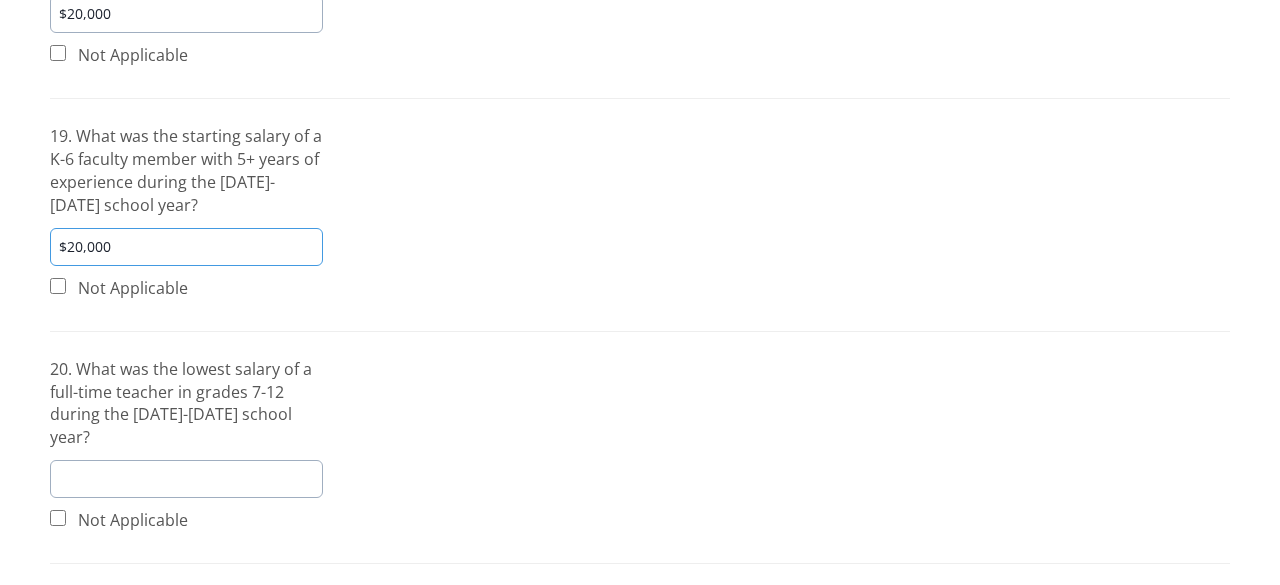 type on "$20,000" 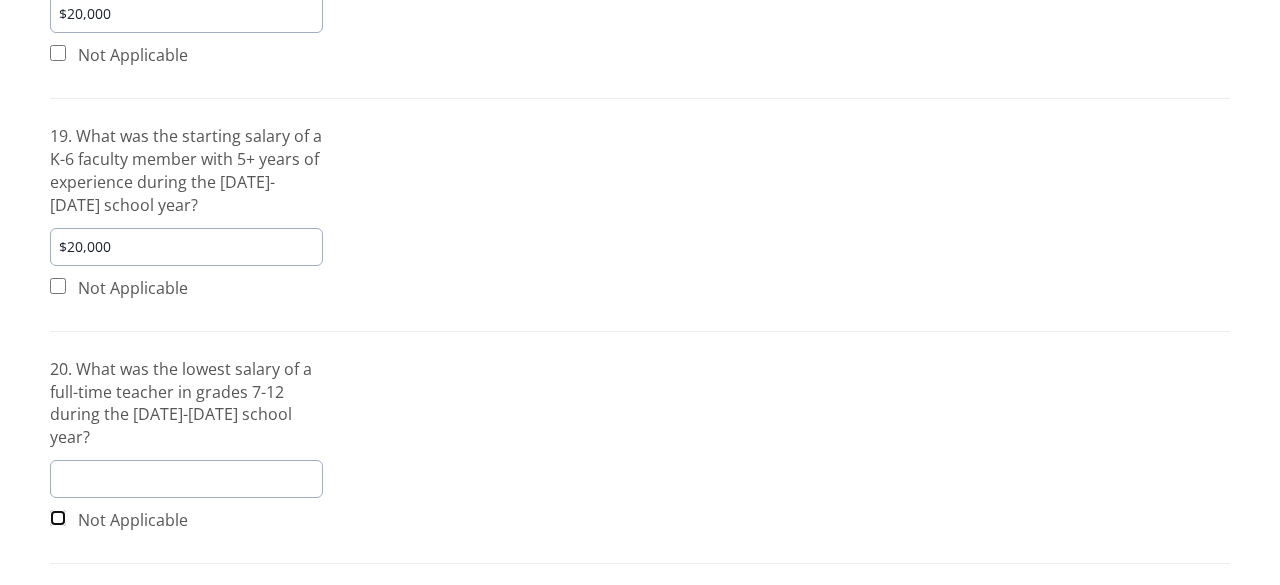 click at bounding box center (58, 518) 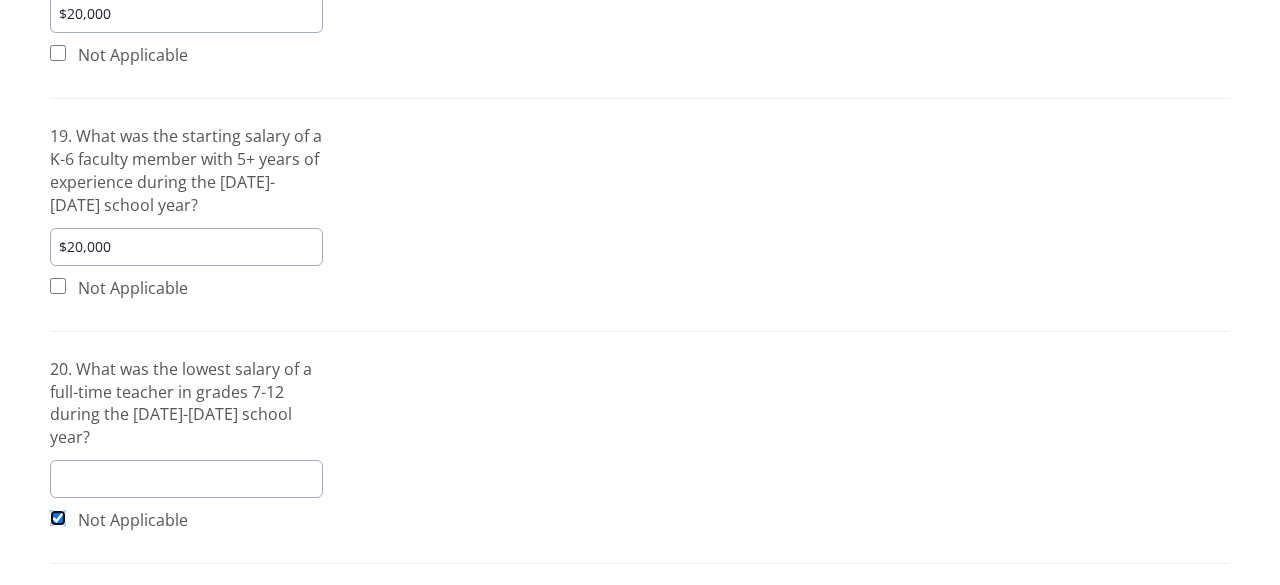 checkbox on "true" 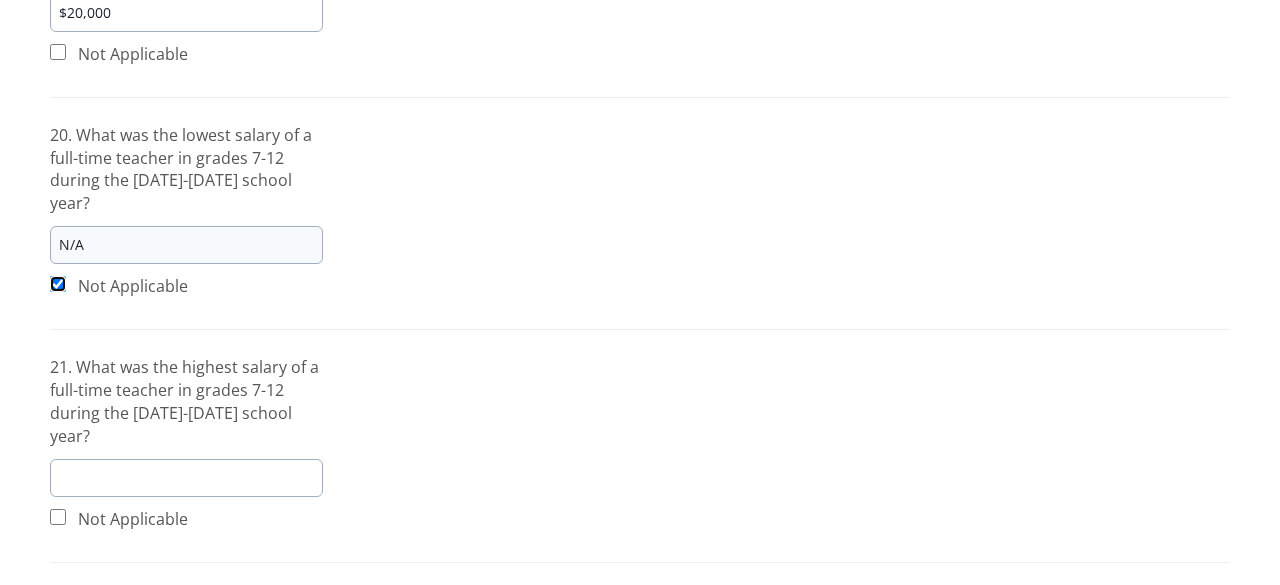 scroll, scrollTop: 3114, scrollLeft: 0, axis: vertical 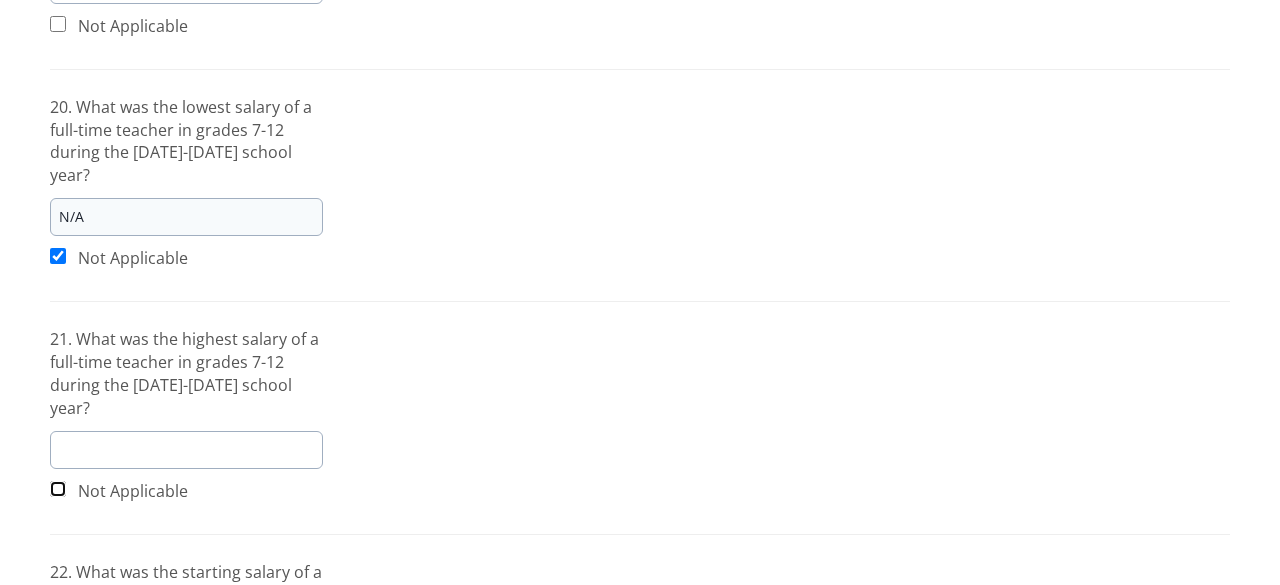 click at bounding box center (58, 489) 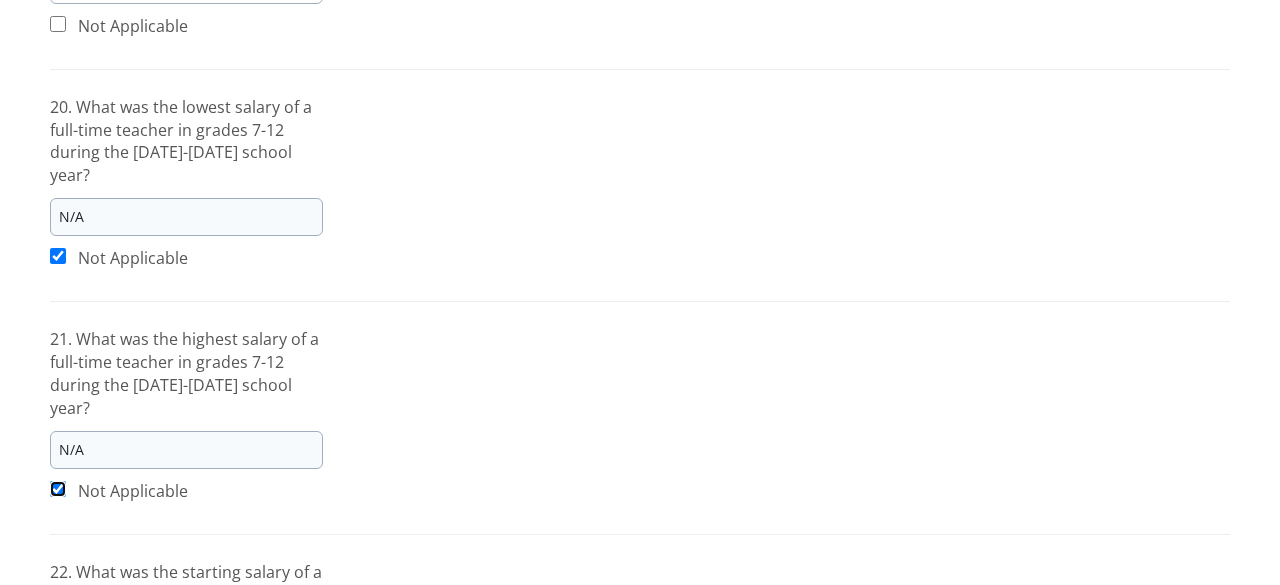 scroll, scrollTop: 3238, scrollLeft: 0, axis: vertical 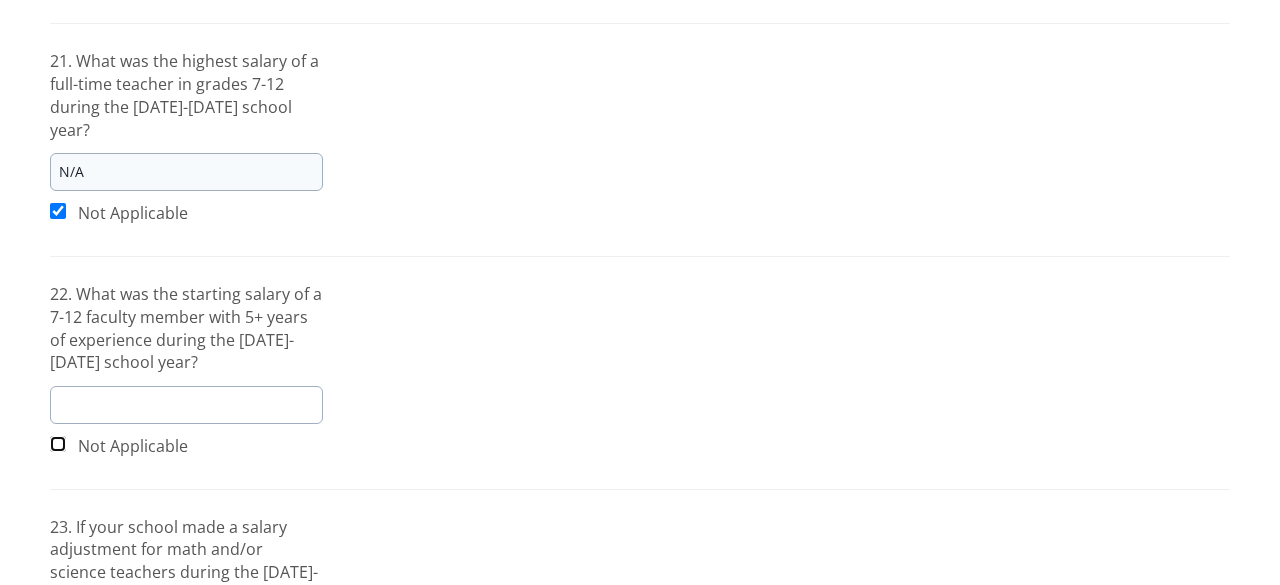 click at bounding box center [58, 444] 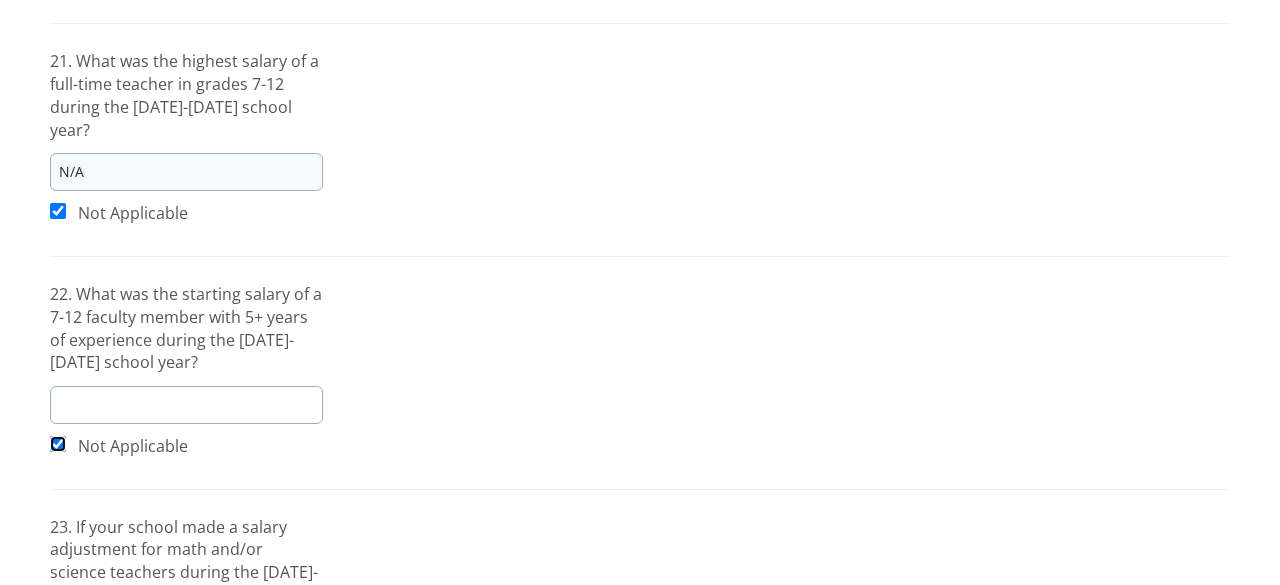 checkbox on "true" 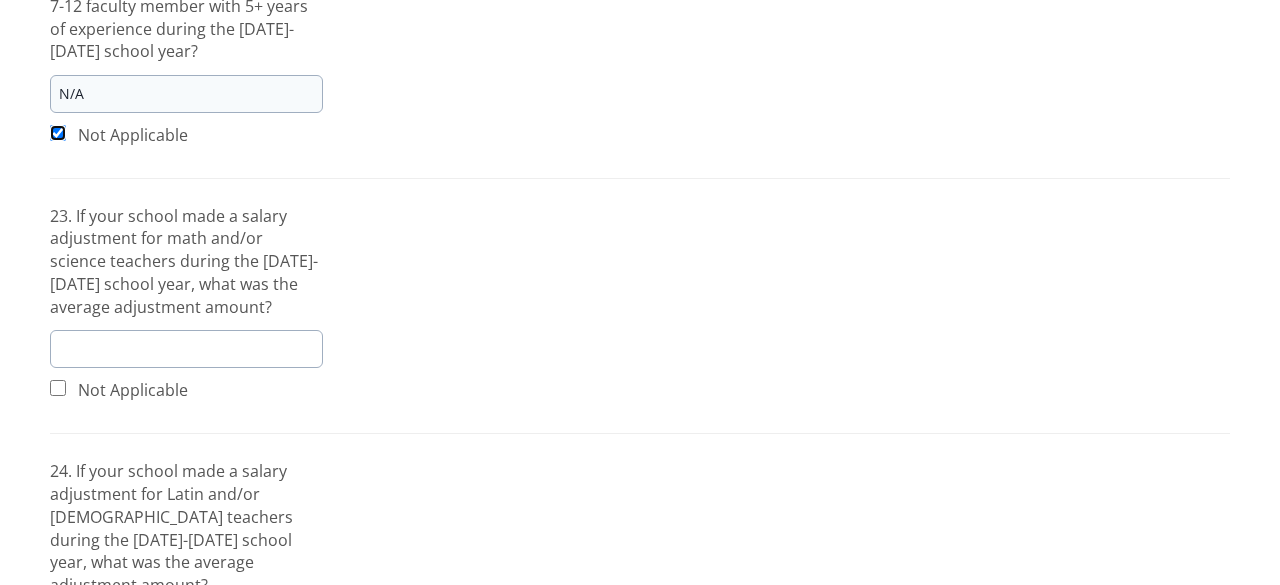 scroll, scrollTop: 3708, scrollLeft: 0, axis: vertical 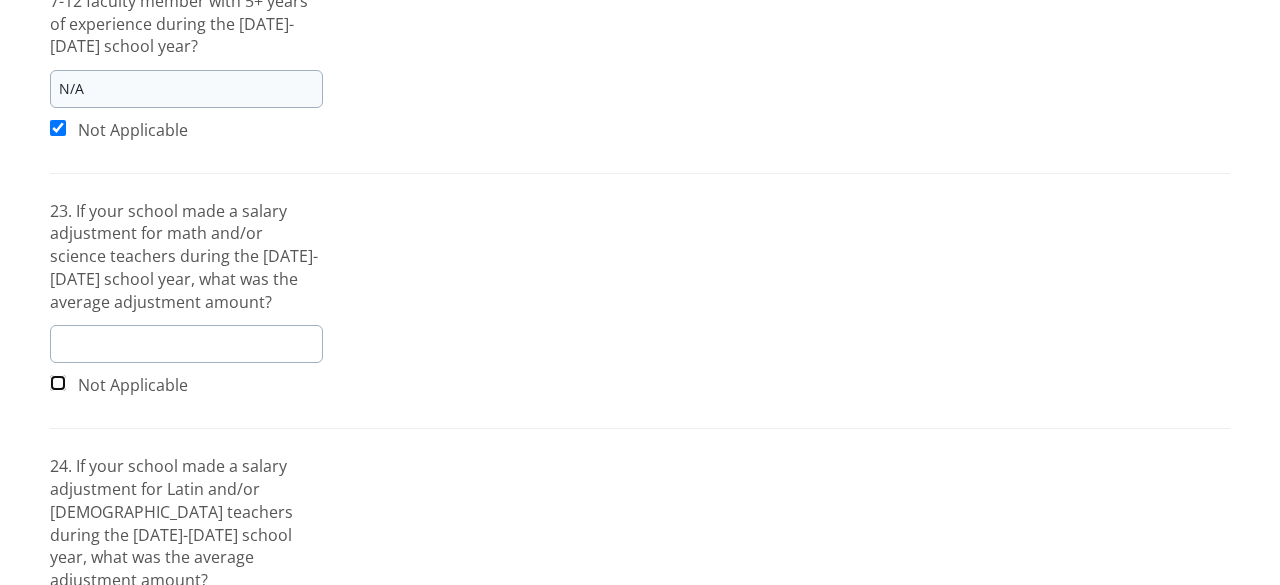 click at bounding box center [58, 383] 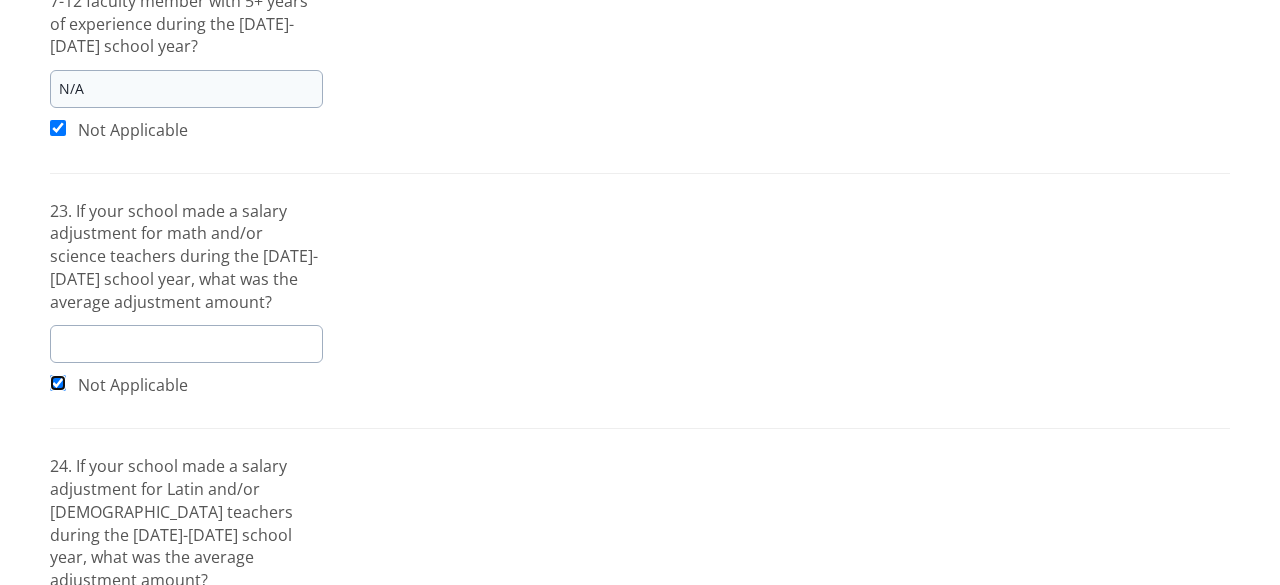 checkbox on "true" 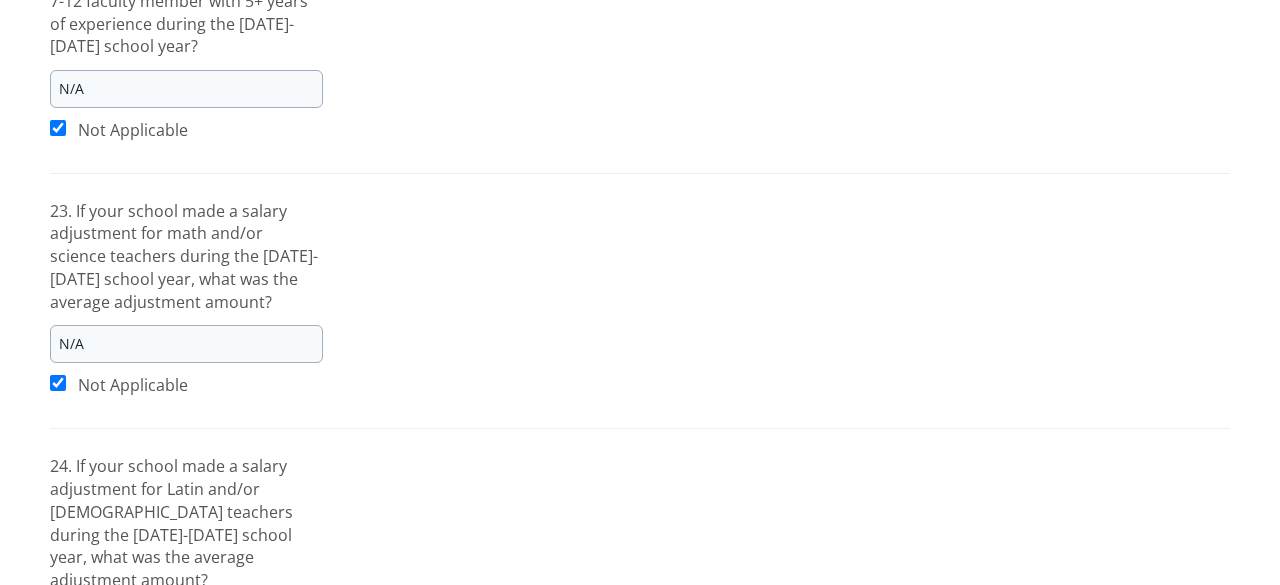 click at bounding box center (58, 661) 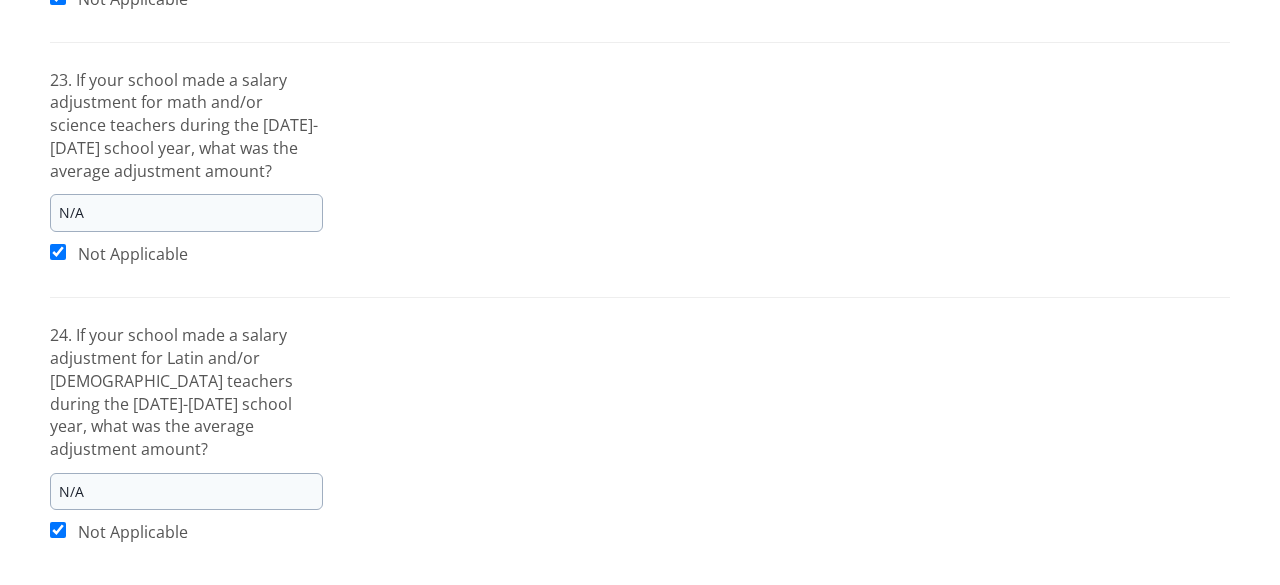 click on "Save Progress" at bounding box center (1031, 655) 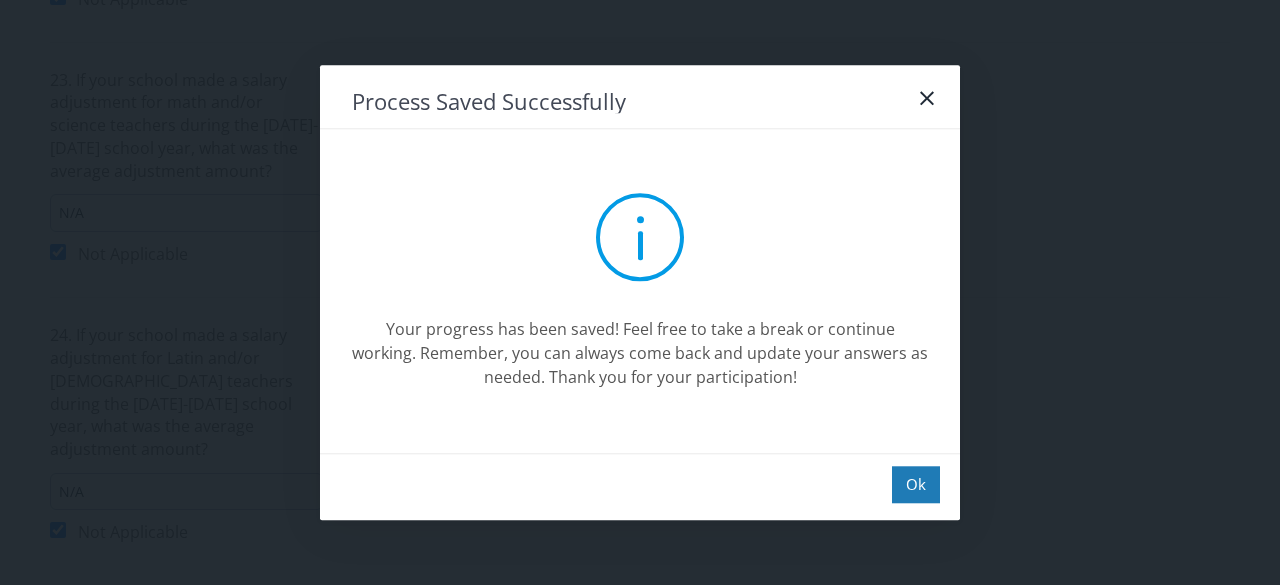 click on "Ok" at bounding box center [640, 486] 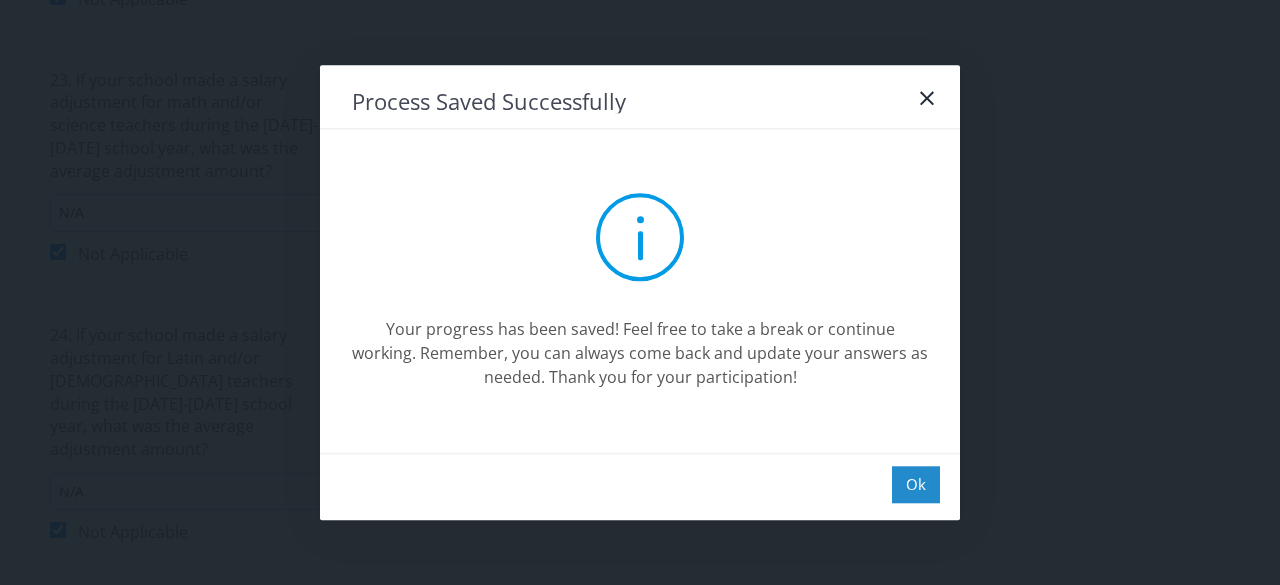 click on "Ok" at bounding box center (916, 484) 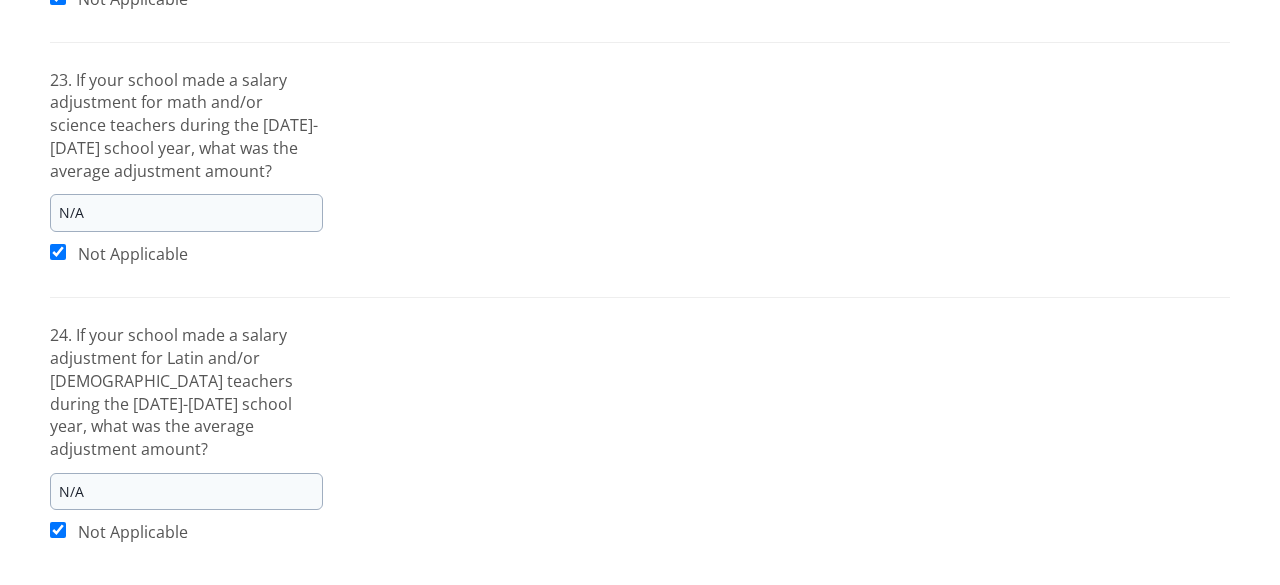 click on "Next" at bounding box center [1175, 655] 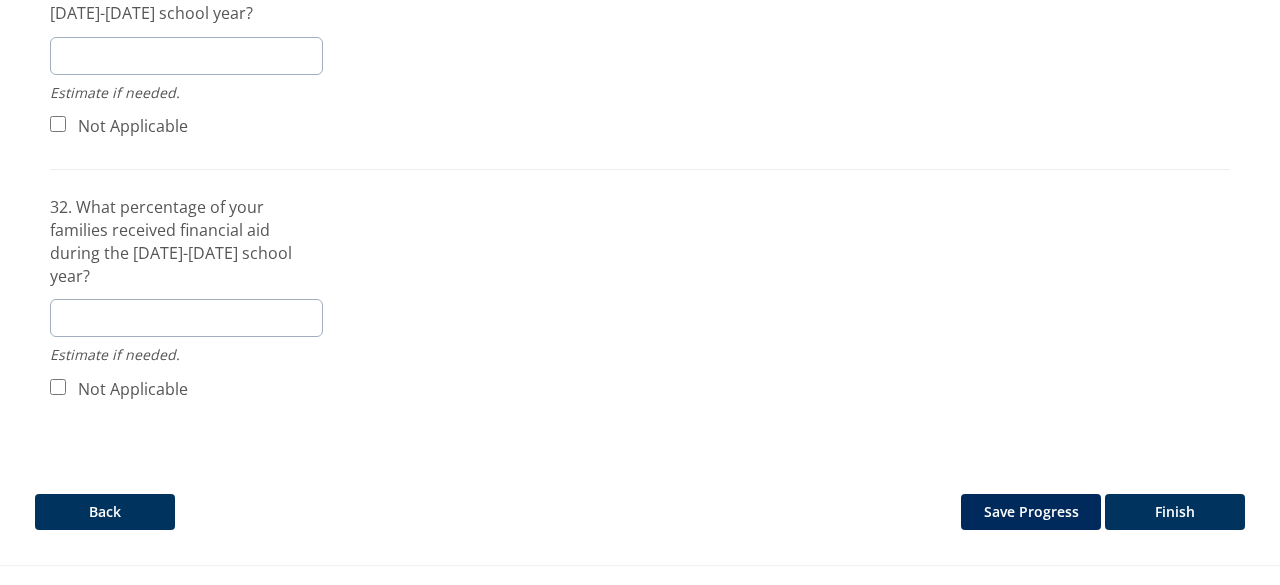 scroll, scrollTop: 1904, scrollLeft: 0, axis: vertical 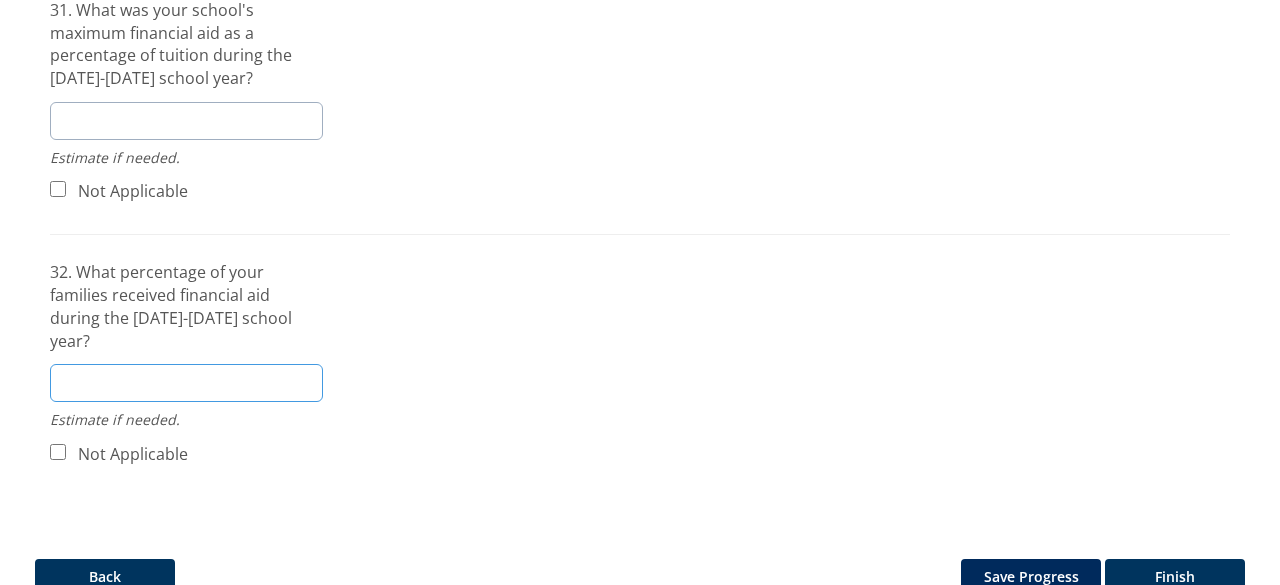 click at bounding box center (186, 383) 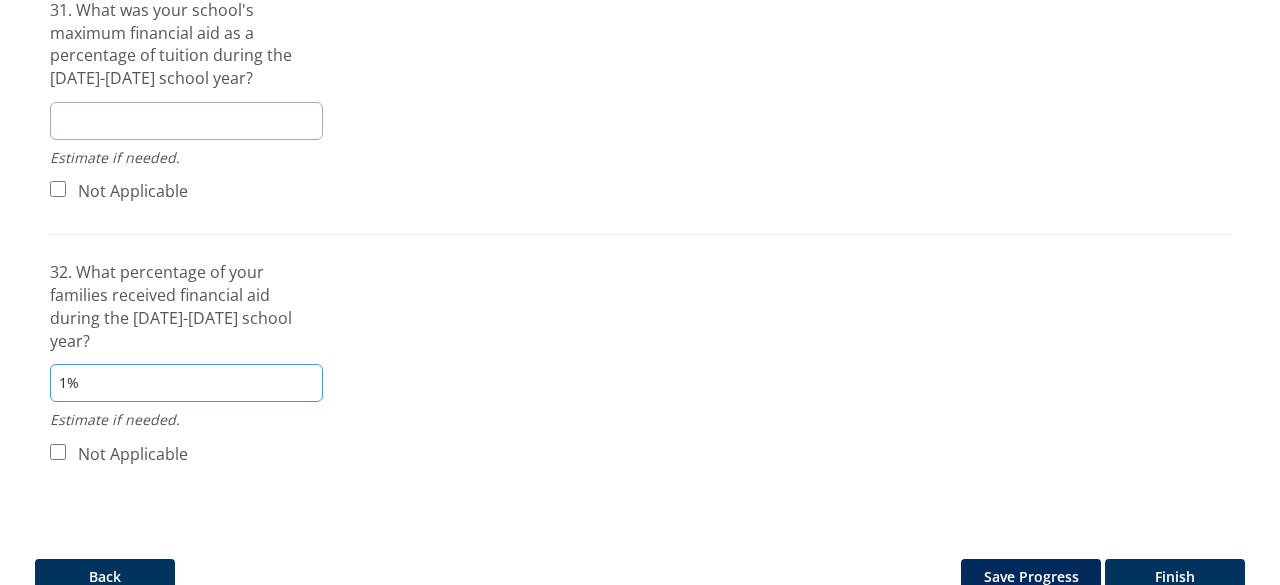 type on "1%" 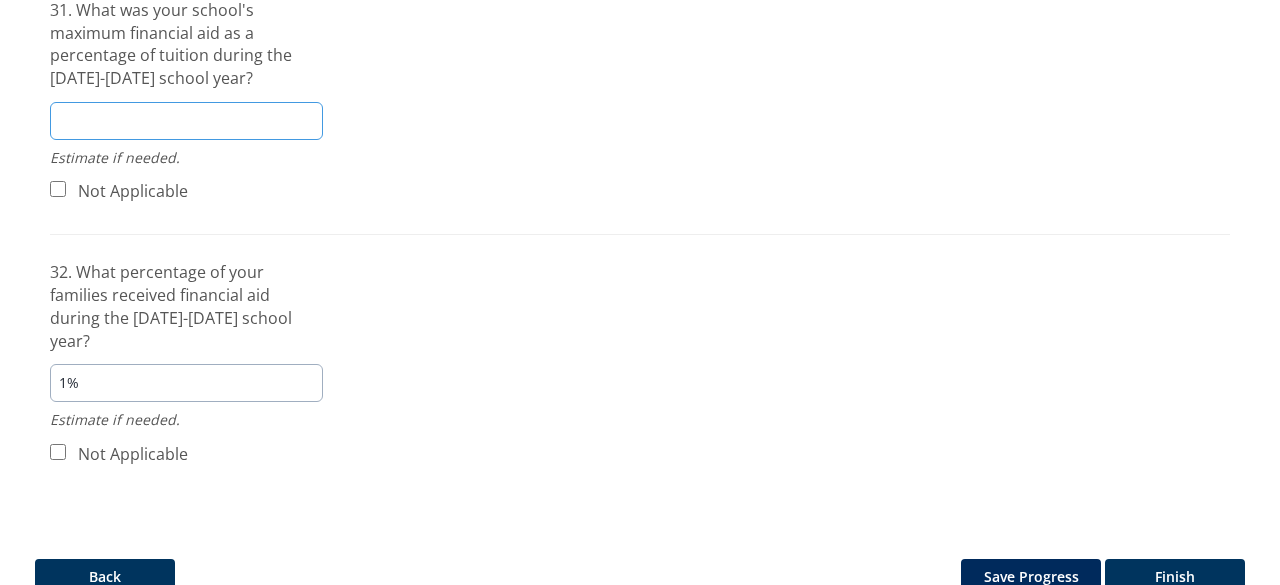 click at bounding box center [186, 121] 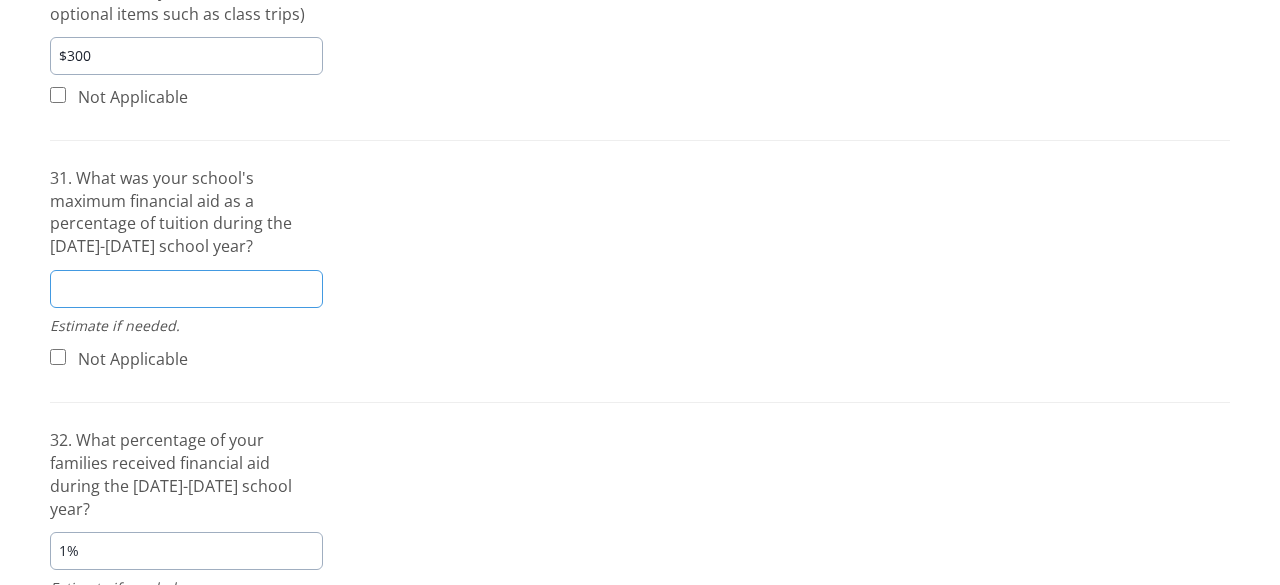 scroll, scrollTop: 1739, scrollLeft: 0, axis: vertical 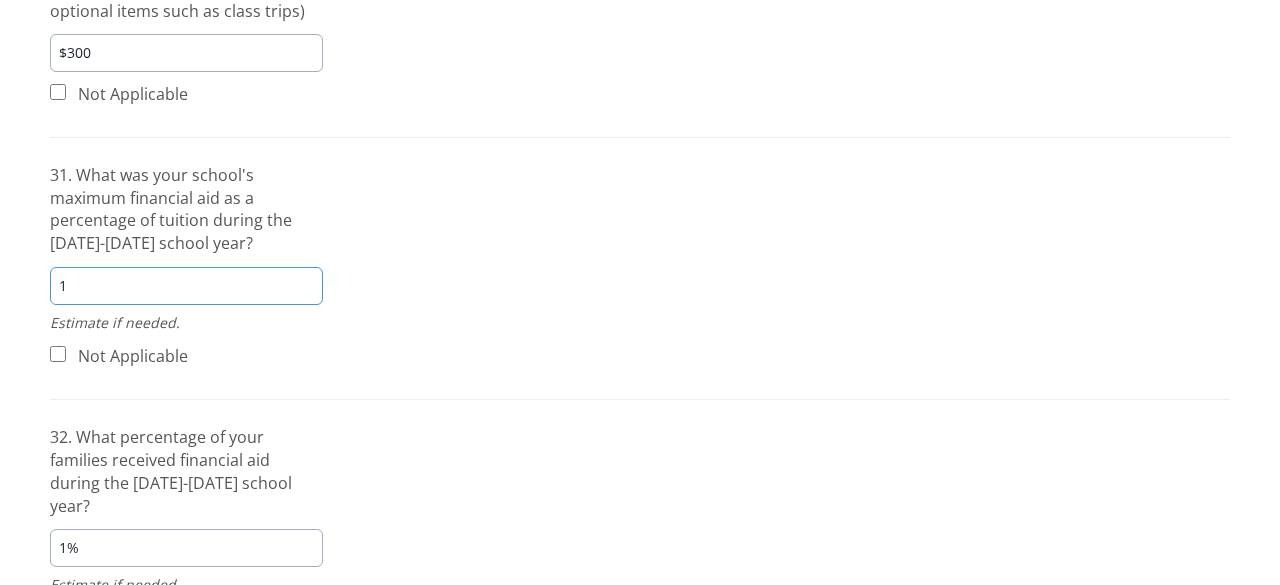 type on "1" 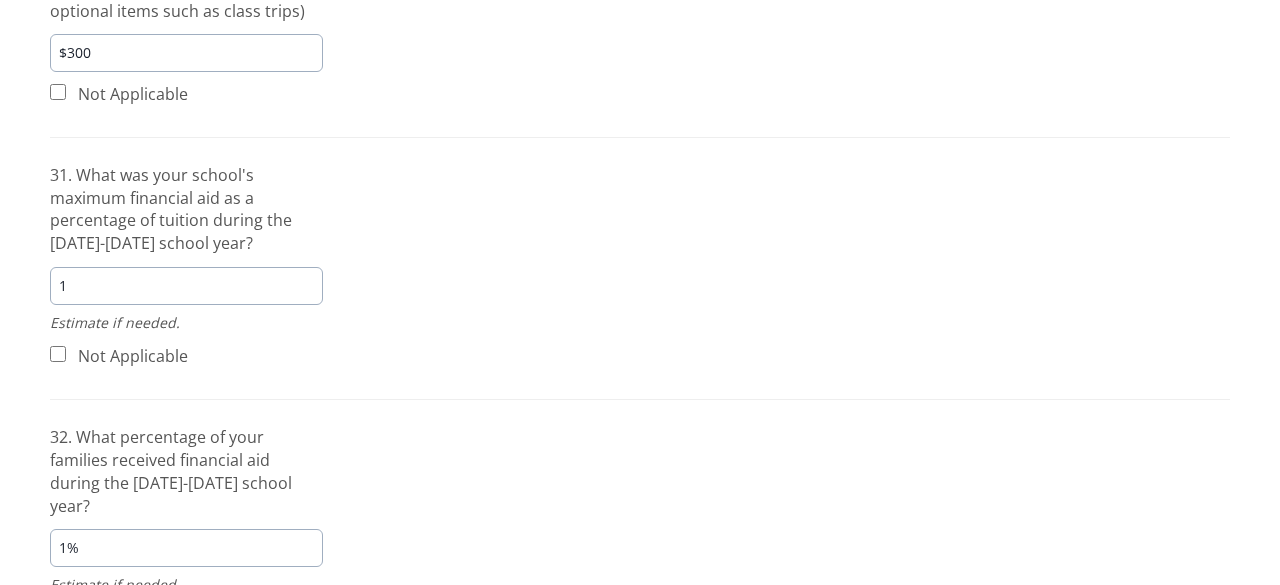 click on "Not Applicable" at bounding box center [186, 357] 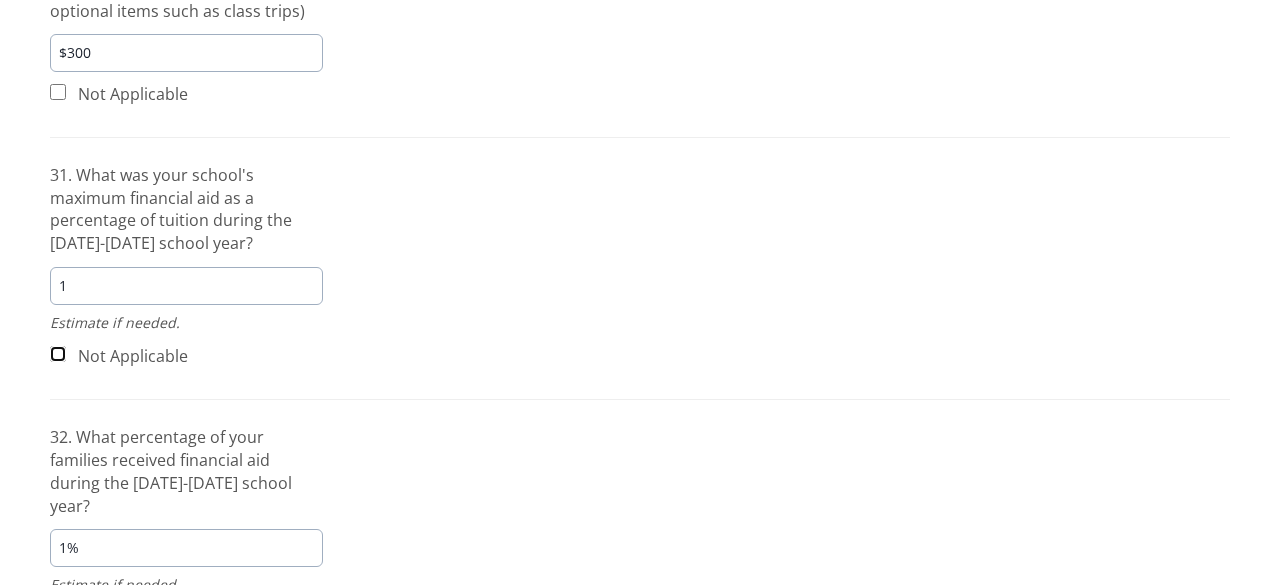 click at bounding box center (58, 354) 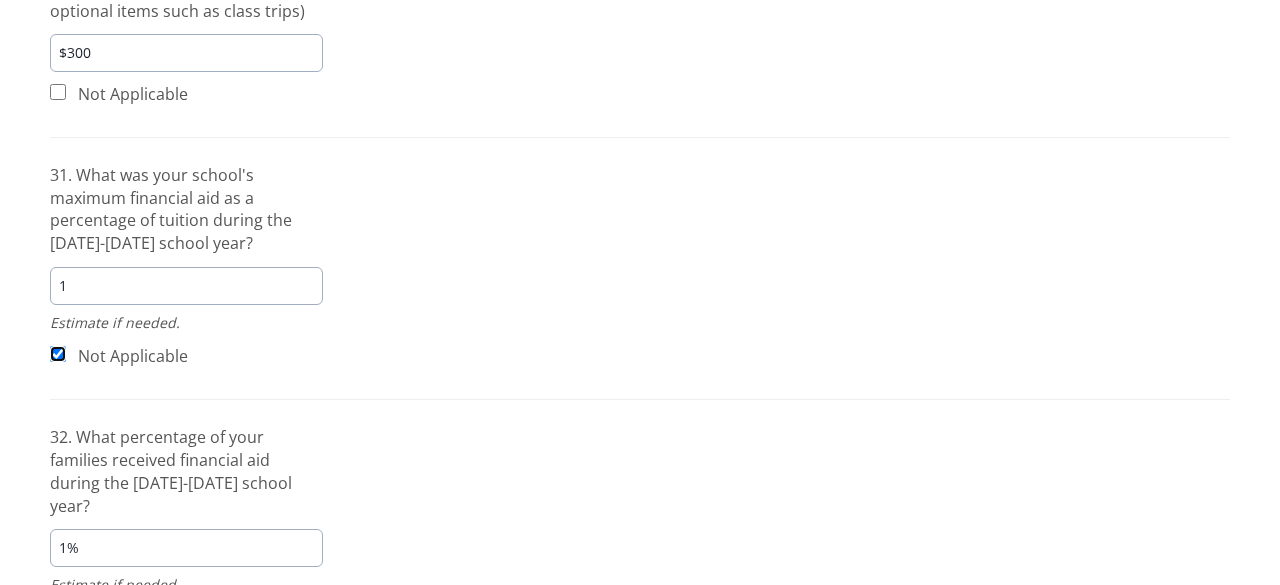 checkbox on "true" 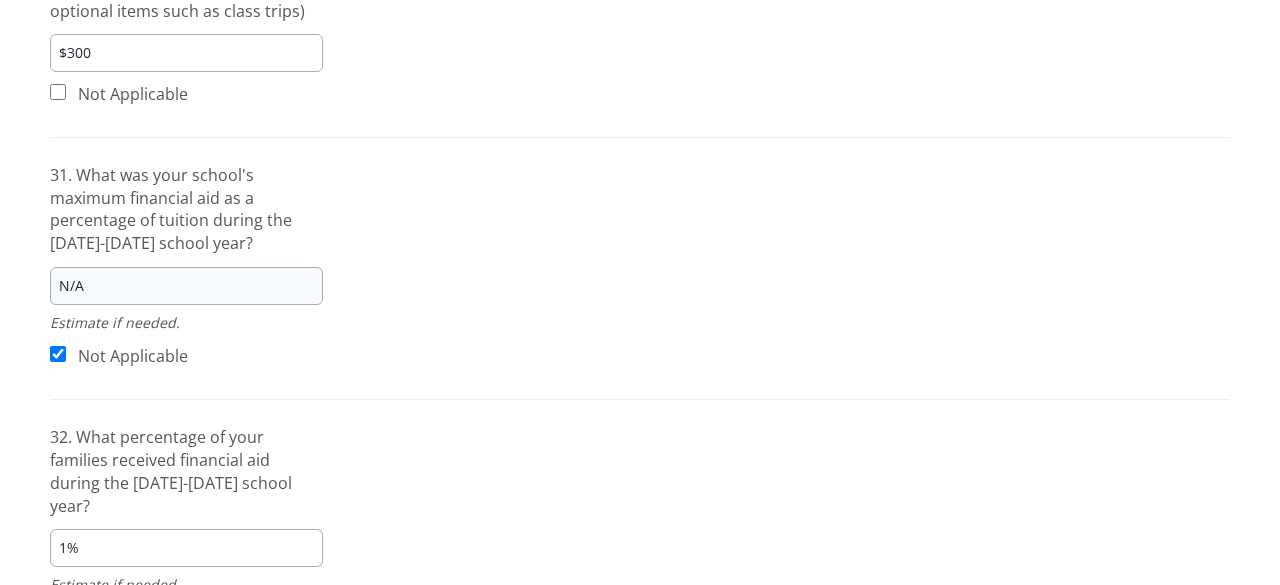 click on "Not Applicable" at bounding box center [186, 620] 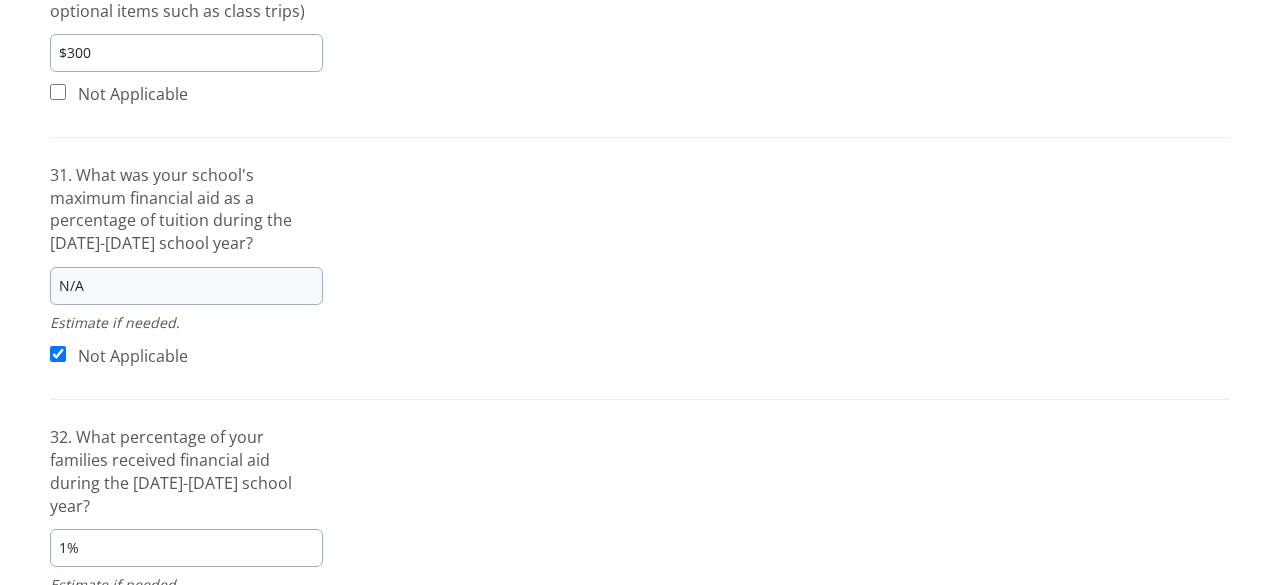 checkbox on "true" 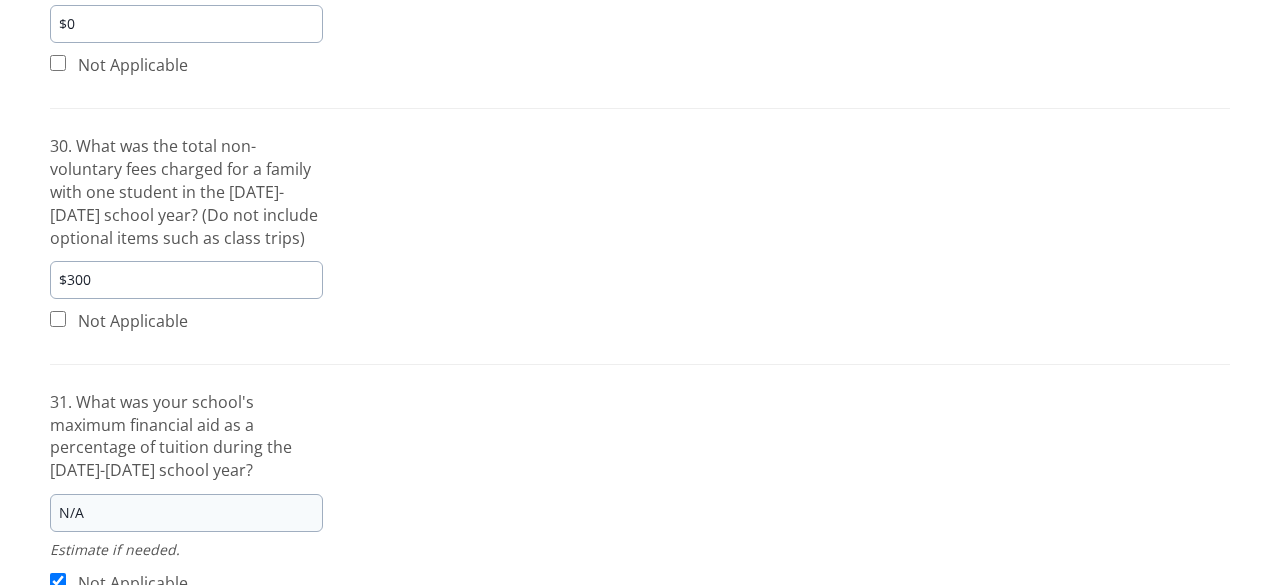 scroll, scrollTop: 1518, scrollLeft: 0, axis: vertical 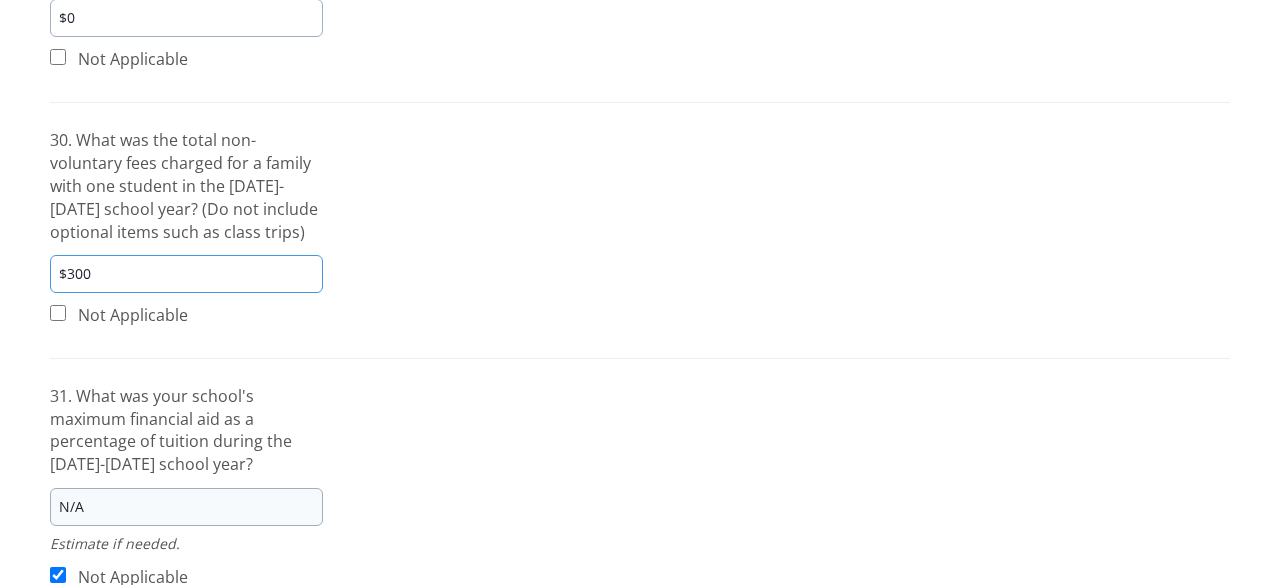 click on "$300" at bounding box center (186, 274) 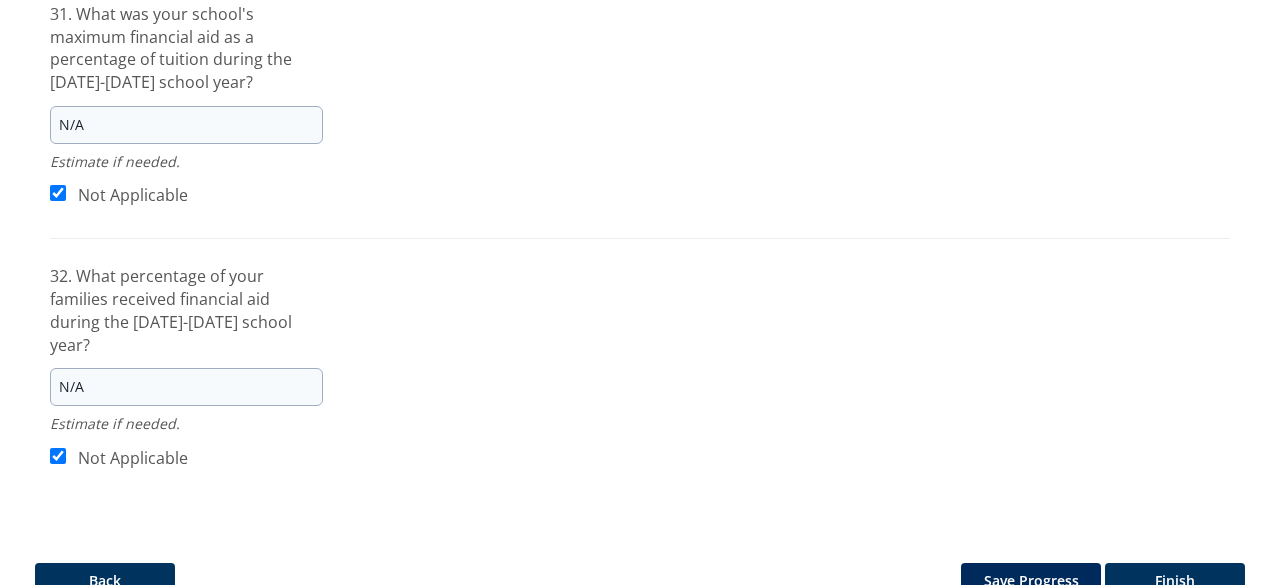 scroll, scrollTop: 1903, scrollLeft: 0, axis: vertical 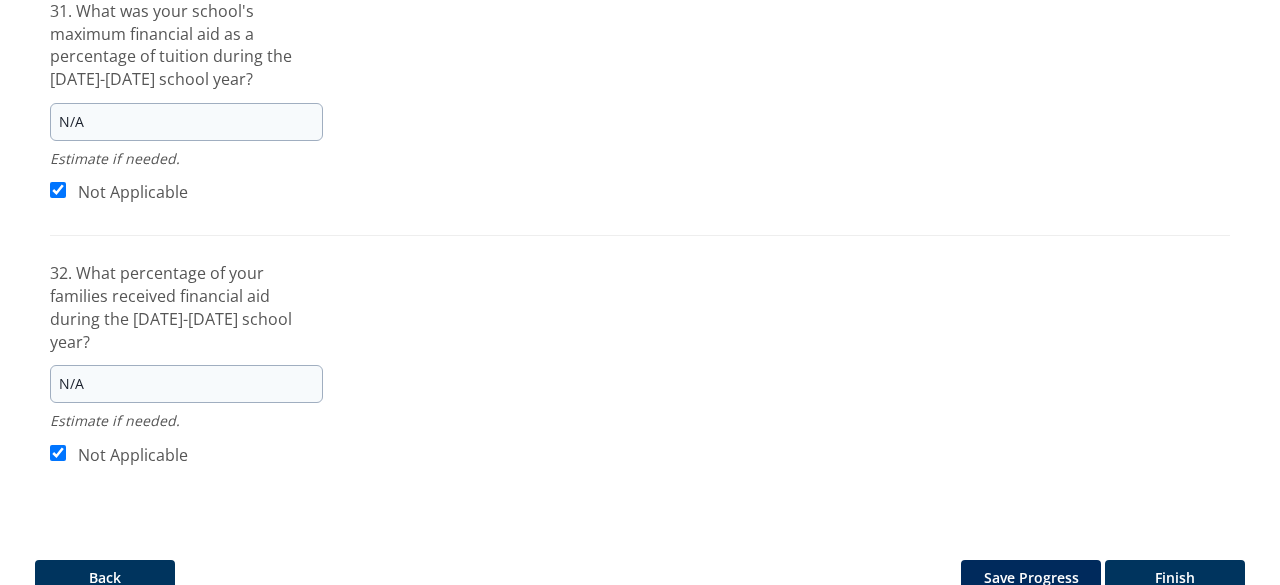 click on "Save Progress" at bounding box center (1031, 578) 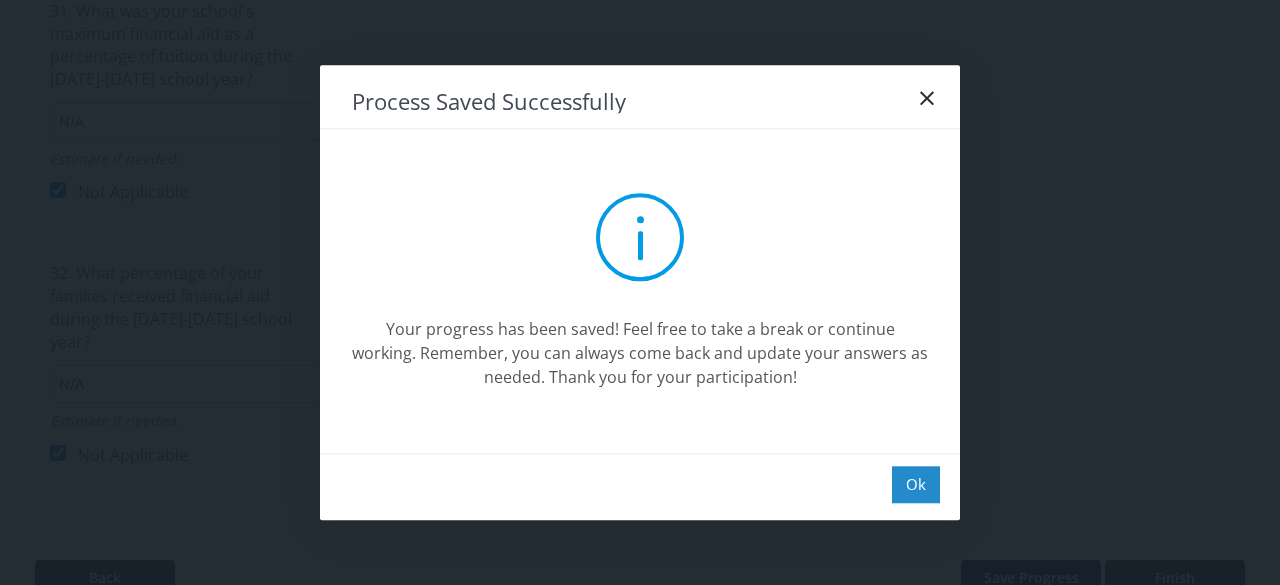 click on "Ok" at bounding box center [916, 484] 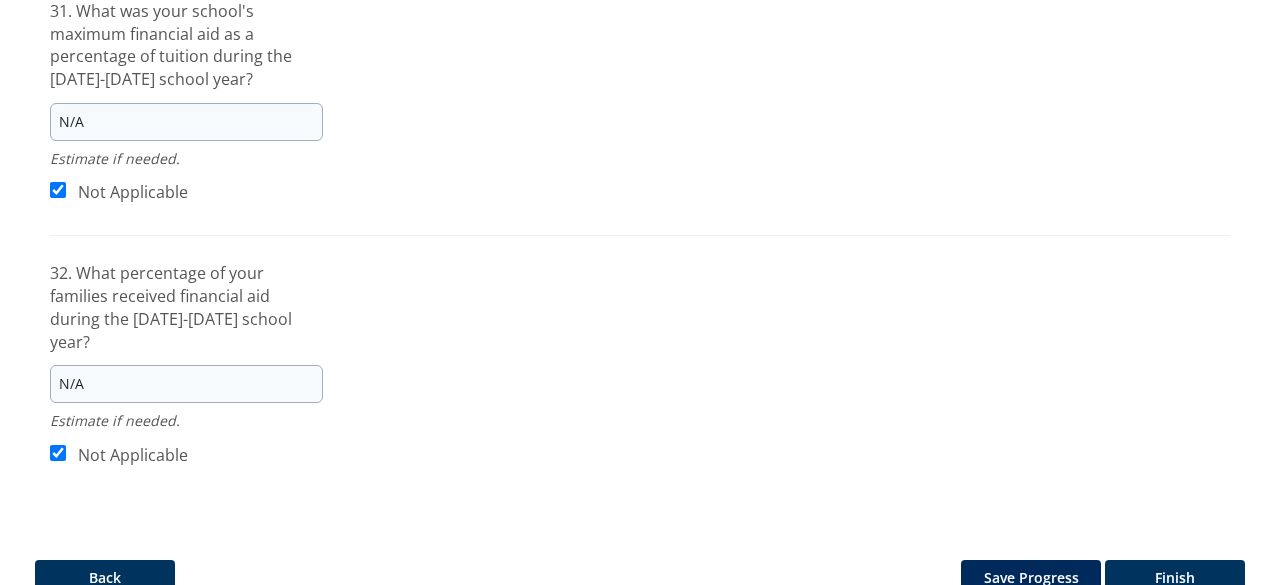 click on "Finish" at bounding box center [1175, 578] 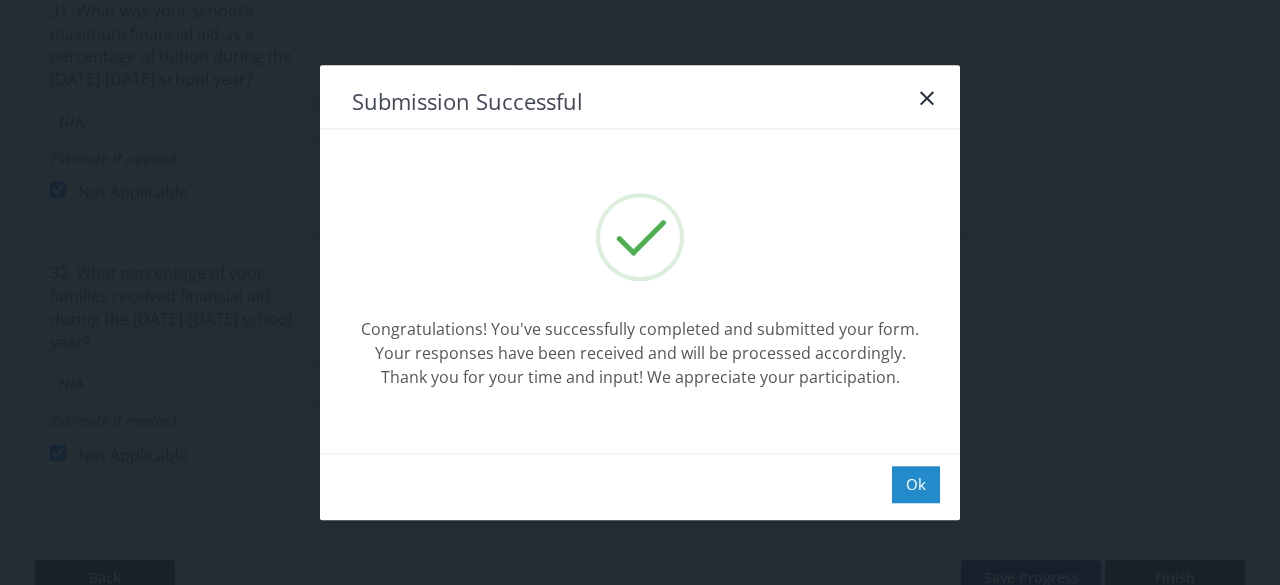 click on "Ok" at bounding box center [916, 484] 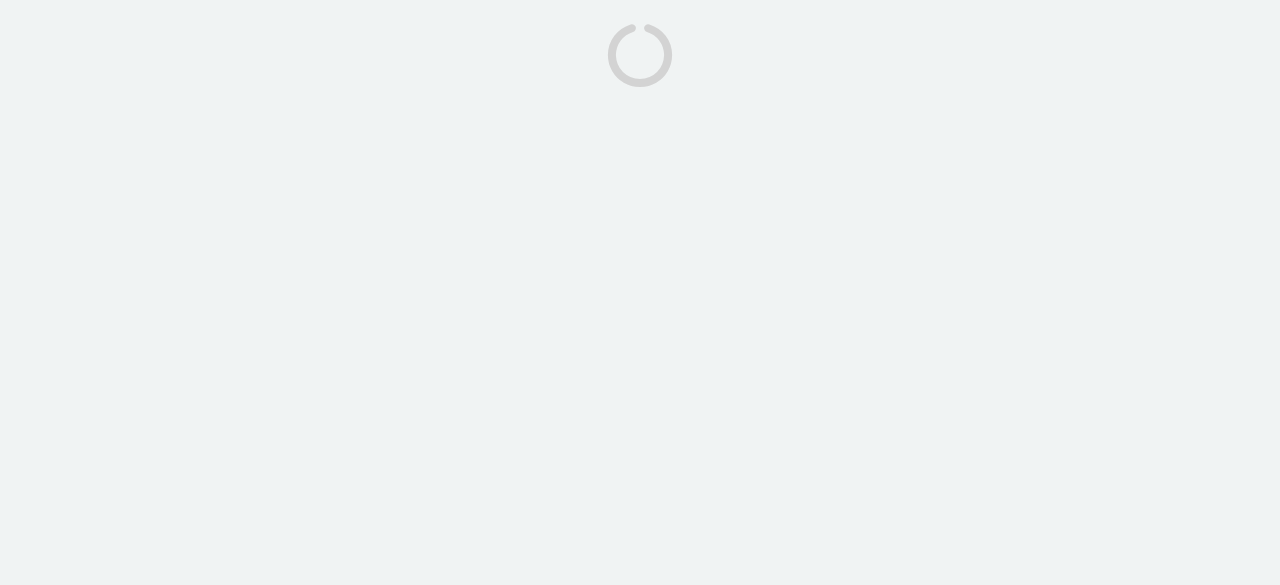 scroll, scrollTop: 0, scrollLeft: 0, axis: both 